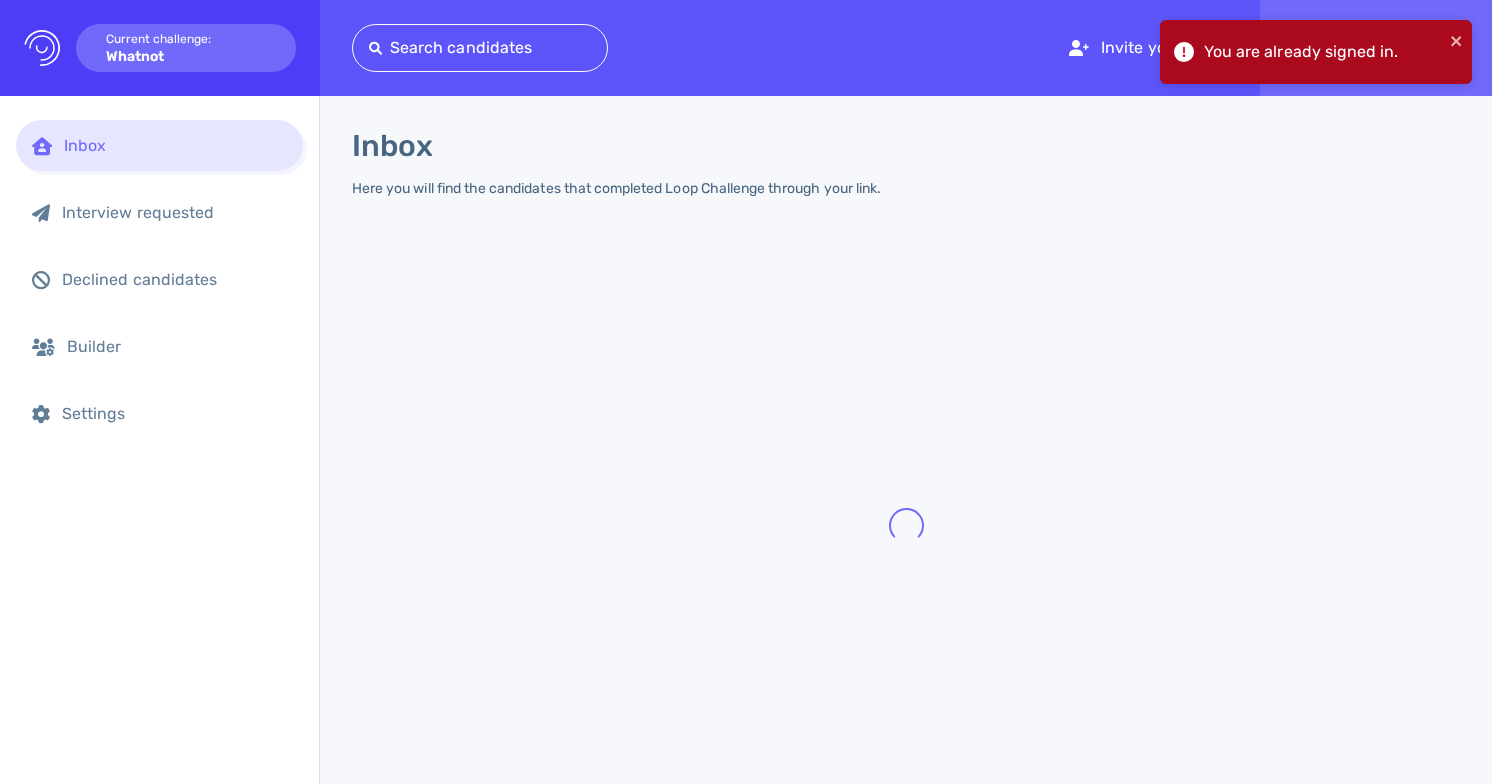 scroll, scrollTop: 0, scrollLeft: 0, axis: both 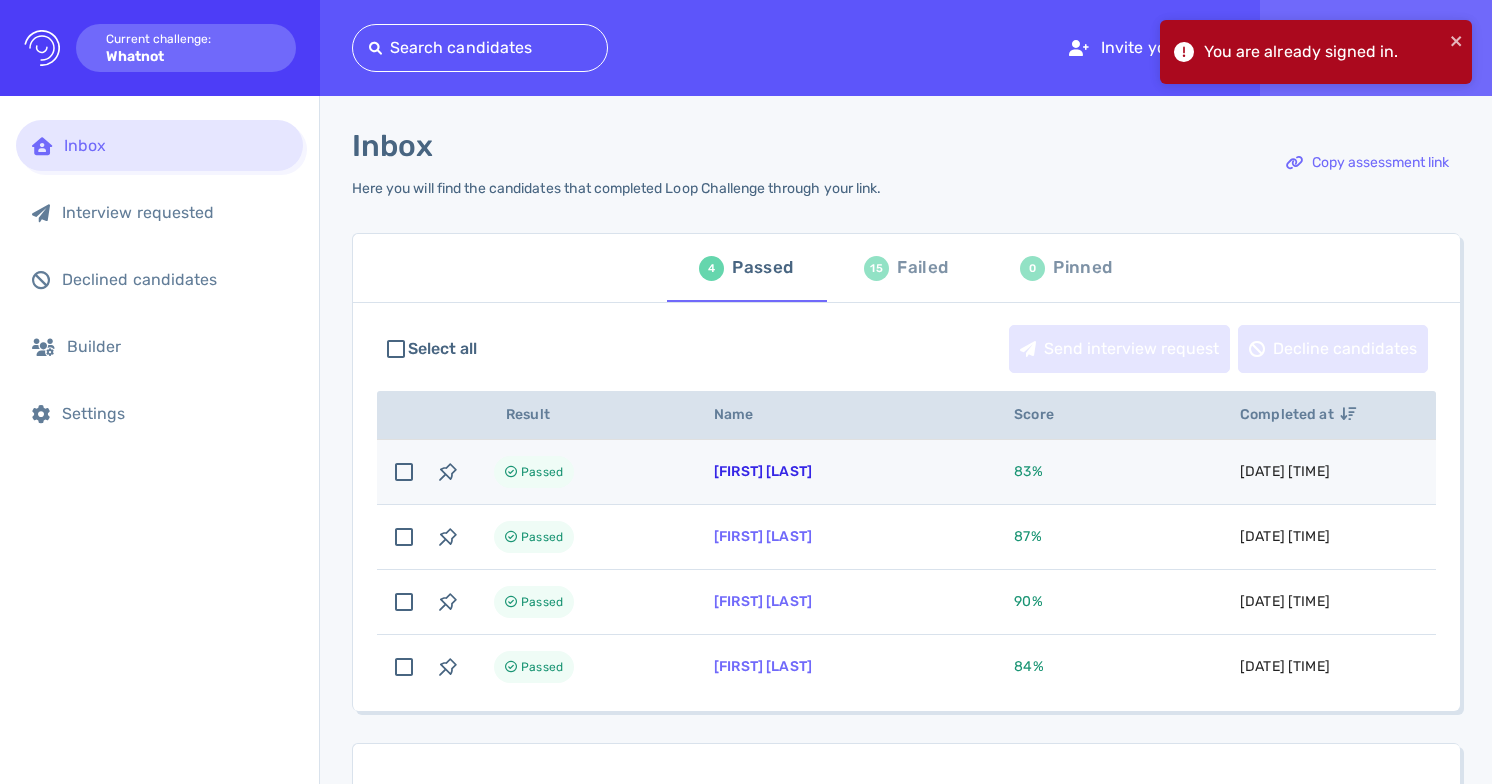 click on "[FIRST] [LAST]" at bounding box center [763, 471] 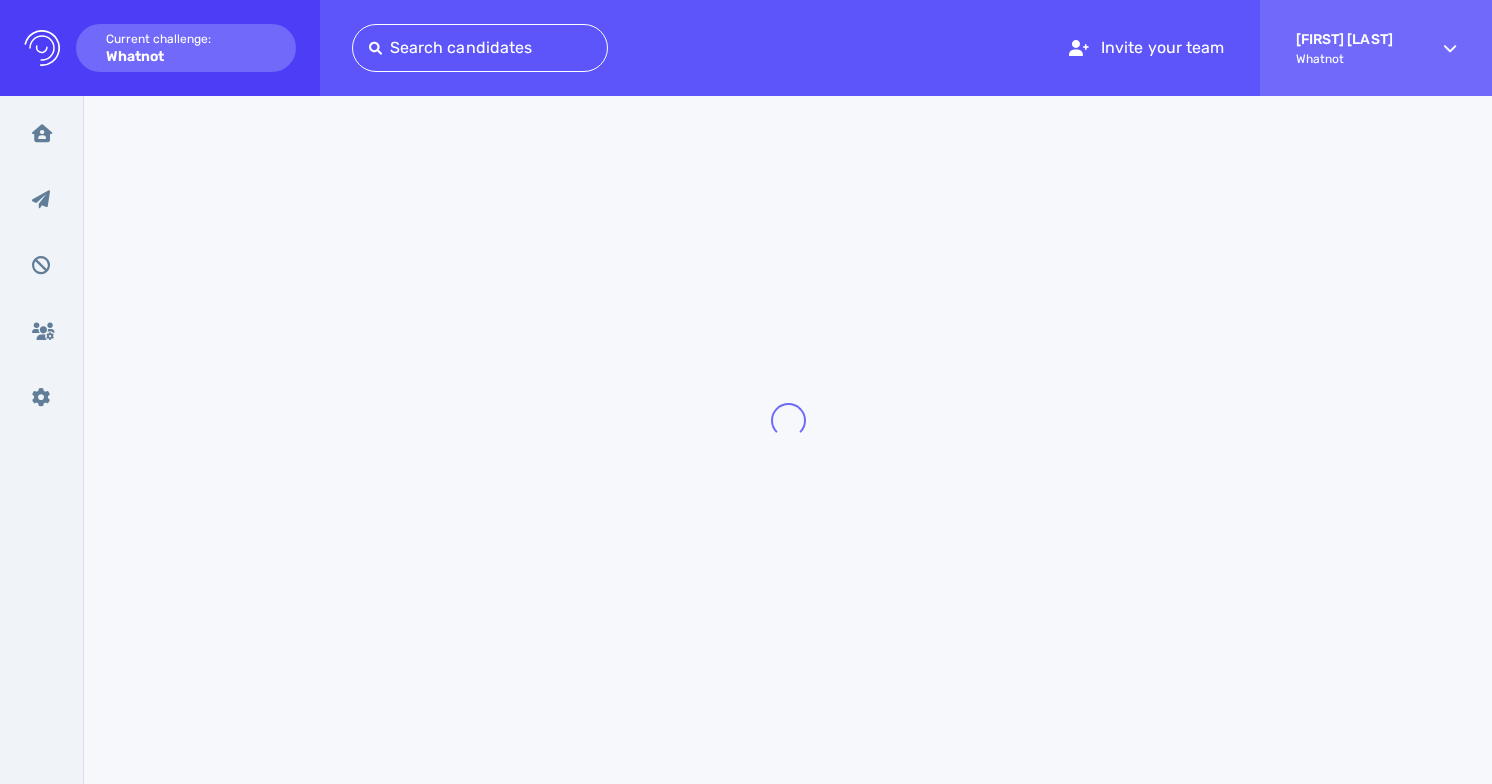 scroll, scrollTop: 0, scrollLeft: 0, axis: both 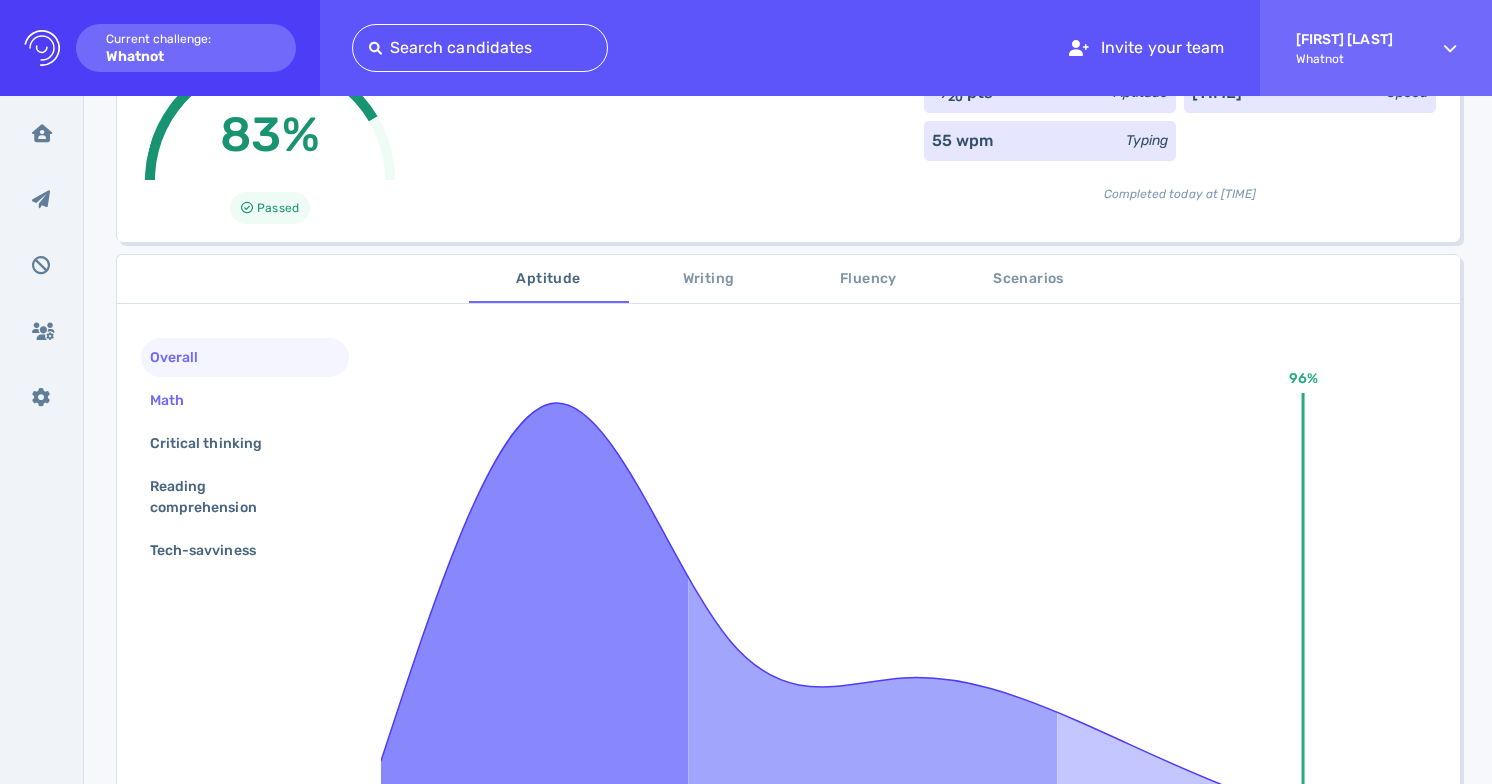 click on "Math" at bounding box center (177, 400) 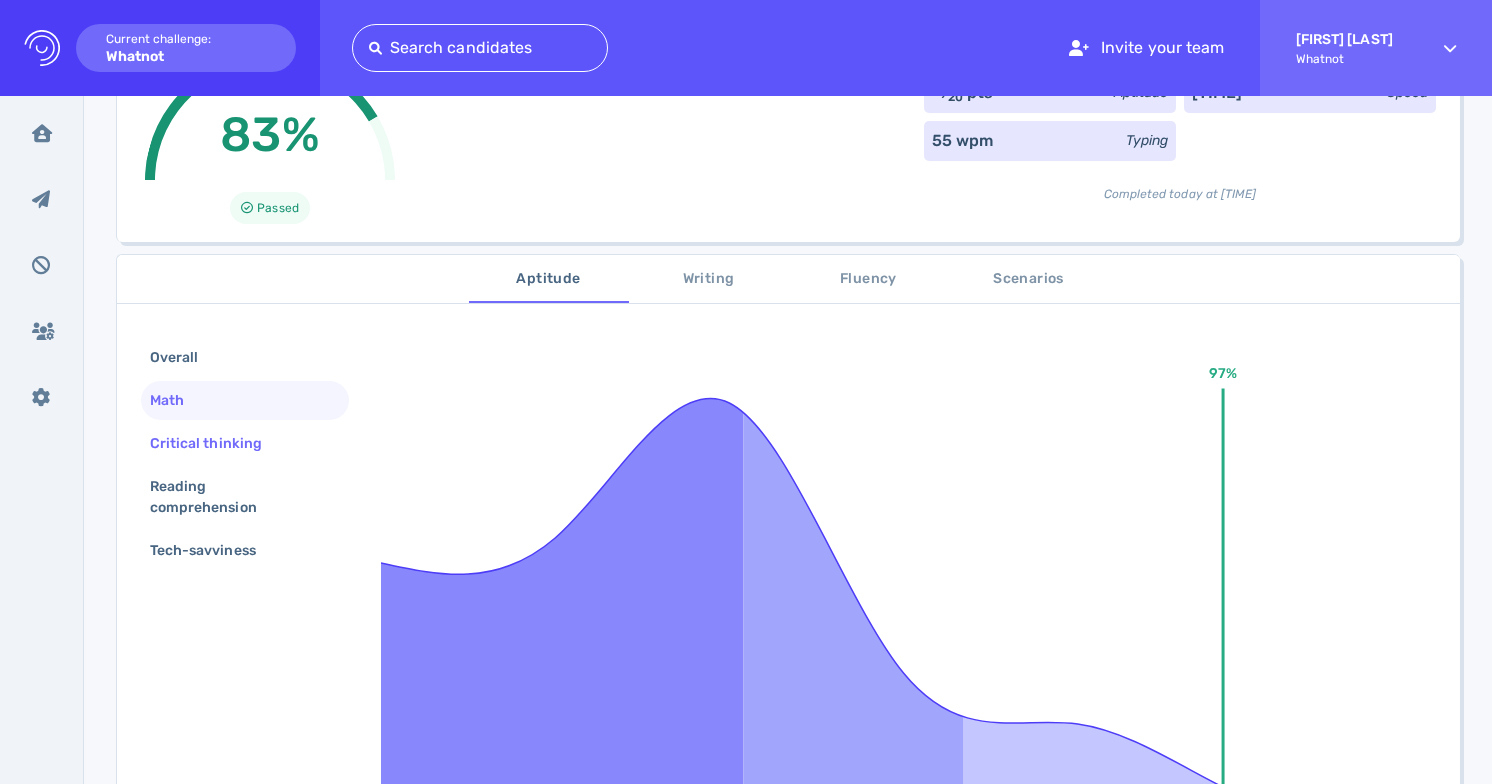 click on "Critical thinking" at bounding box center (216, 443) 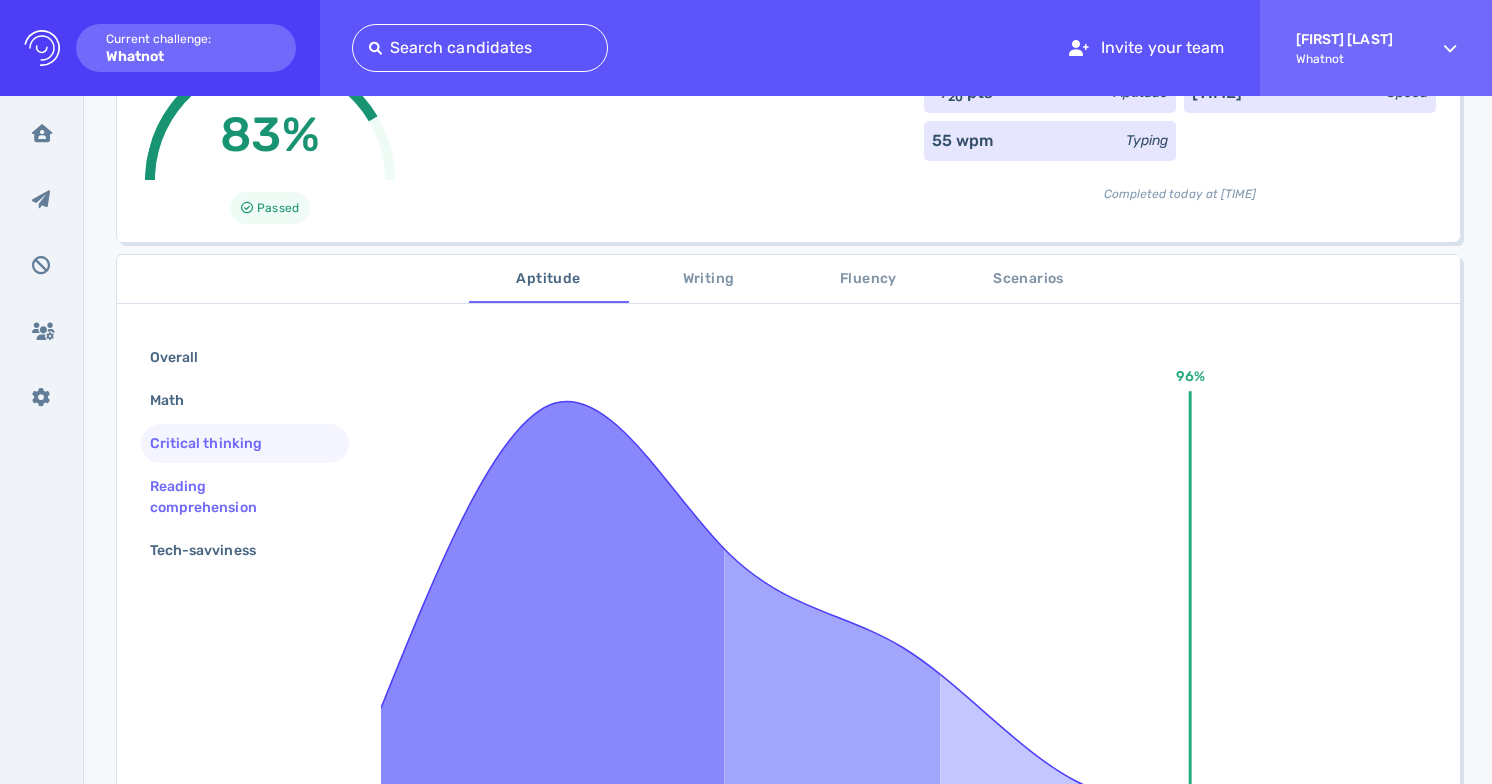 click on "Reading comprehension" at bounding box center (237, 497) 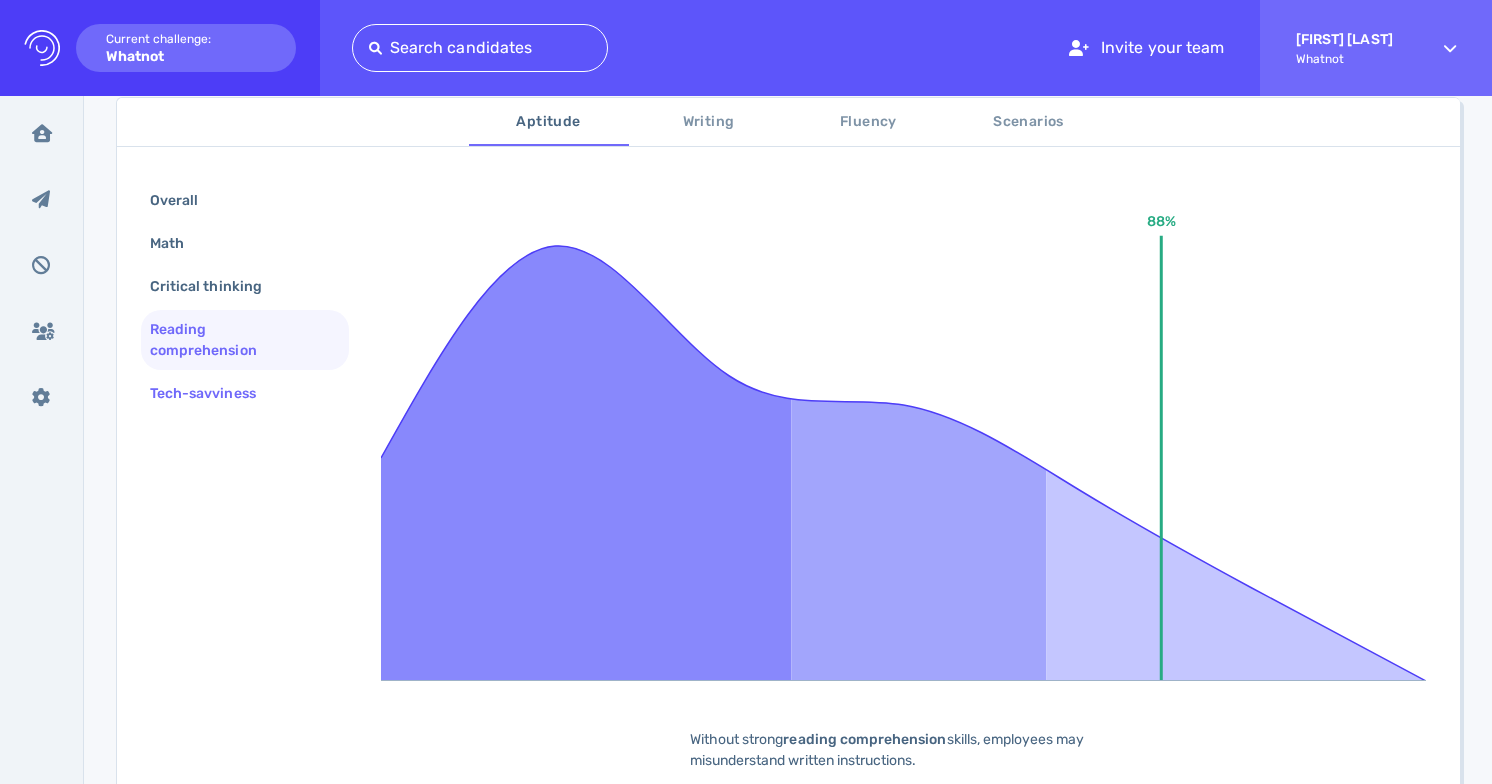 click on "Tech-savviness" at bounding box center [213, 393] 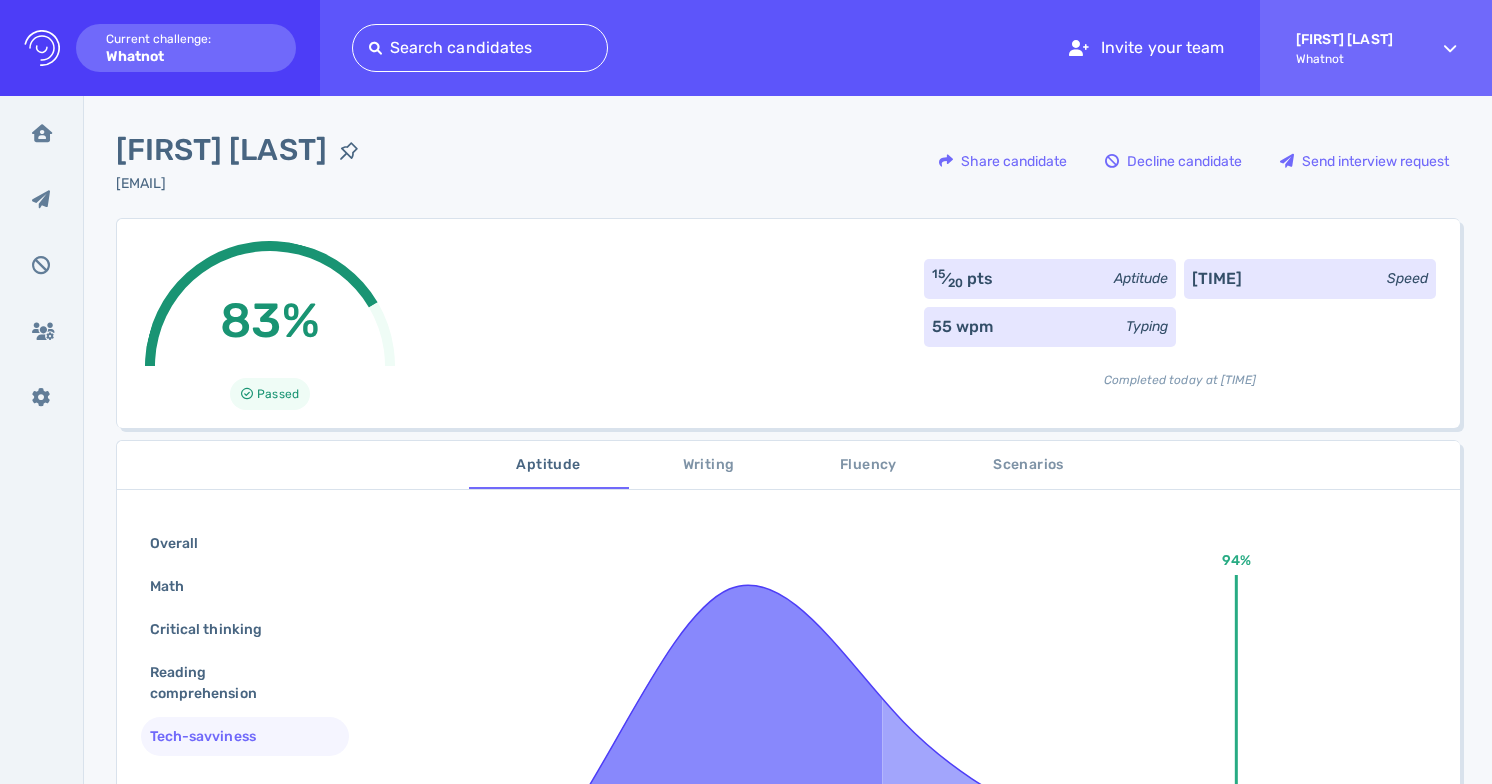 scroll, scrollTop: 40, scrollLeft: 0, axis: vertical 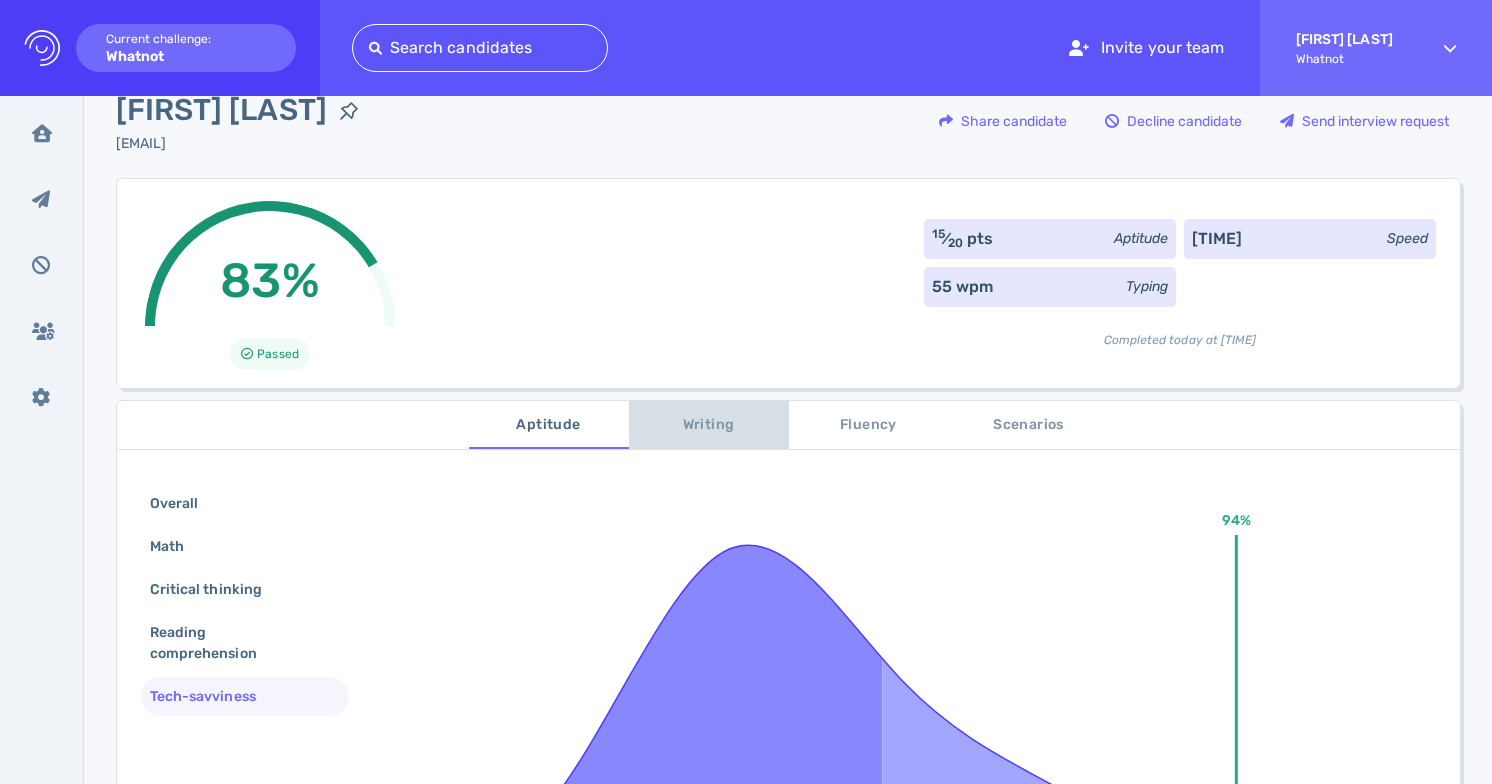click on "Writing" at bounding box center (709, 425) 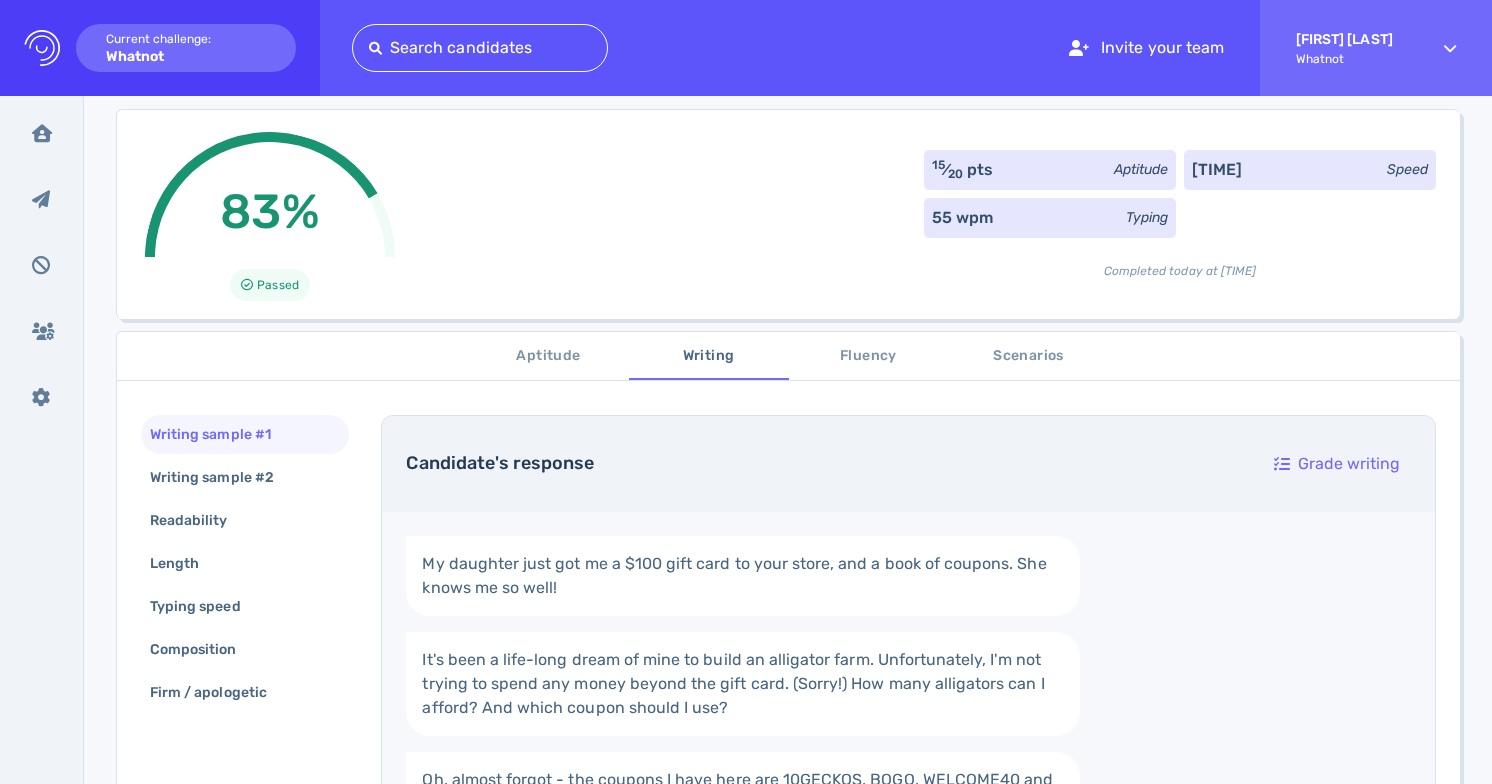 scroll, scrollTop: 136, scrollLeft: 0, axis: vertical 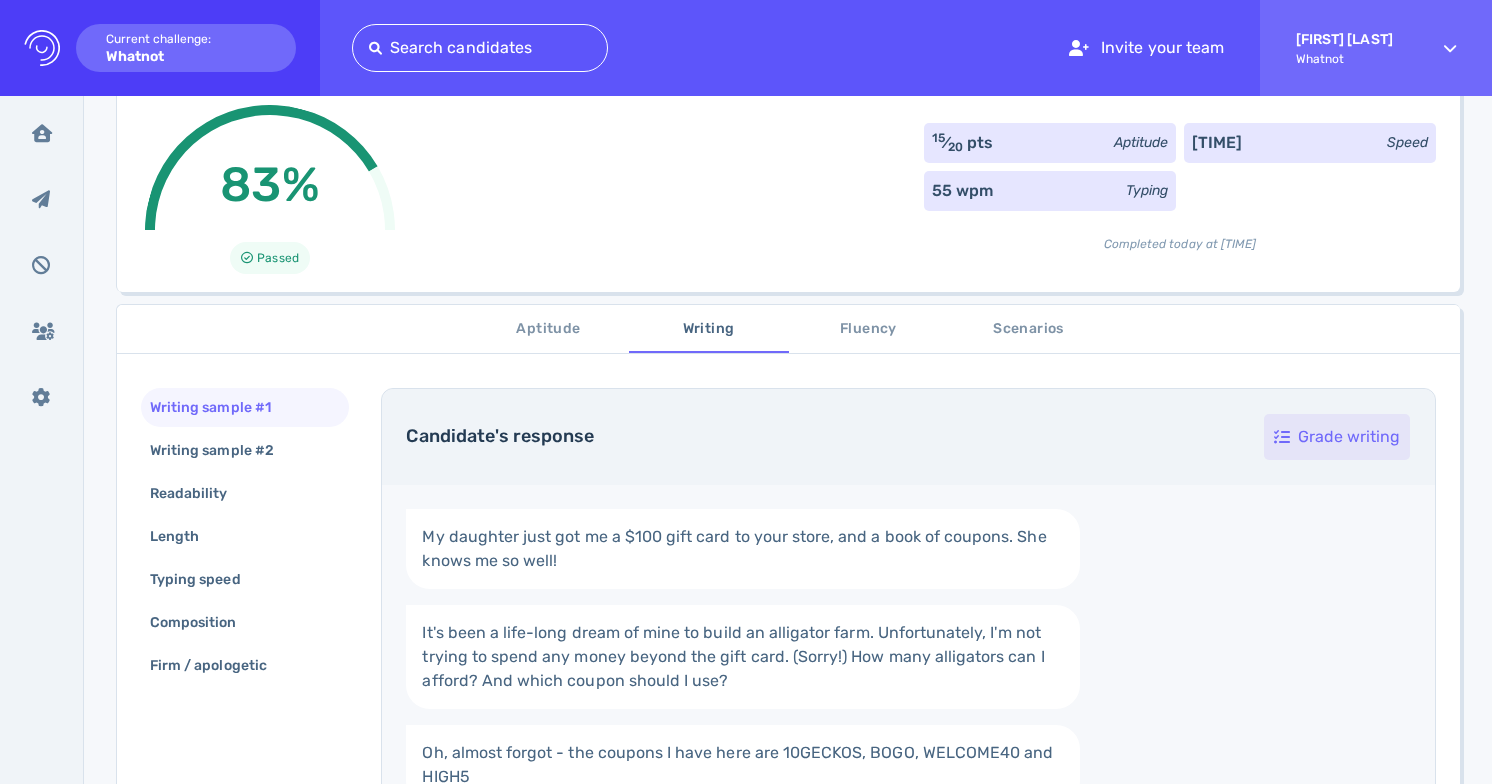 click on "Grade writing" at bounding box center [1337, 437] 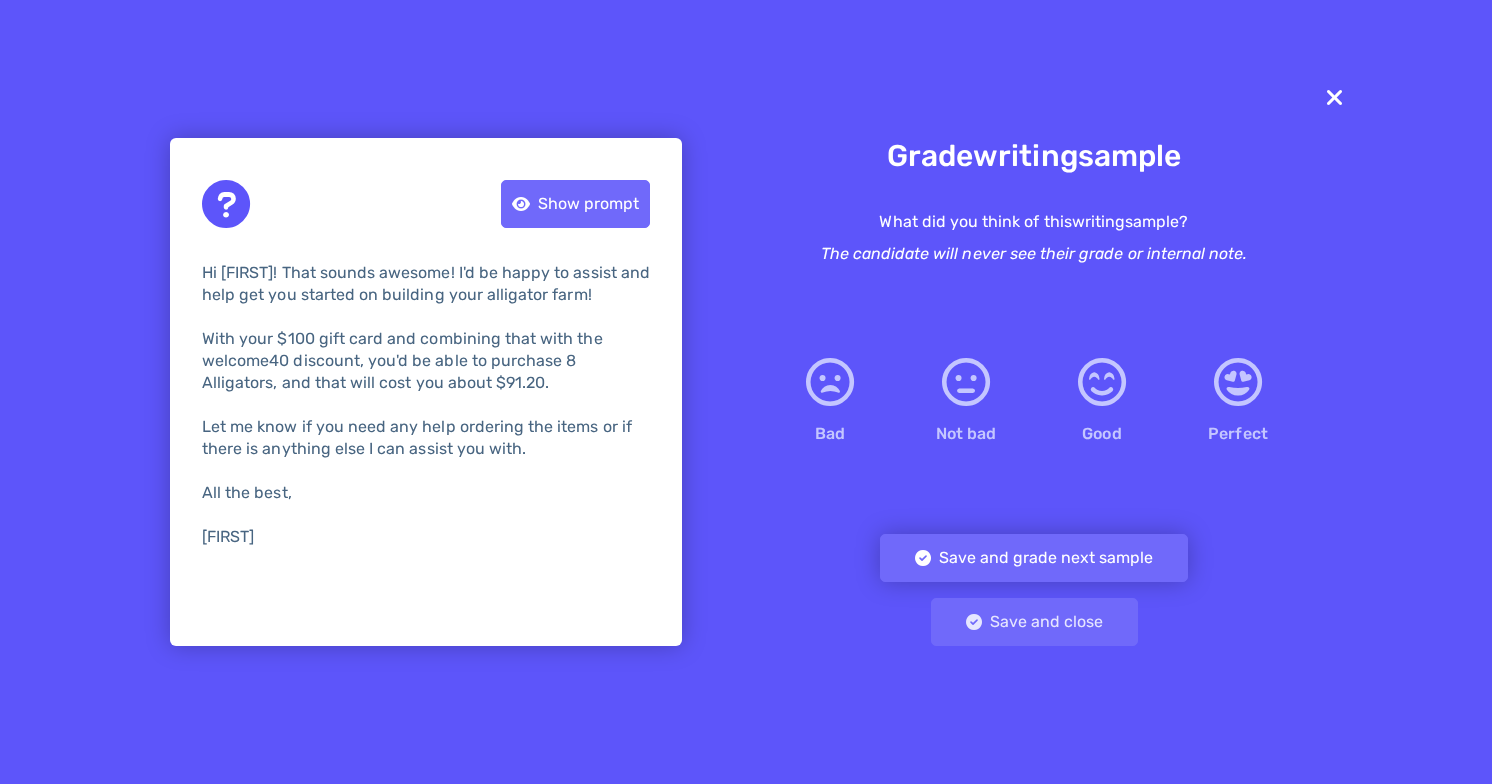 click at bounding box center [1334, 98] 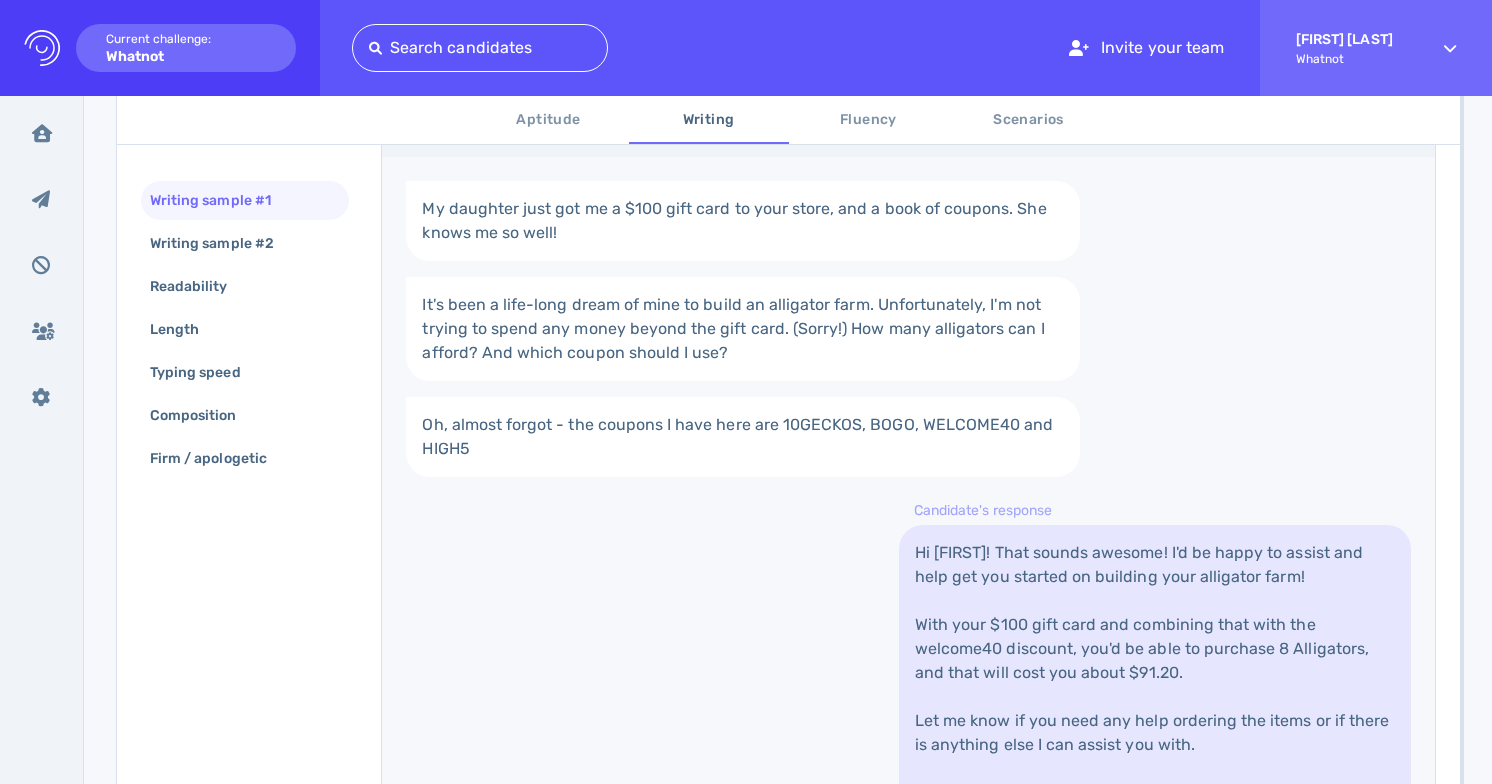 scroll, scrollTop: 466, scrollLeft: 0, axis: vertical 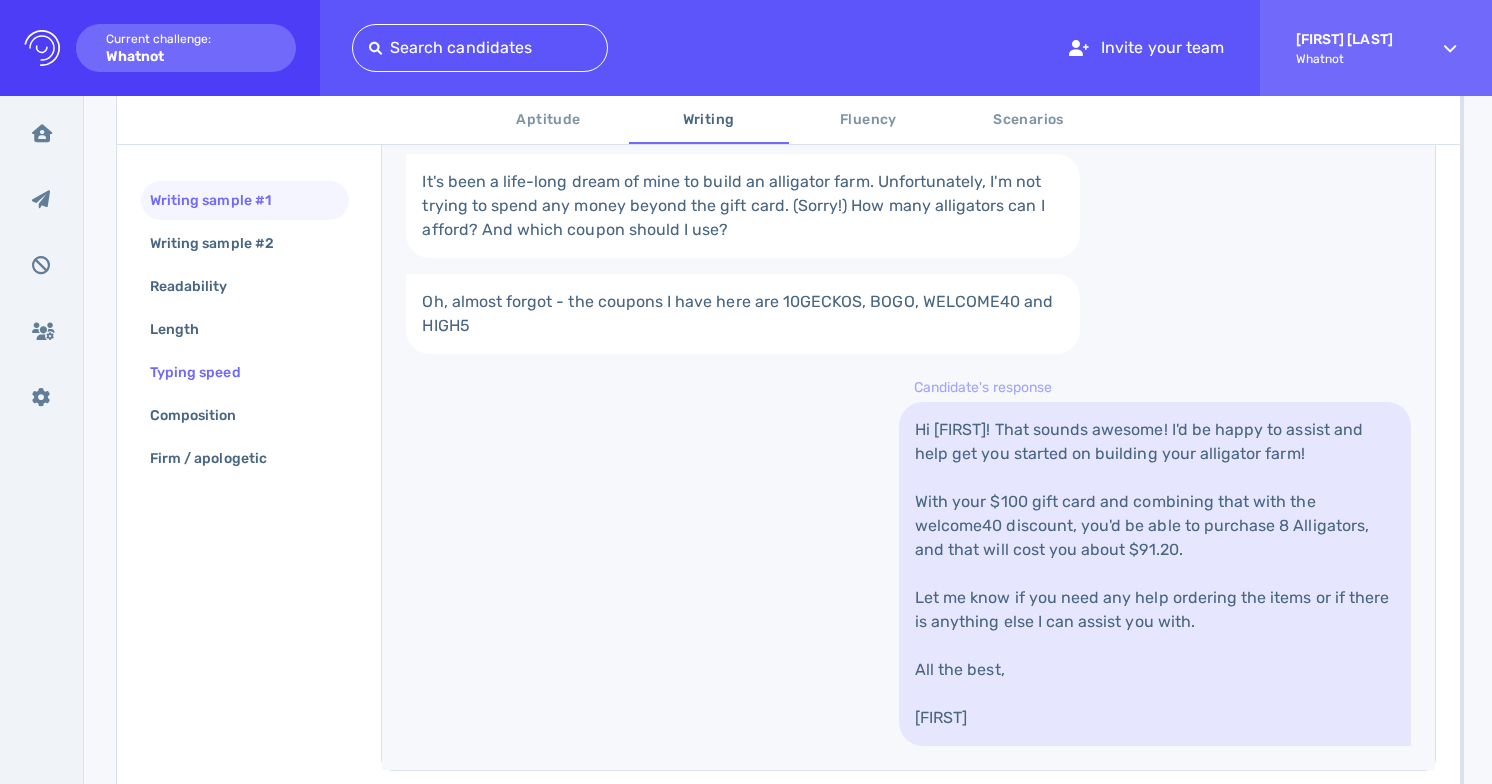 click on "Typing speed" at bounding box center (245, 372) 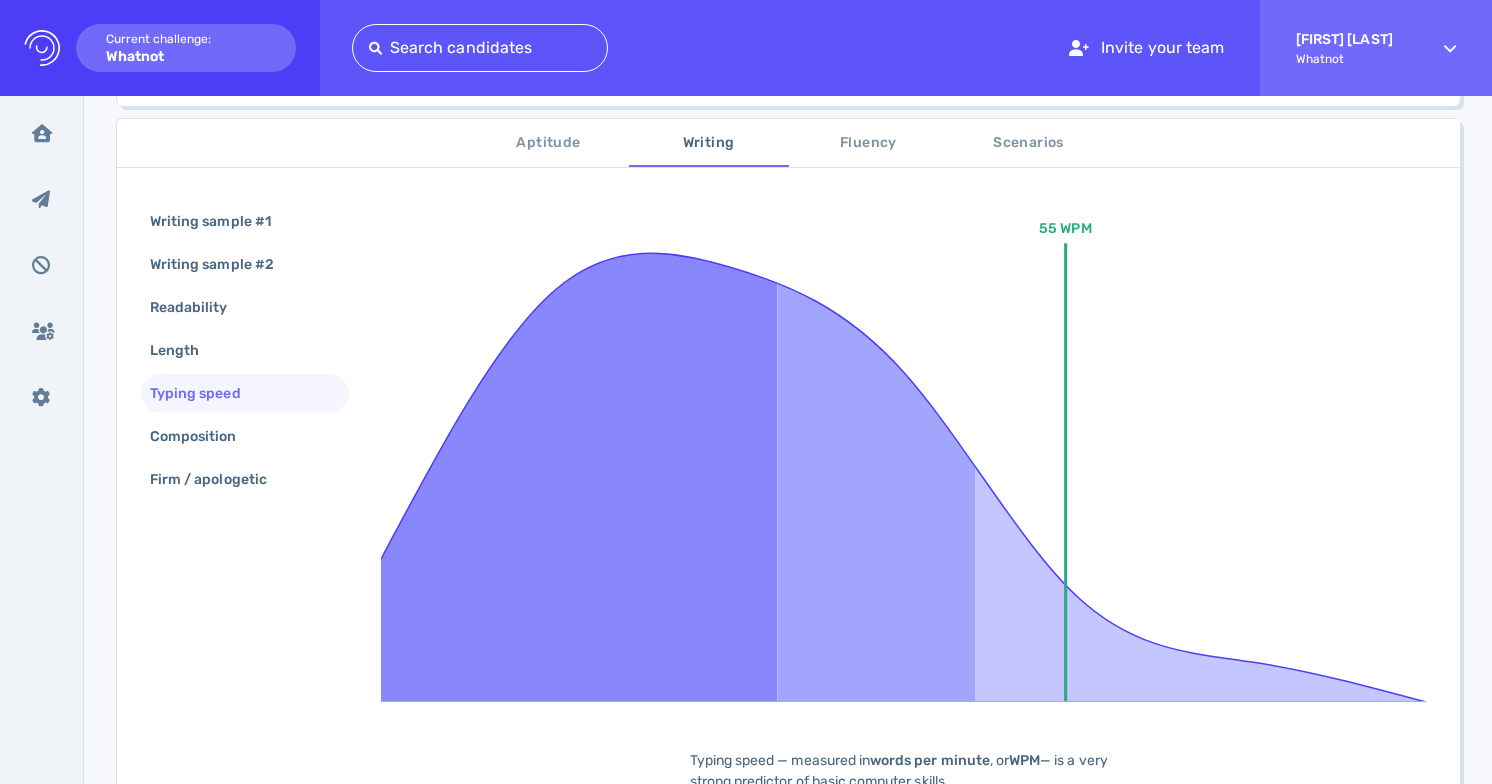 scroll, scrollTop: 269, scrollLeft: 0, axis: vertical 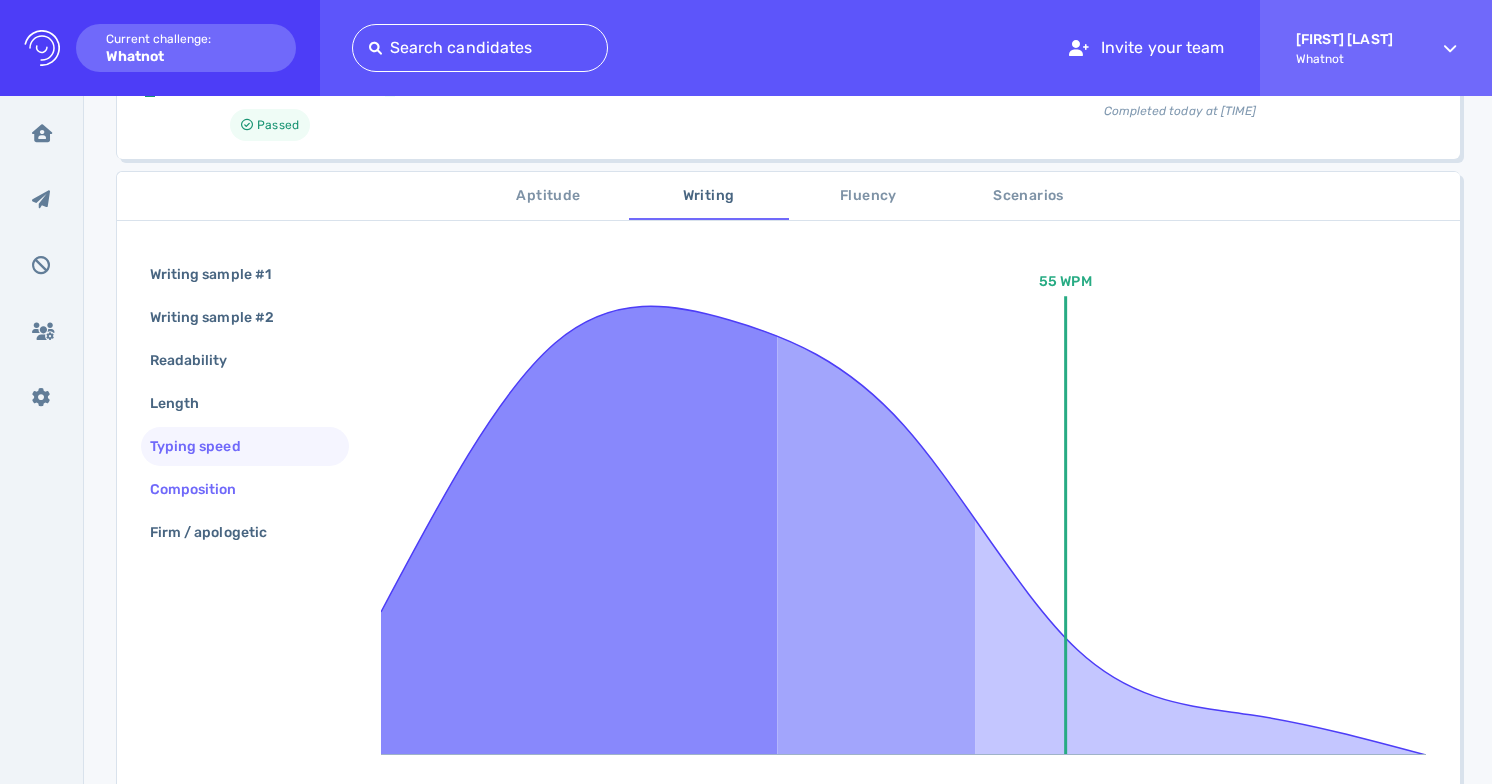 click on "Composition" at bounding box center (203, 489) 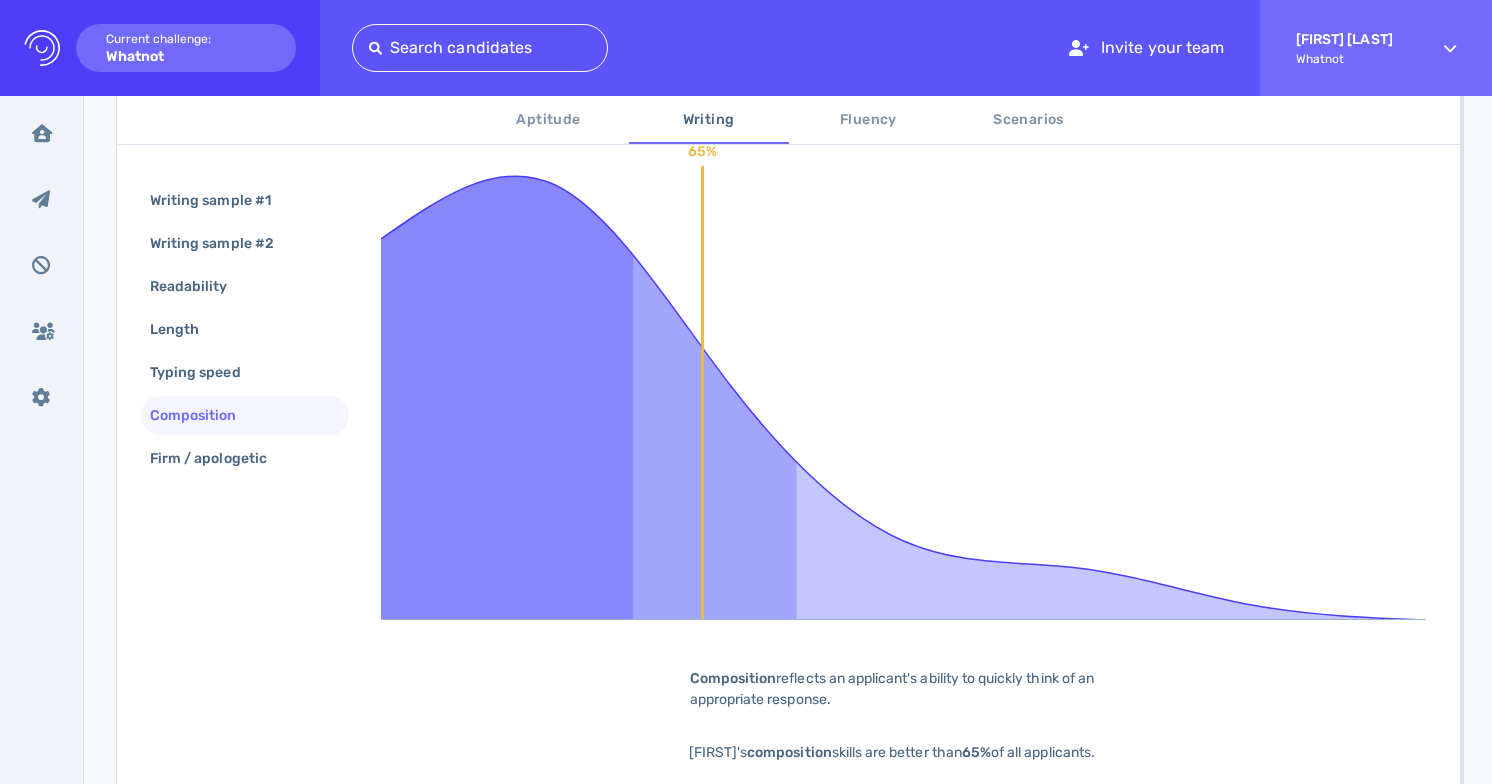scroll, scrollTop: 362, scrollLeft: 0, axis: vertical 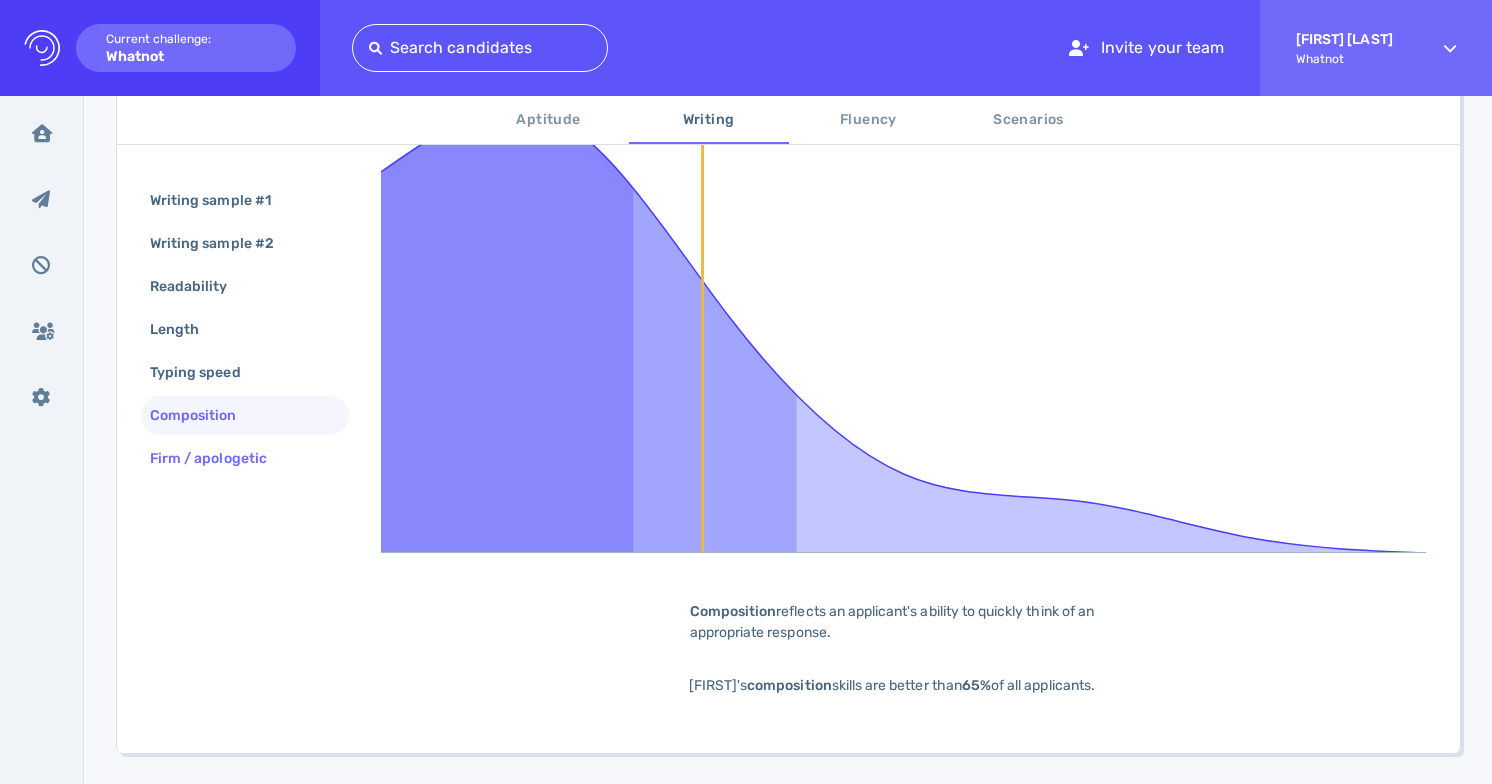 click on "Firm / apologetic" at bounding box center [218, 458] 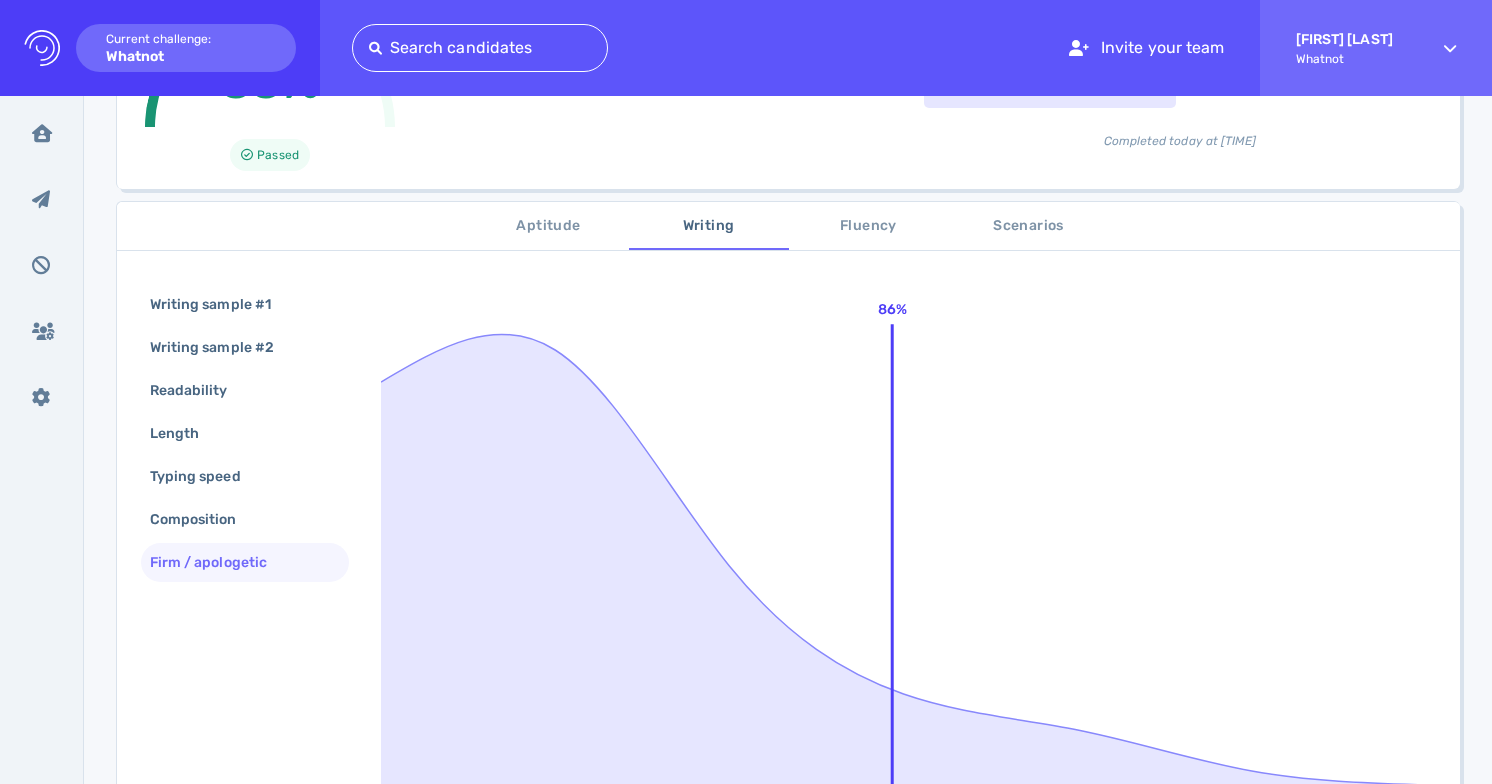 scroll, scrollTop: 203, scrollLeft: 0, axis: vertical 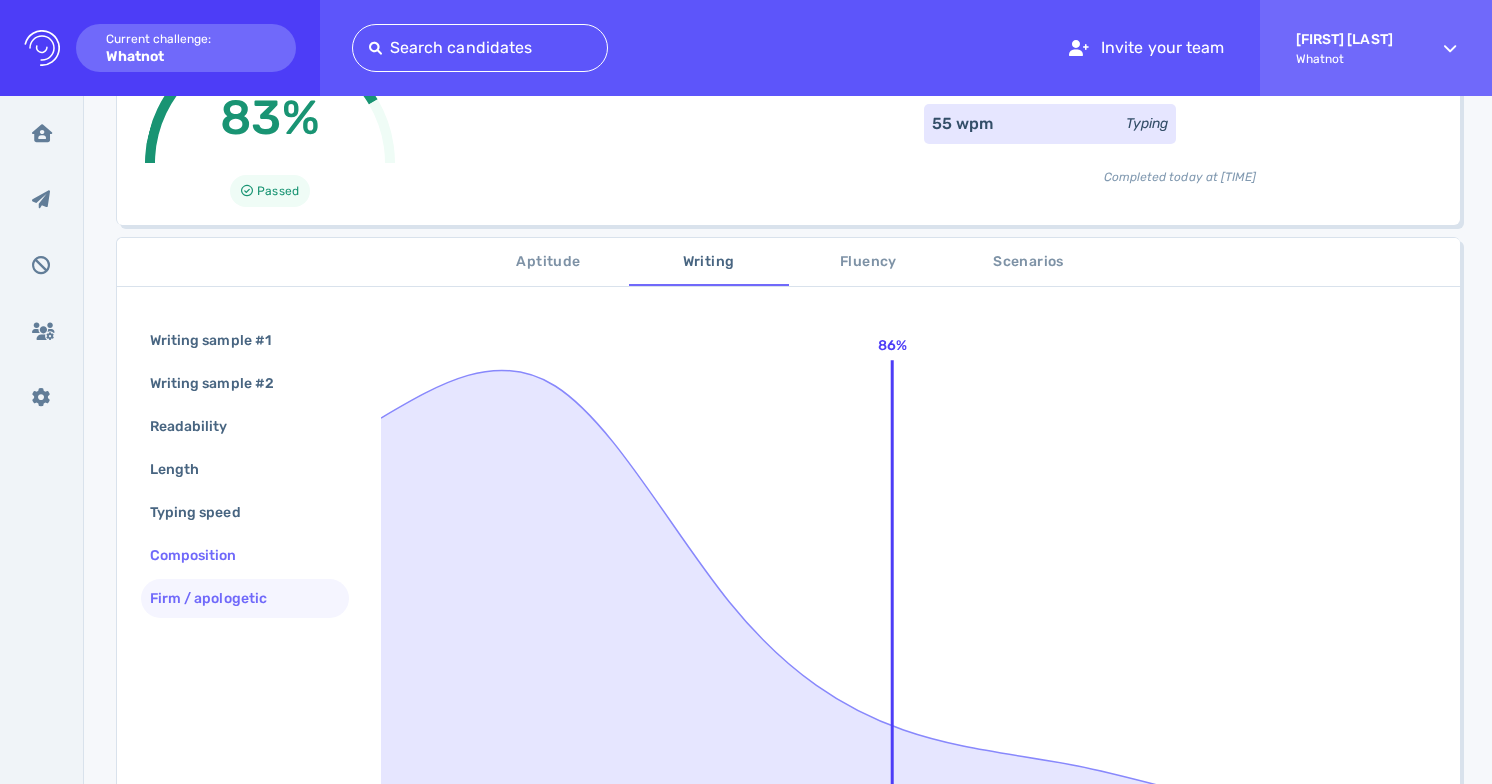 click on "Composition" at bounding box center [245, 555] 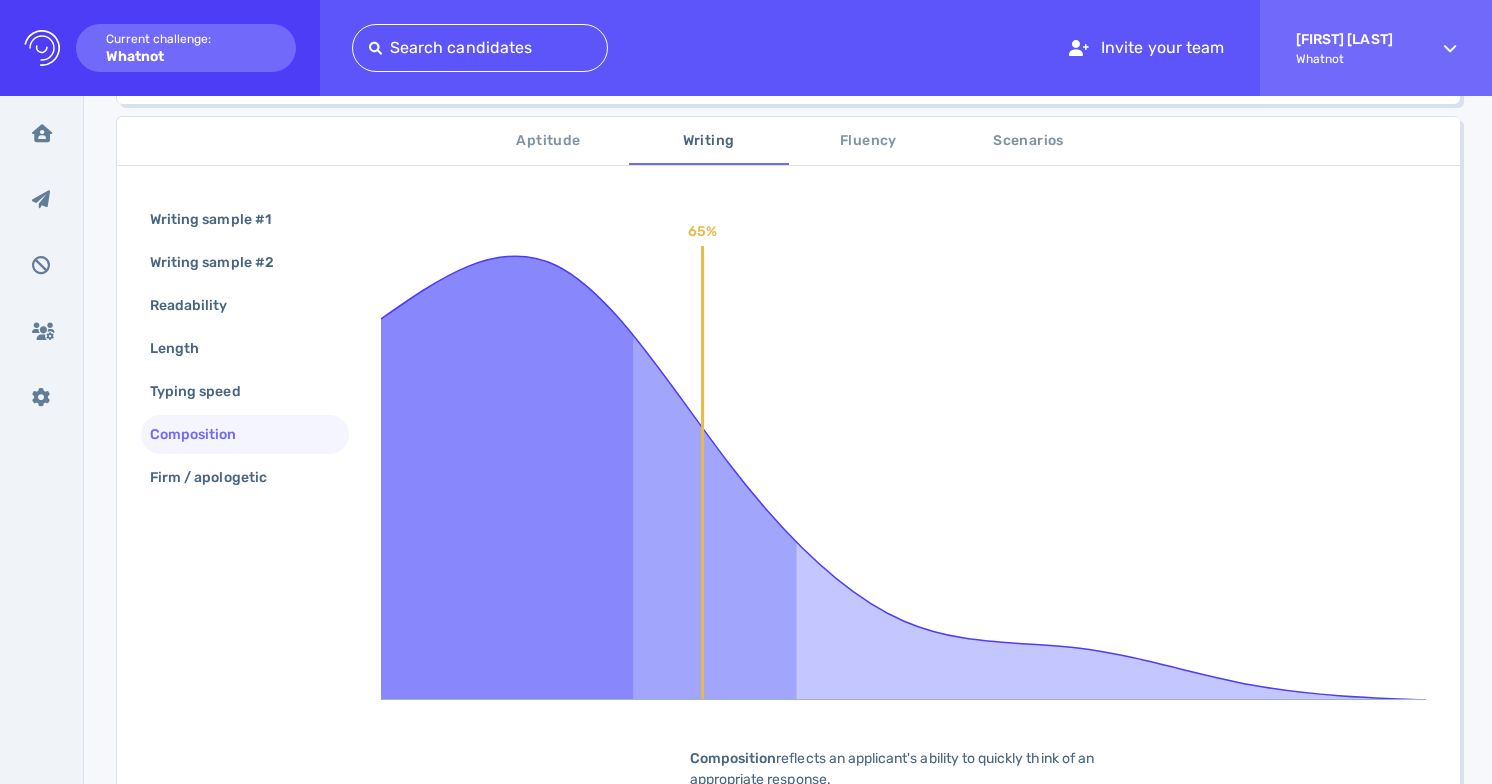 scroll, scrollTop: 293, scrollLeft: 0, axis: vertical 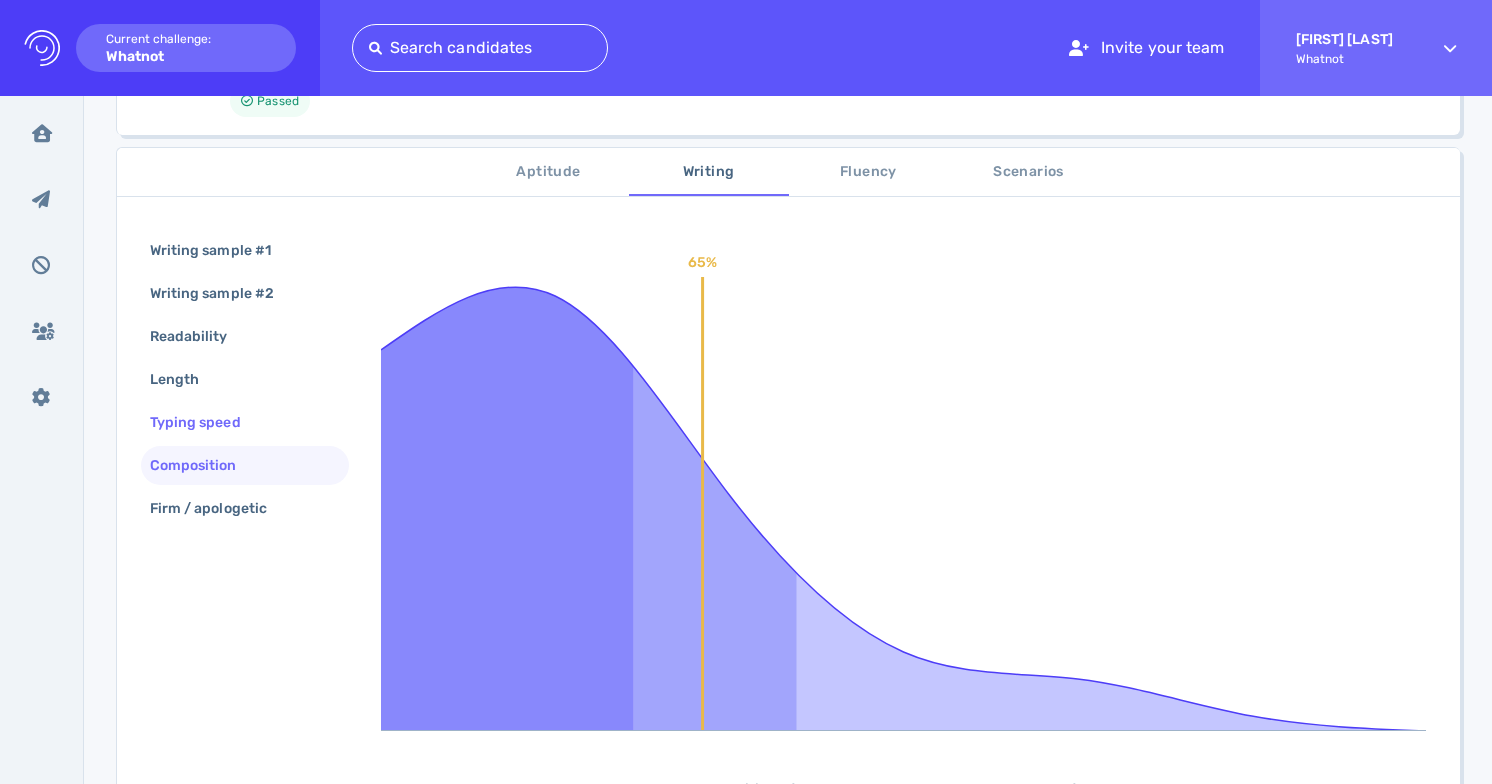 click on "Typing speed" at bounding box center [205, 422] 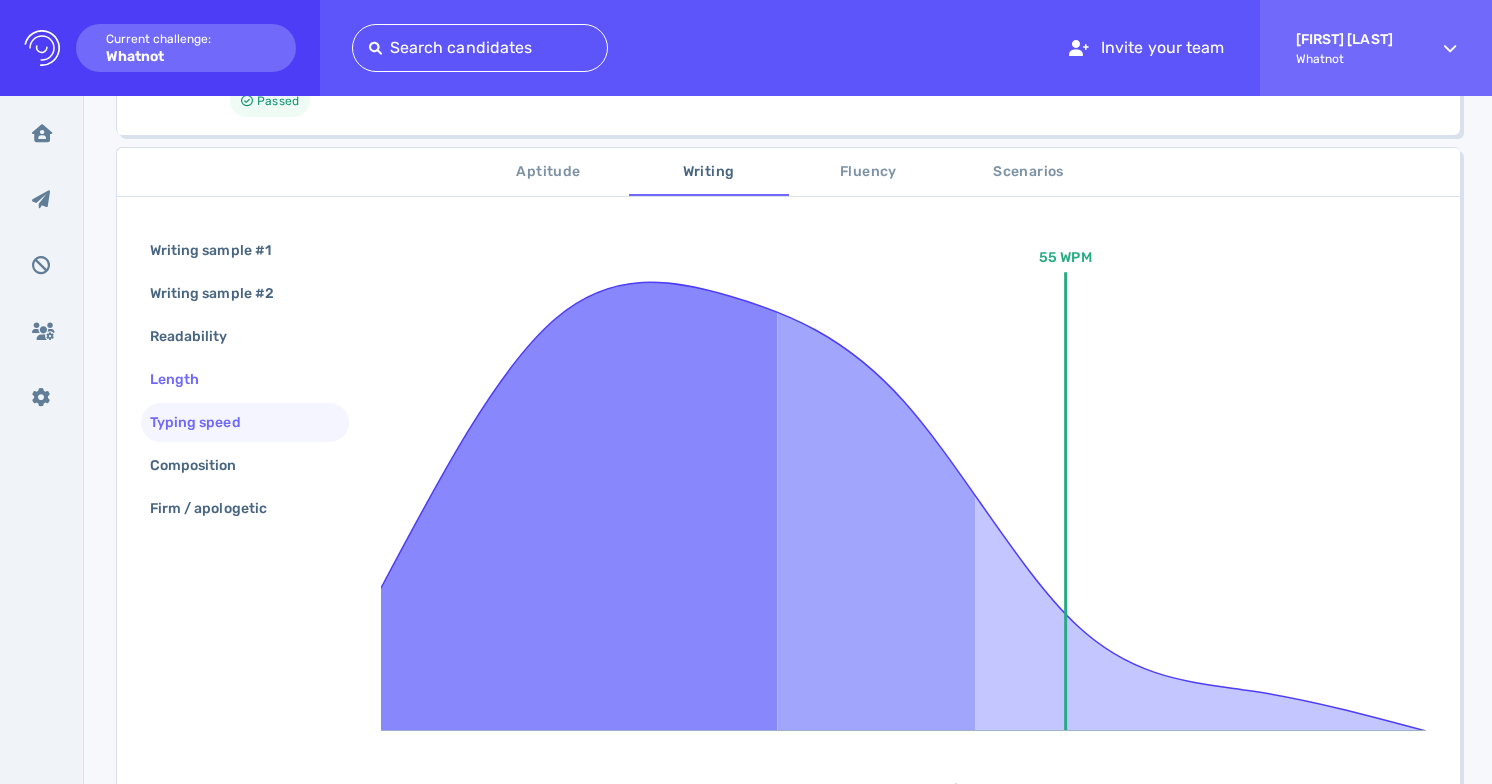 click on "Length" at bounding box center (184, 379) 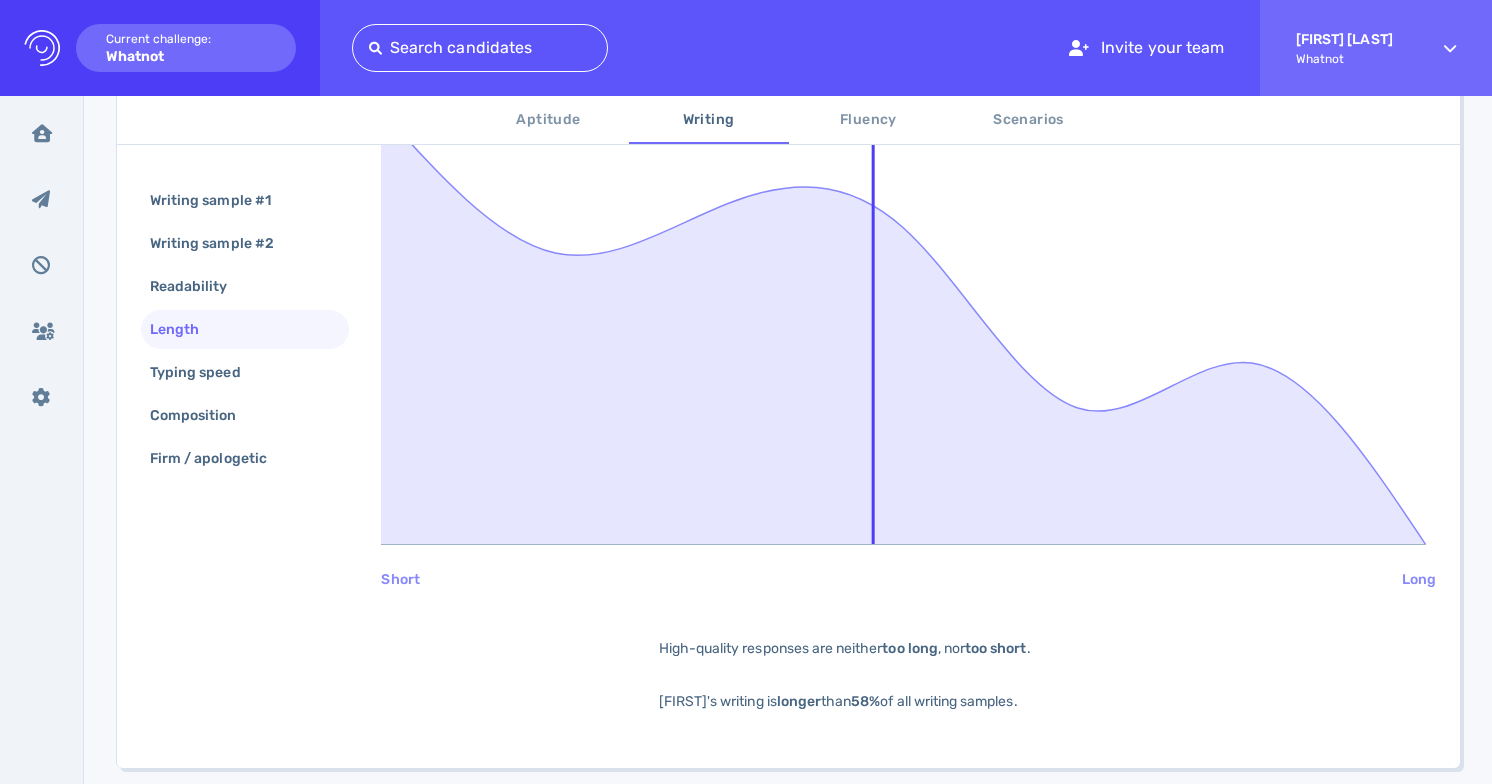 scroll, scrollTop: 543, scrollLeft: 0, axis: vertical 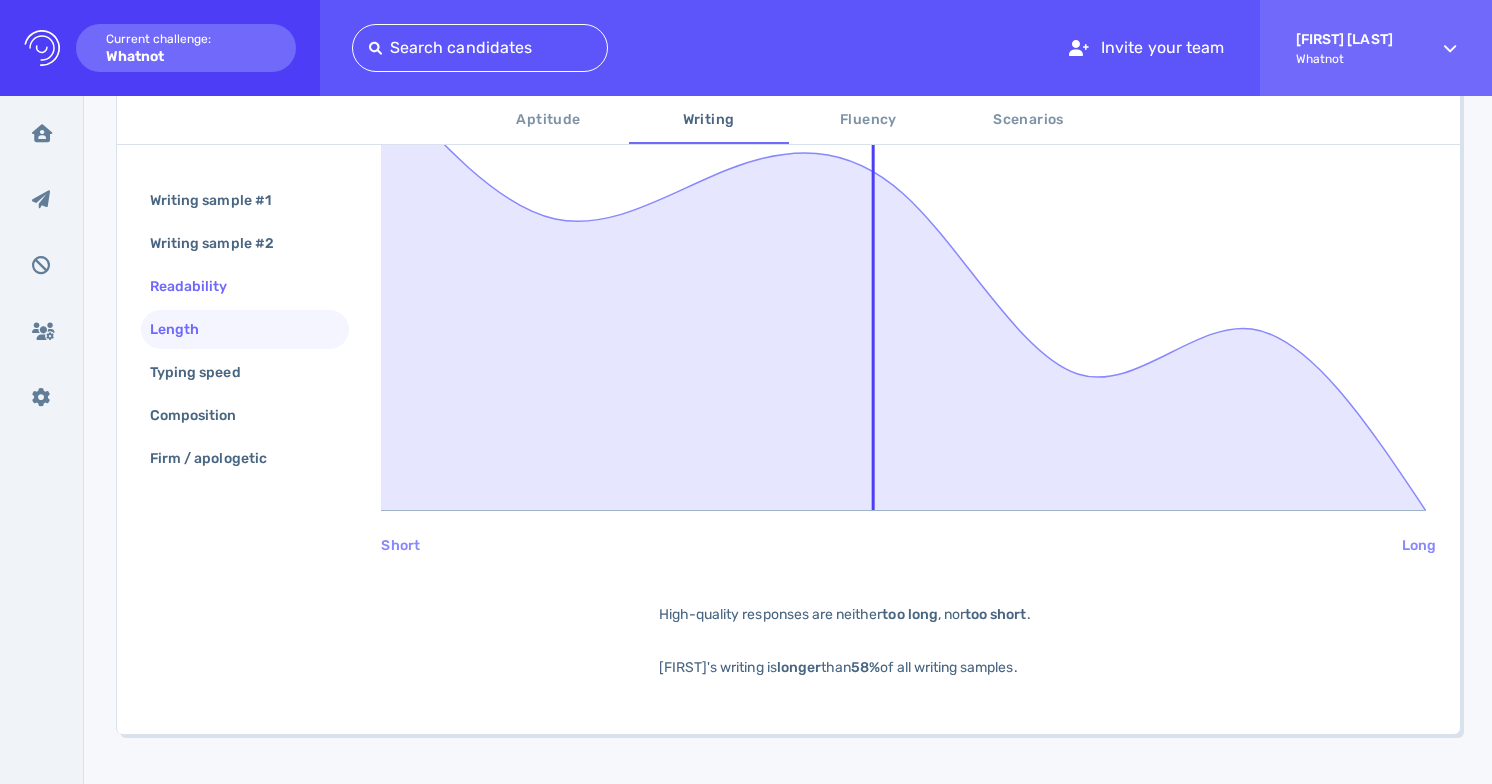 click on "Readability" at bounding box center [199, 286] 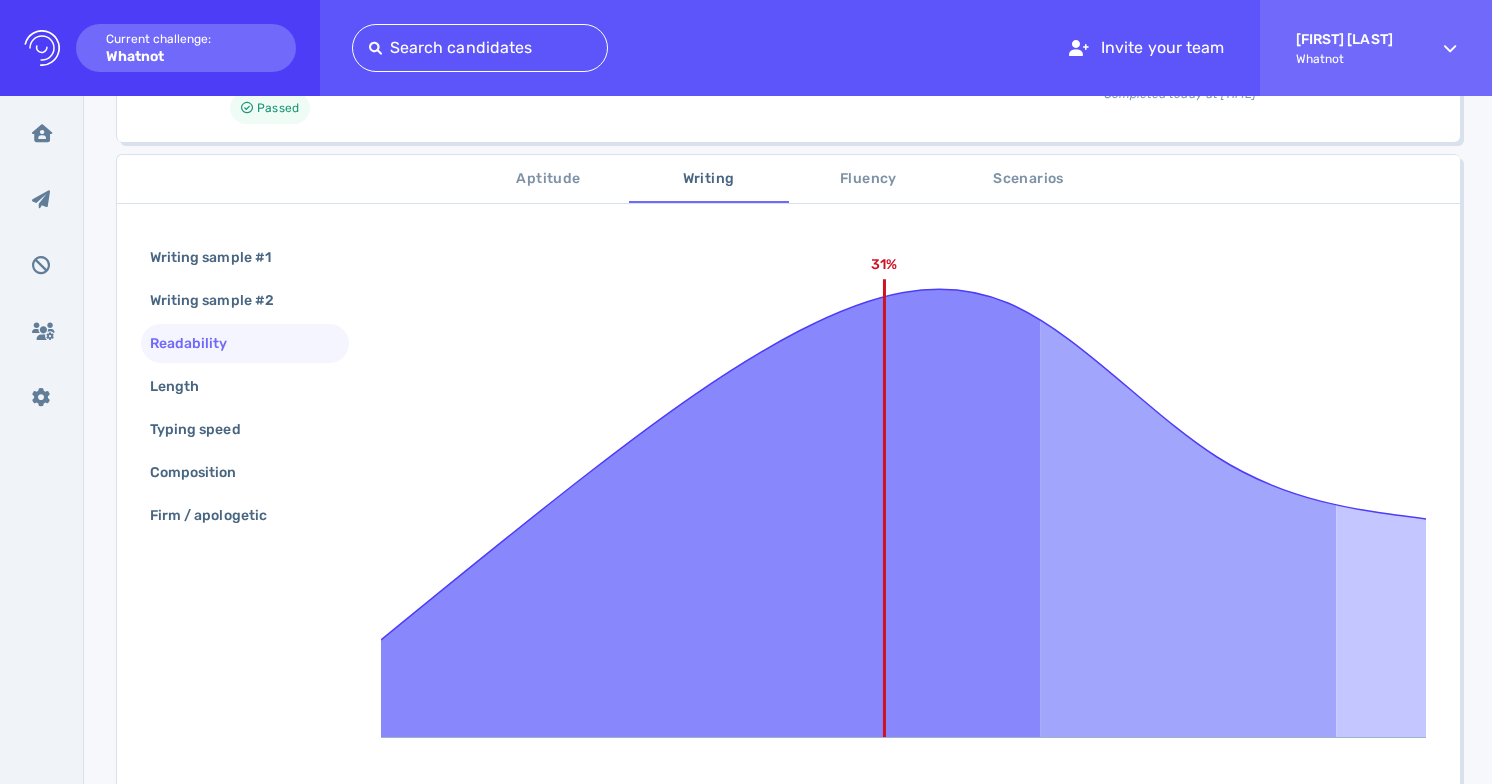 scroll, scrollTop: 285, scrollLeft: 0, axis: vertical 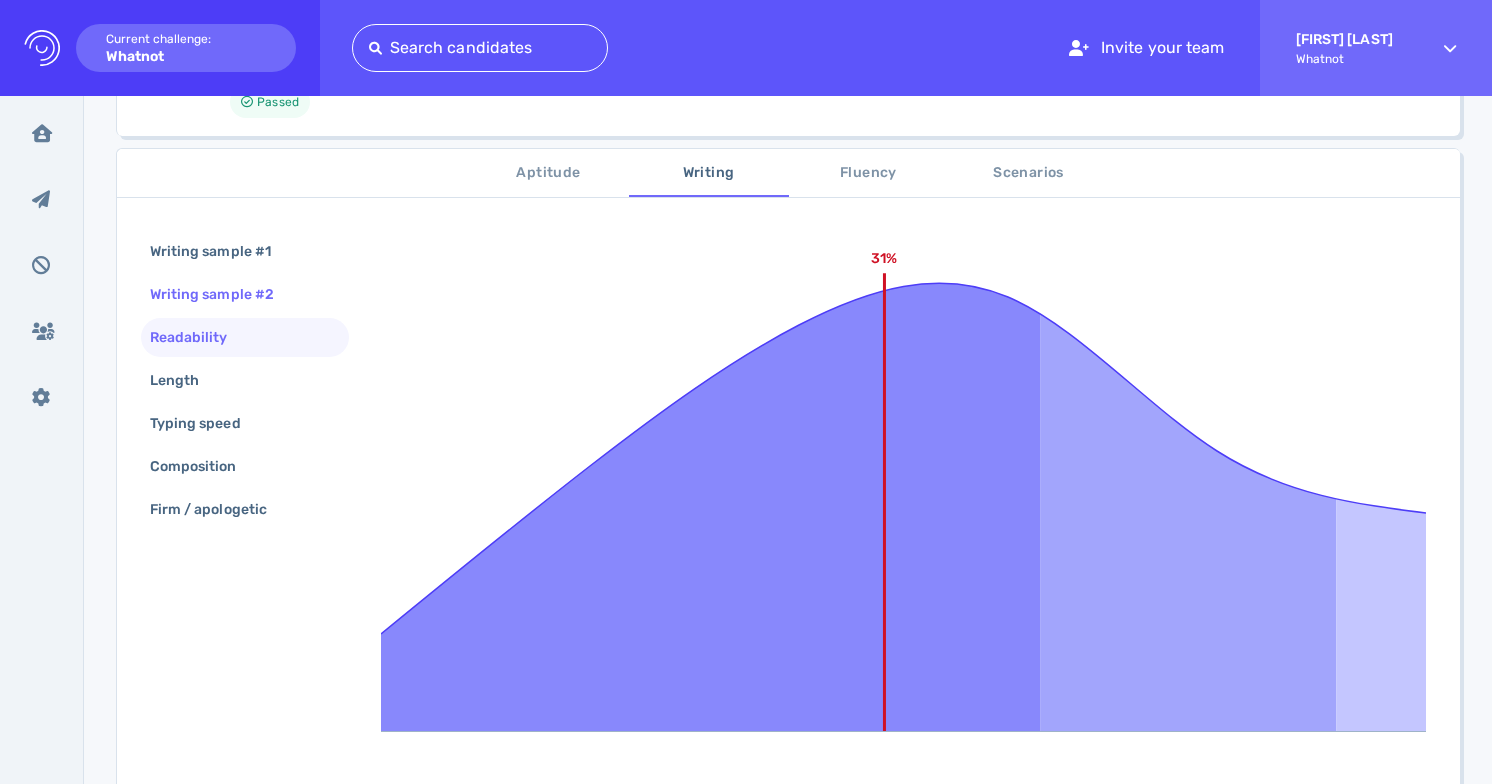 click on "Writing sample #2" at bounding box center (222, 294) 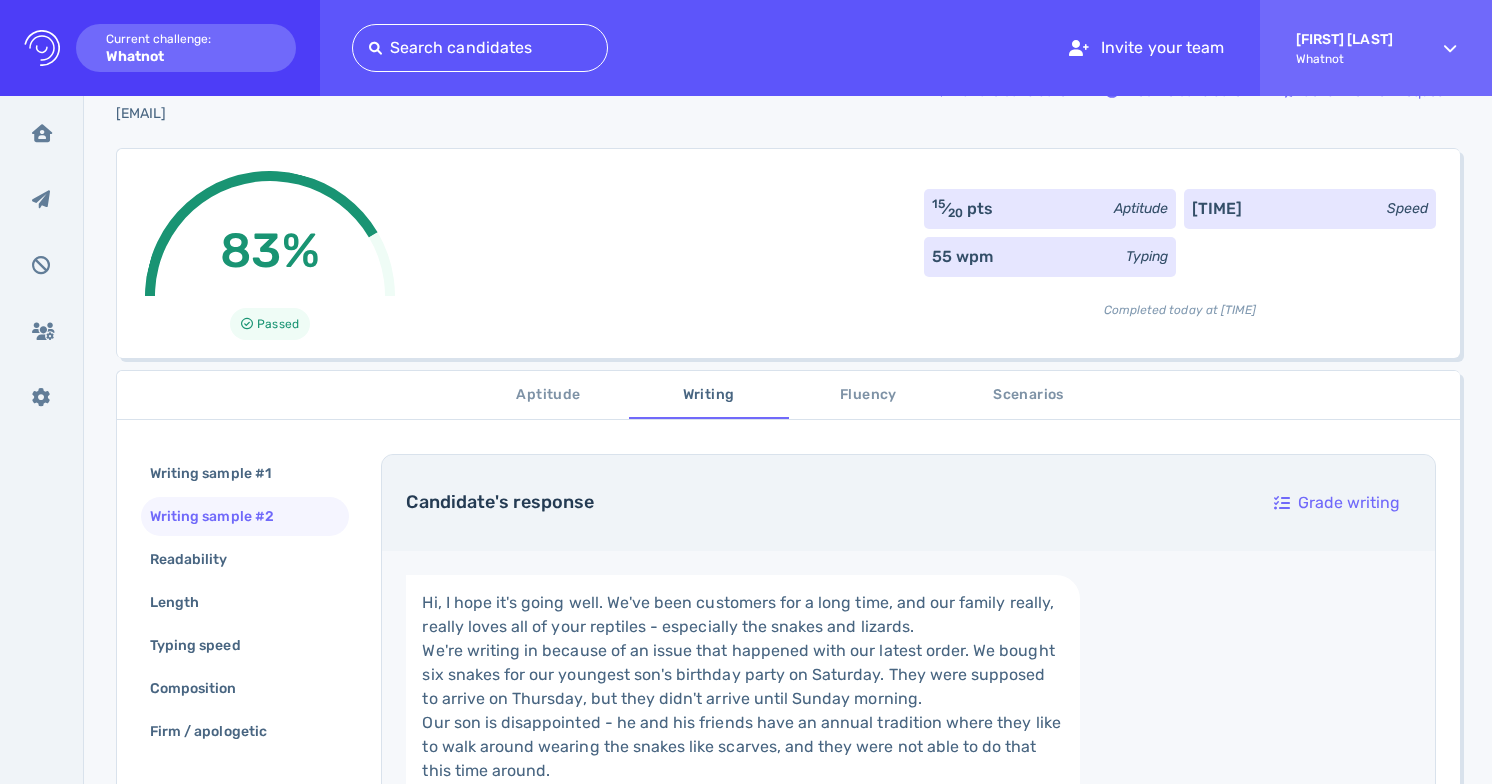 scroll, scrollTop: 0, scrollLeft: 0, axis: both 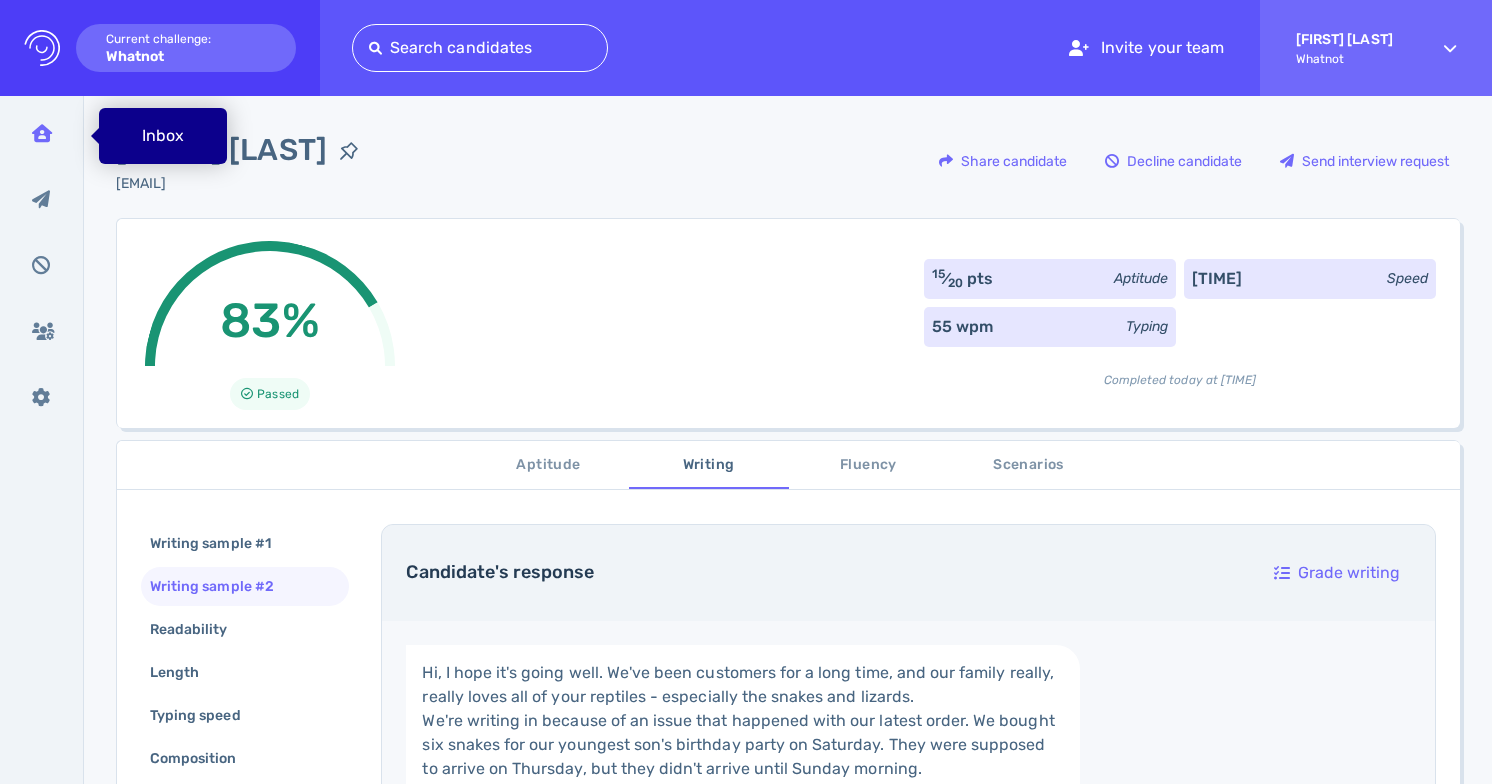 click at bounding box center (42, 133) 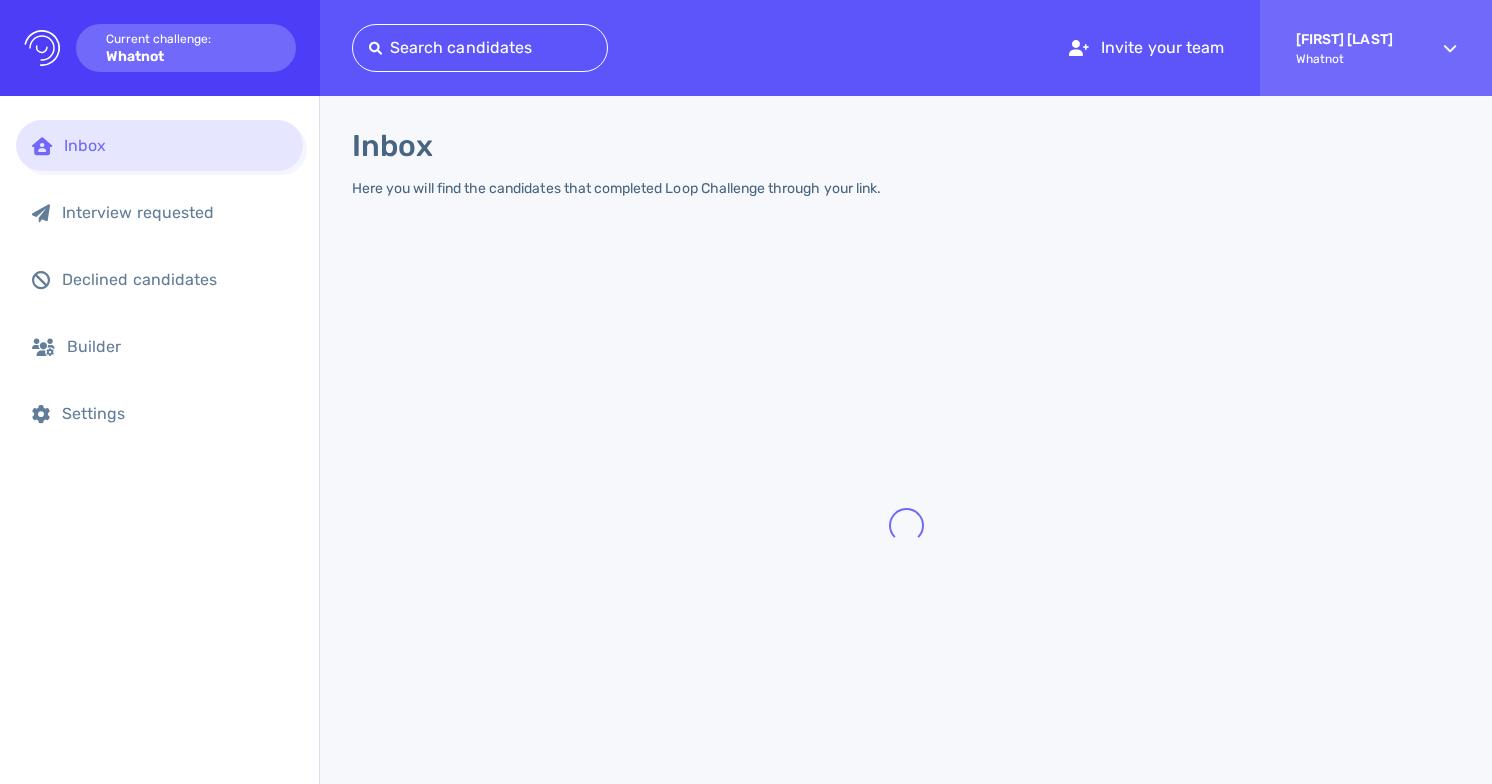 scroll, scrollTop: 0, scrollLeft: 0, axis: both 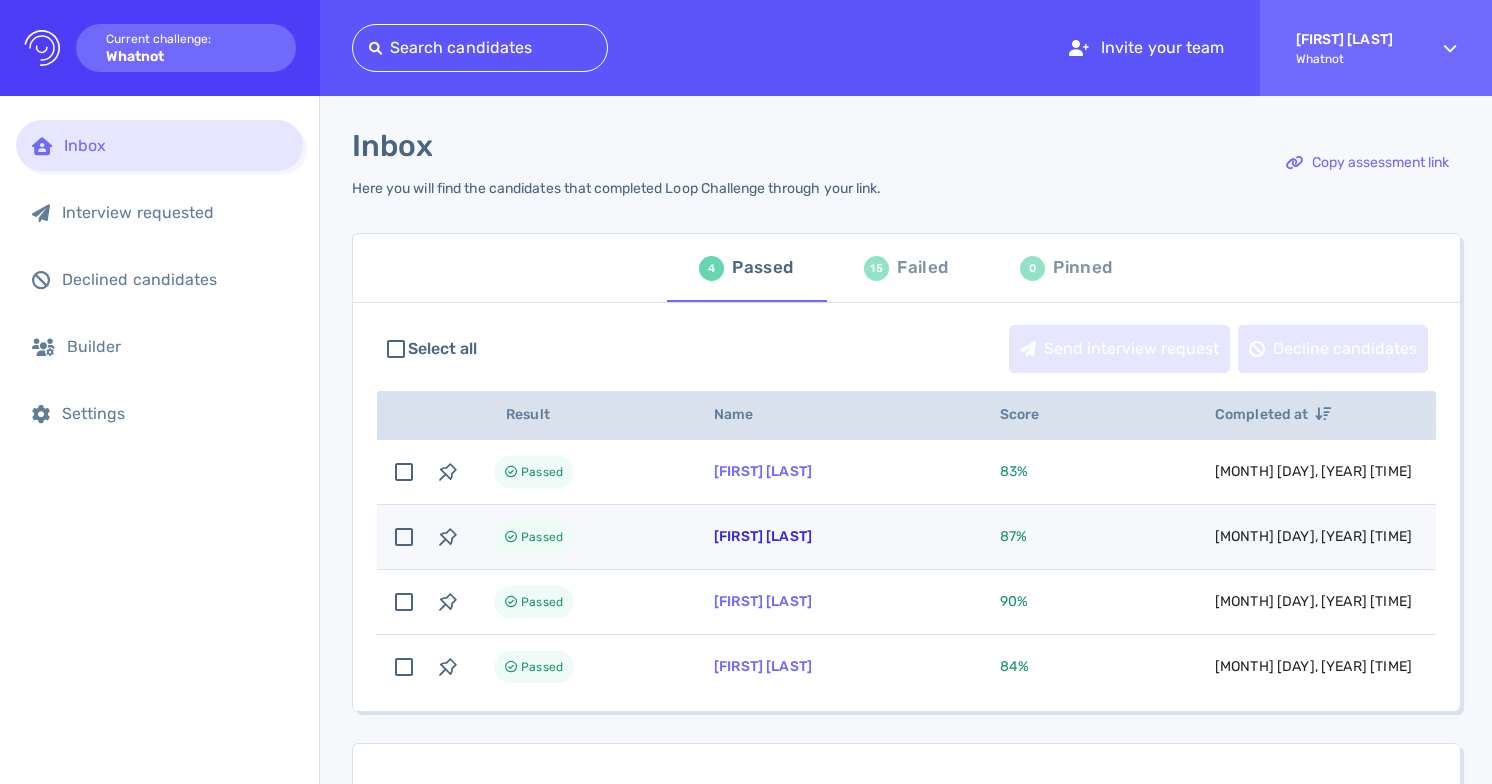 click on "Alexica Moreira" at bounding box center [763, 536] 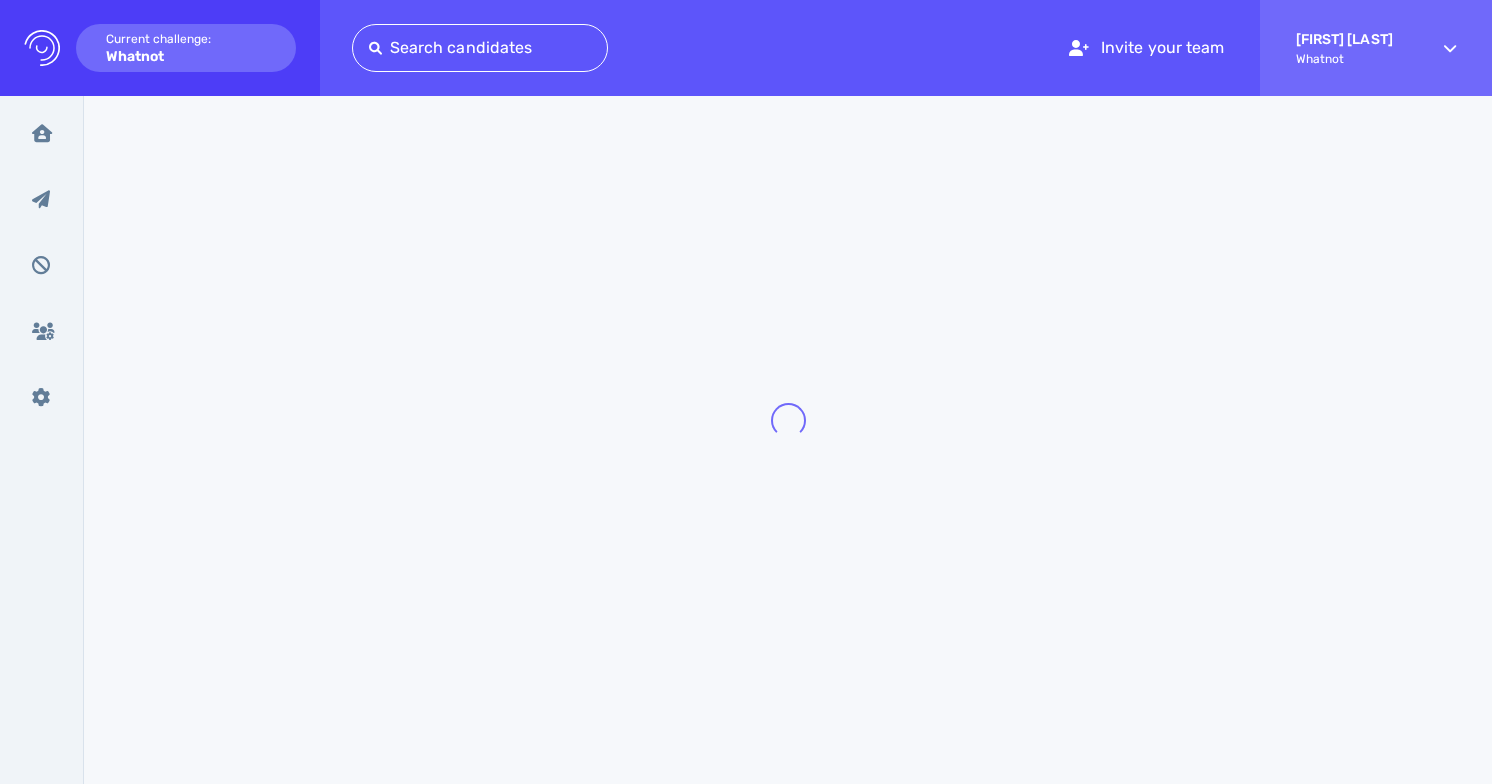 scroll, scrollTop: 0, scrollLeft: 0, axis: both 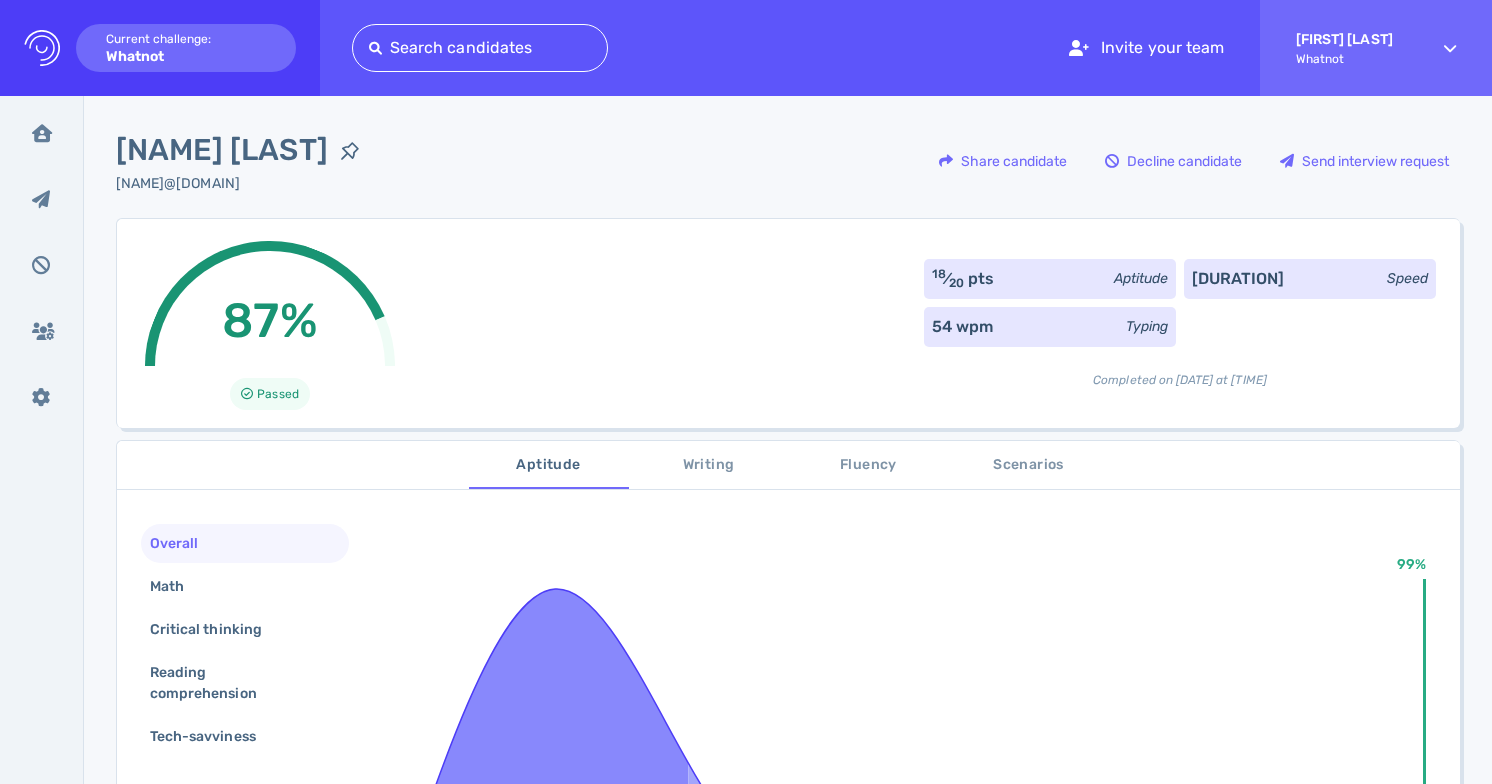 click on "Writing" at bounding box center (709, 465) 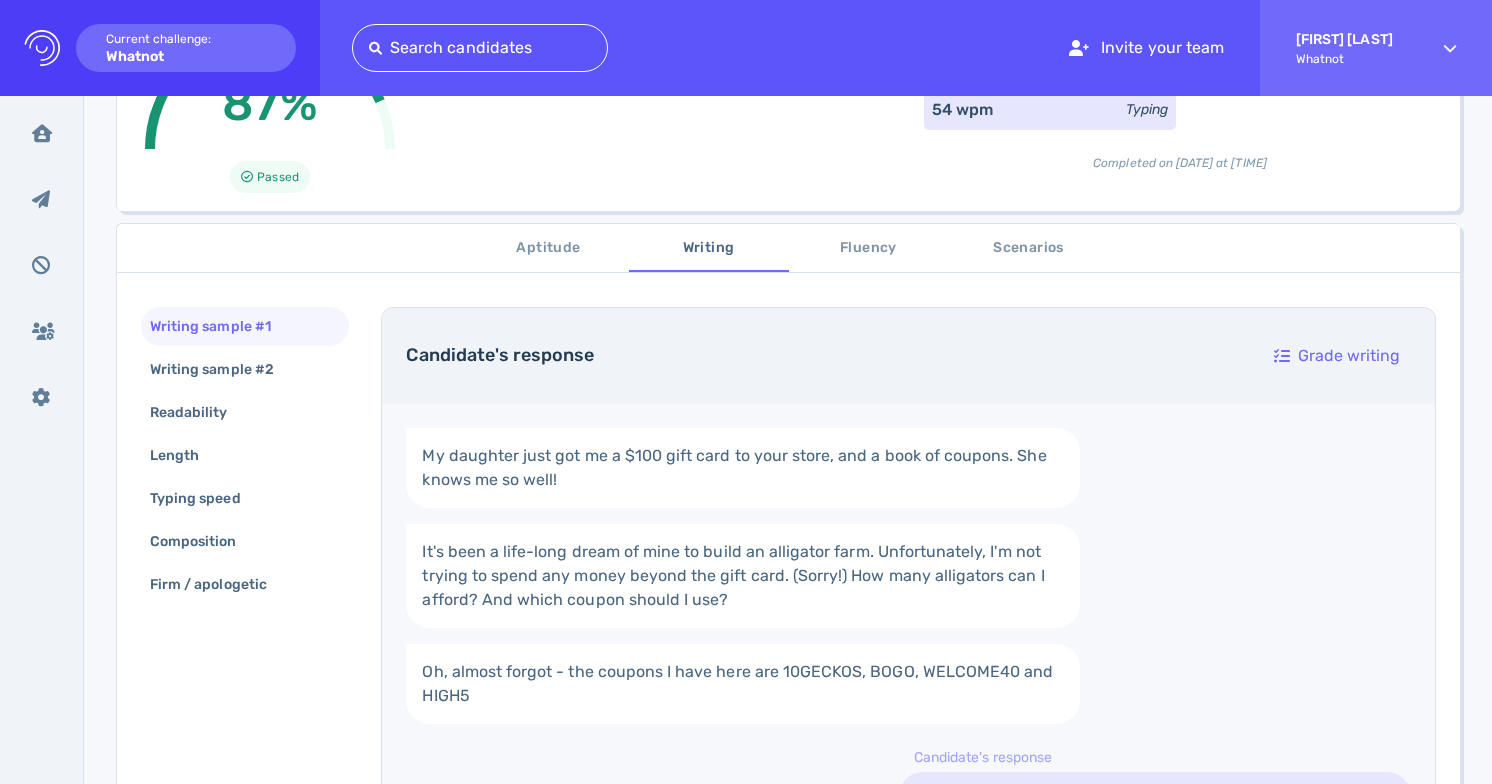 scroll, scrollTop: 200, scrollLeft: 0, axis: vertical 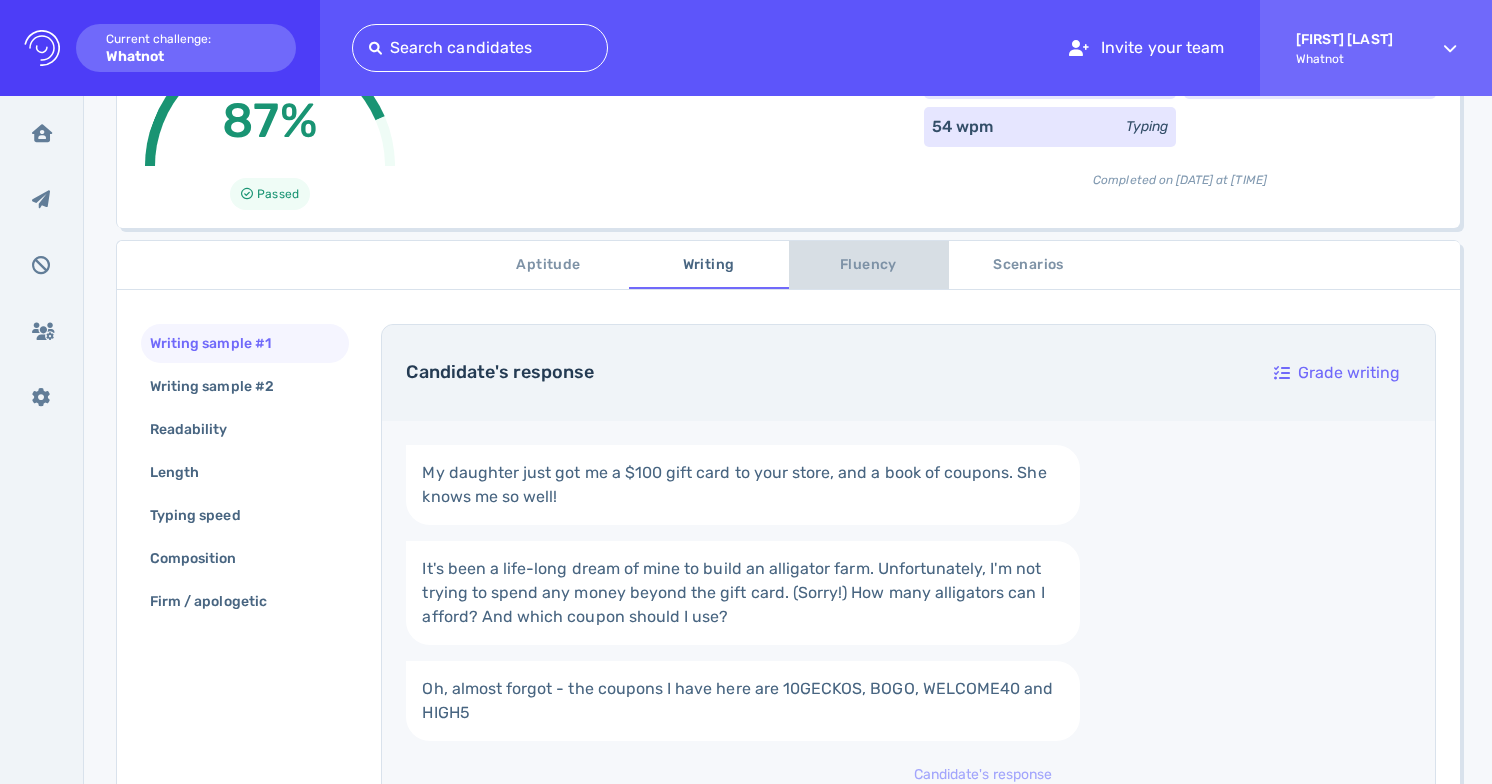 click on "Fluency" at bounding box center [869, 265] 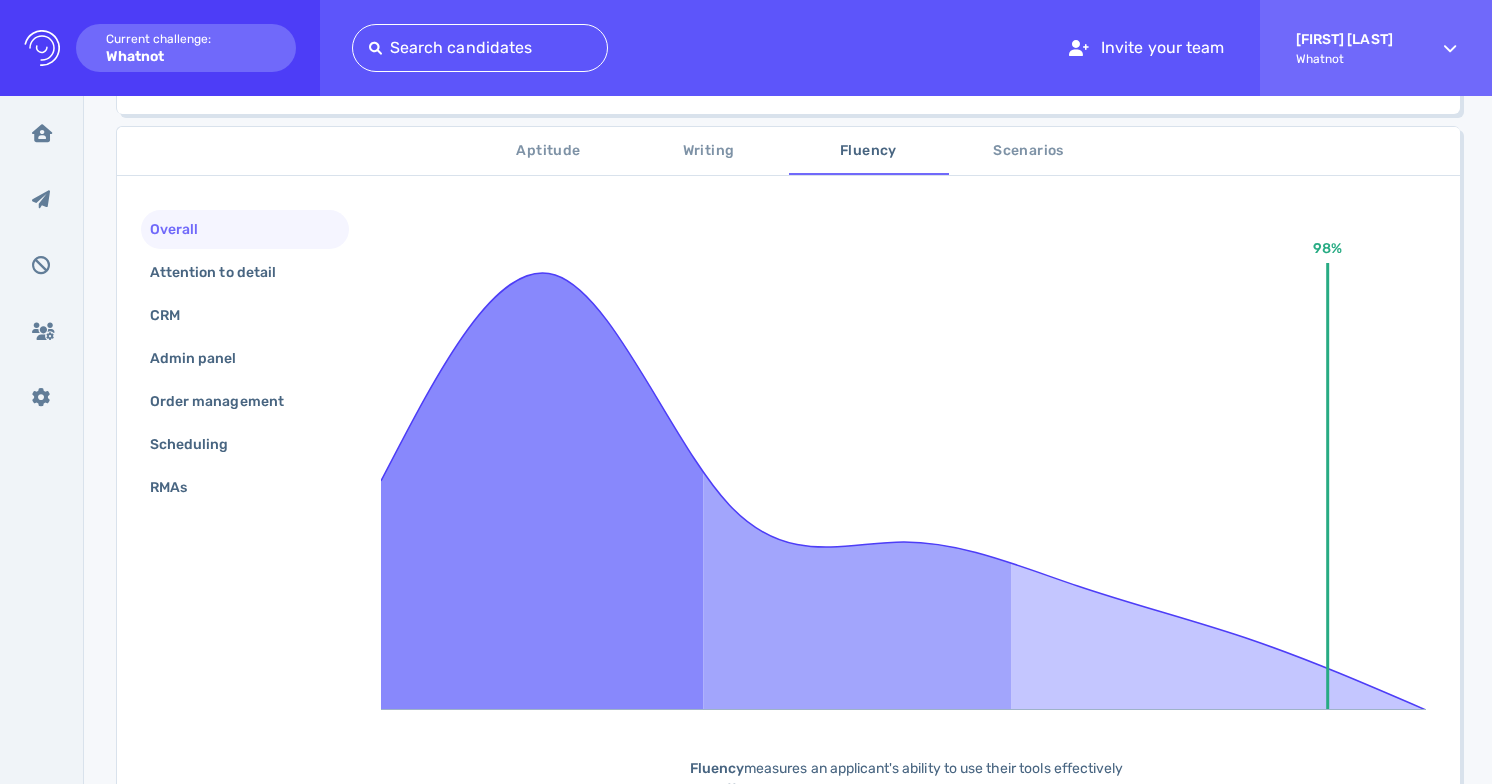 scroll, scrollTop: 287, scrollLeft: 0, axis: vertical 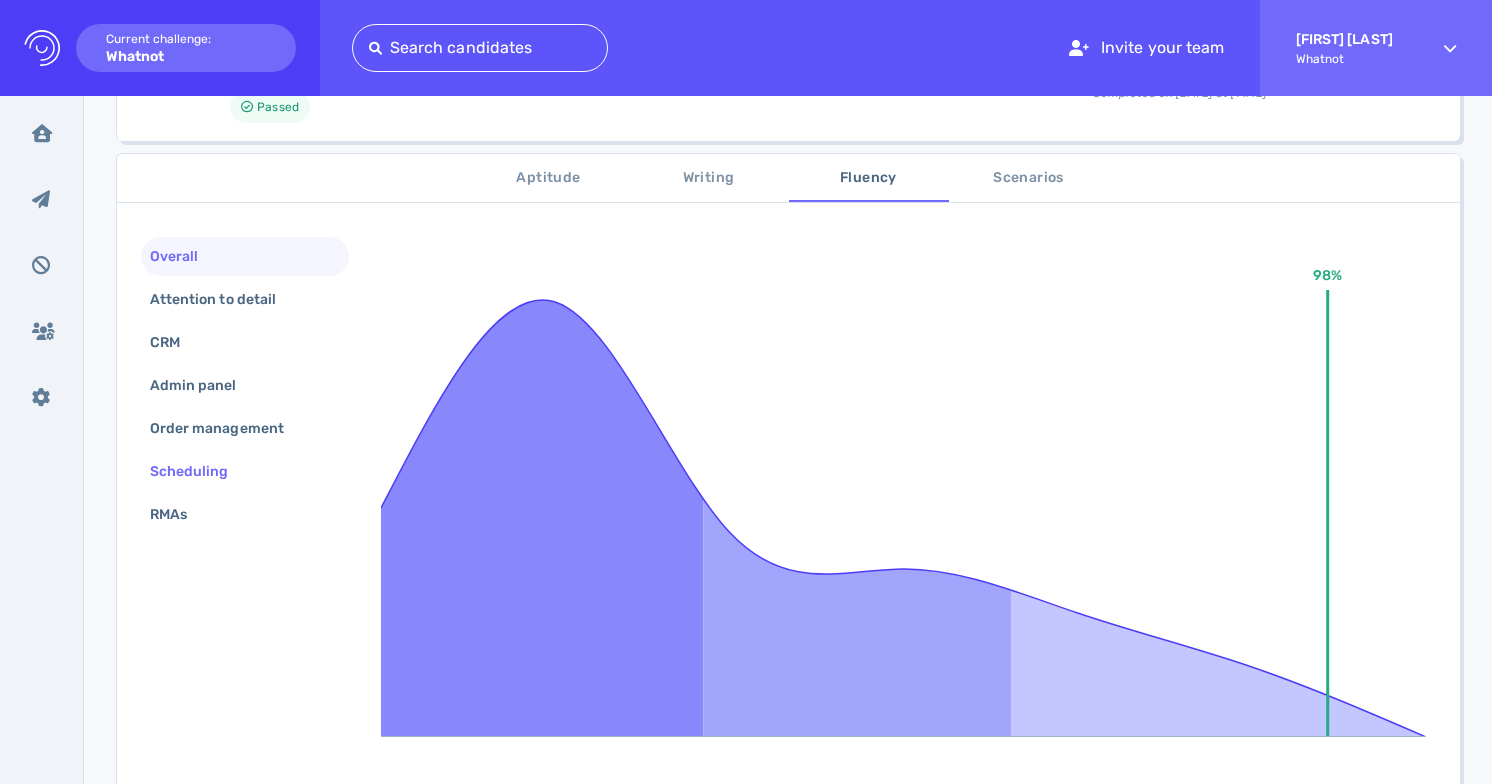 click on "Scheduling" at bounding box center [199, 471] 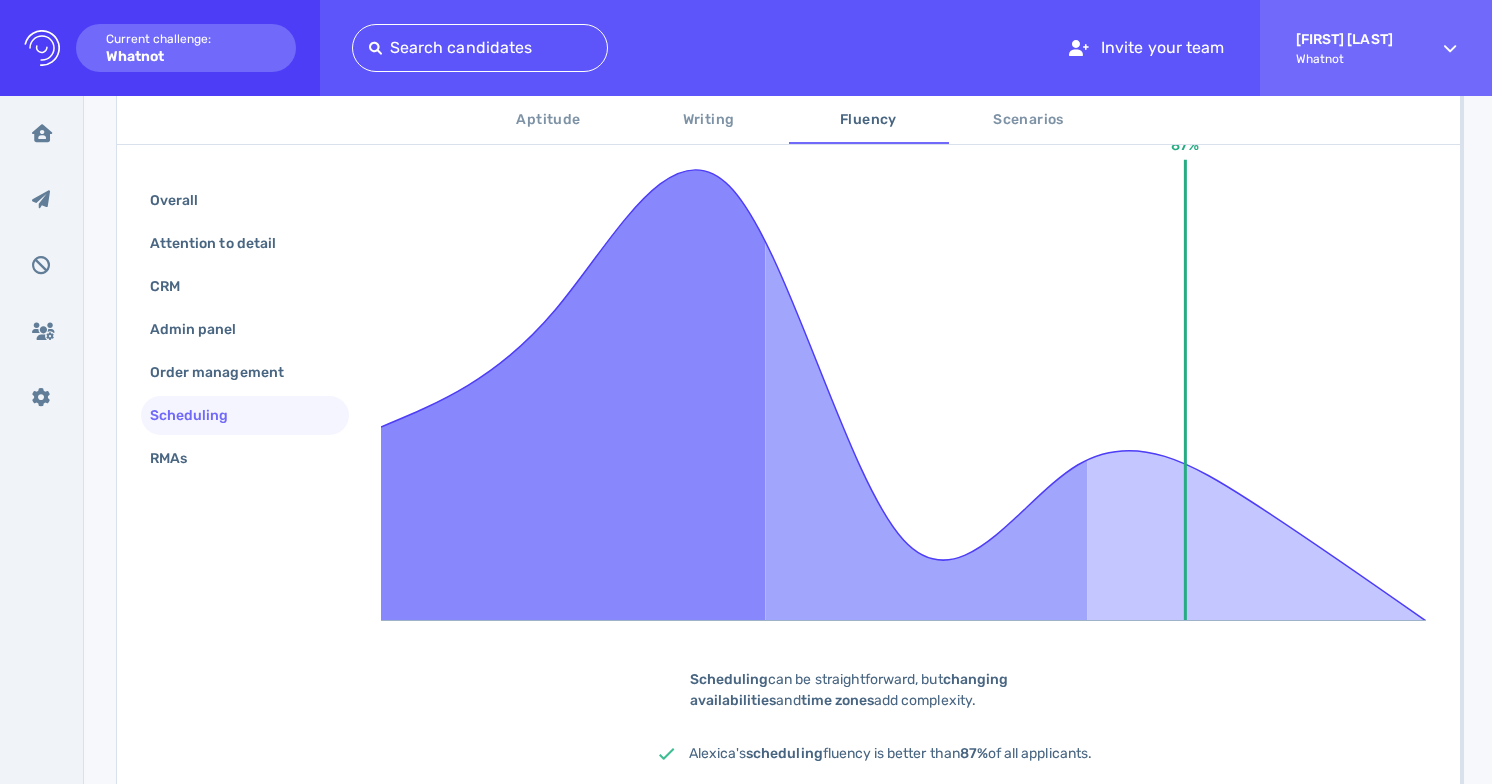 scroll, scrollTop: 520, scrollLeft: 0, axis: vertical 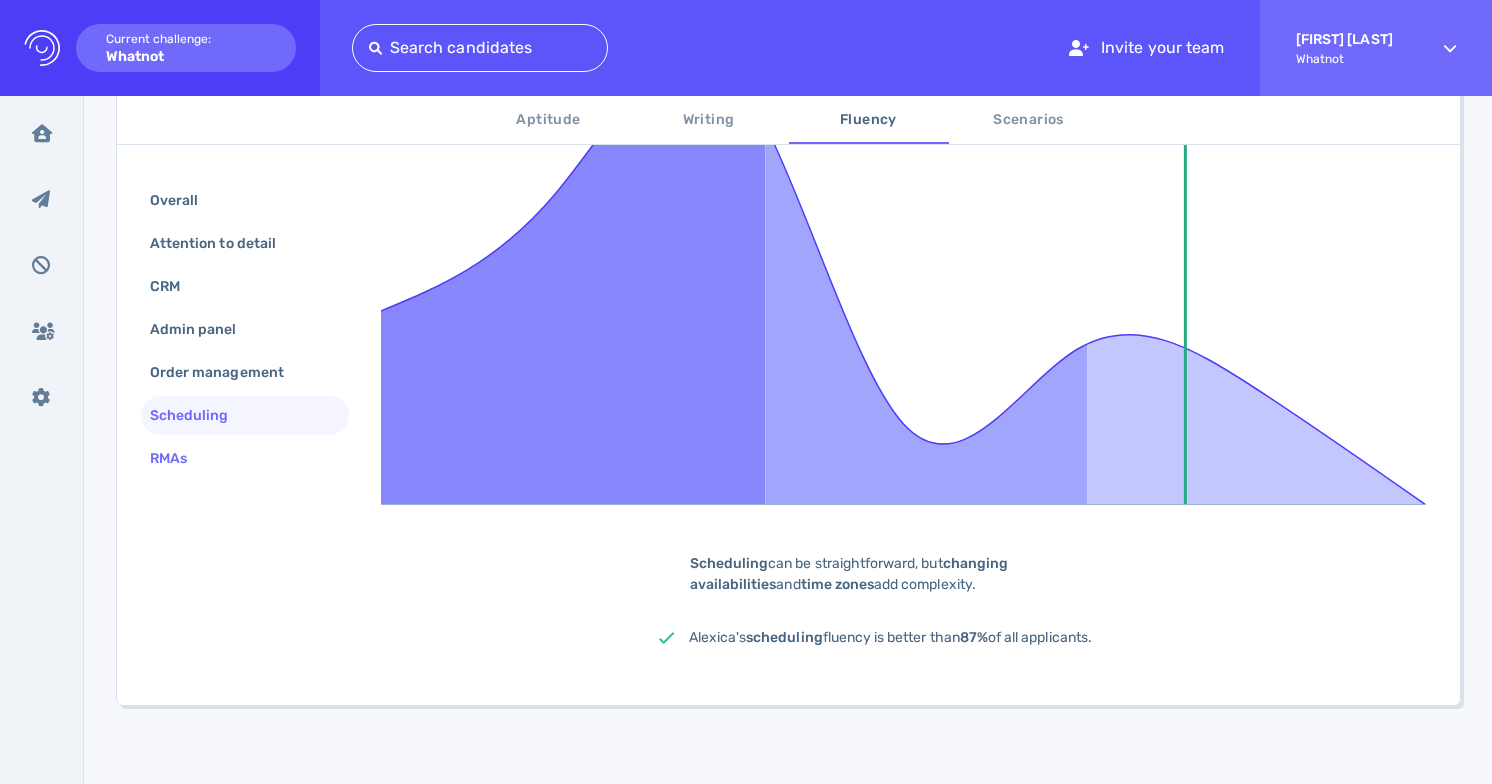 click on "RMAs" at bounding box center (178, 458) 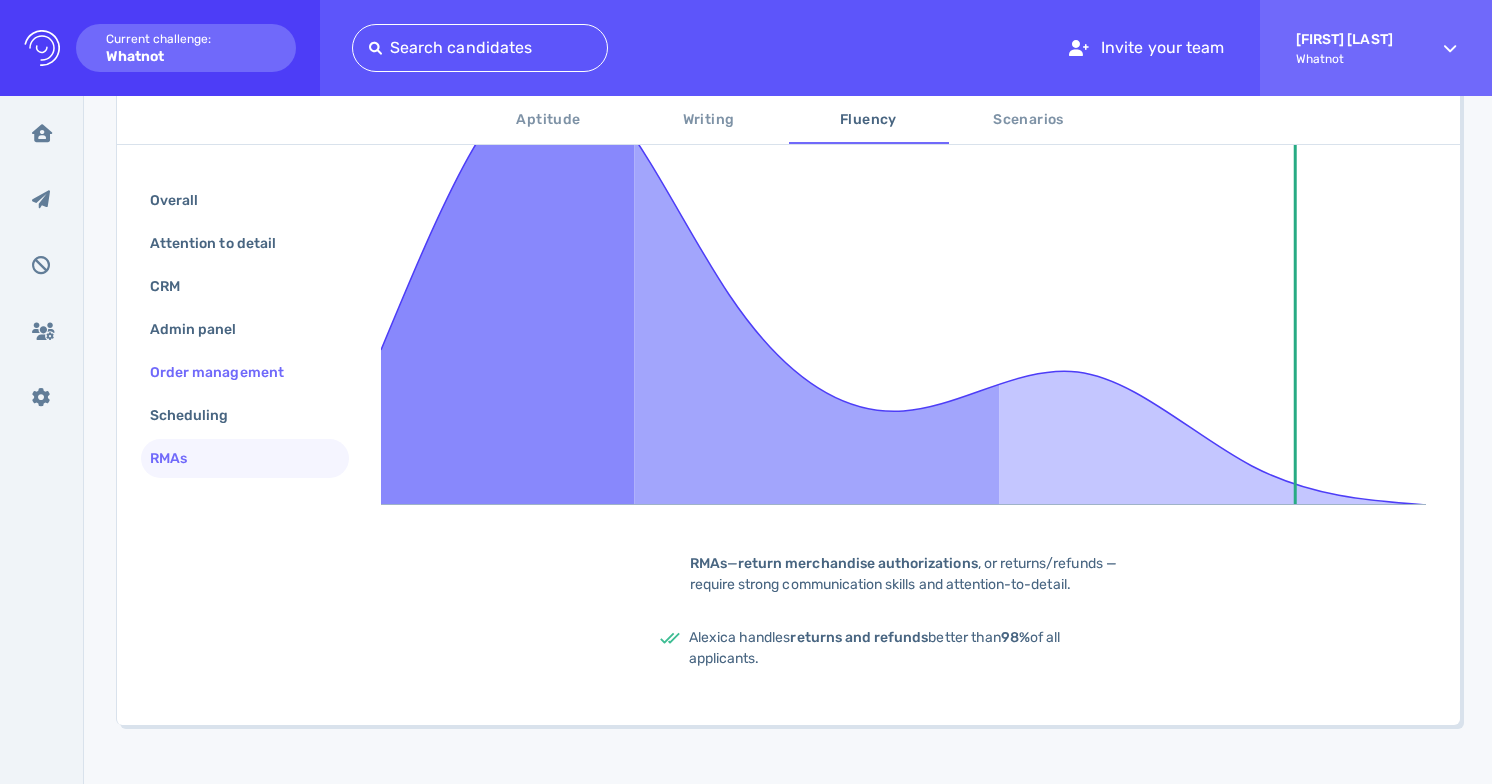 click on "Order management" at bounding box center (227, 372) 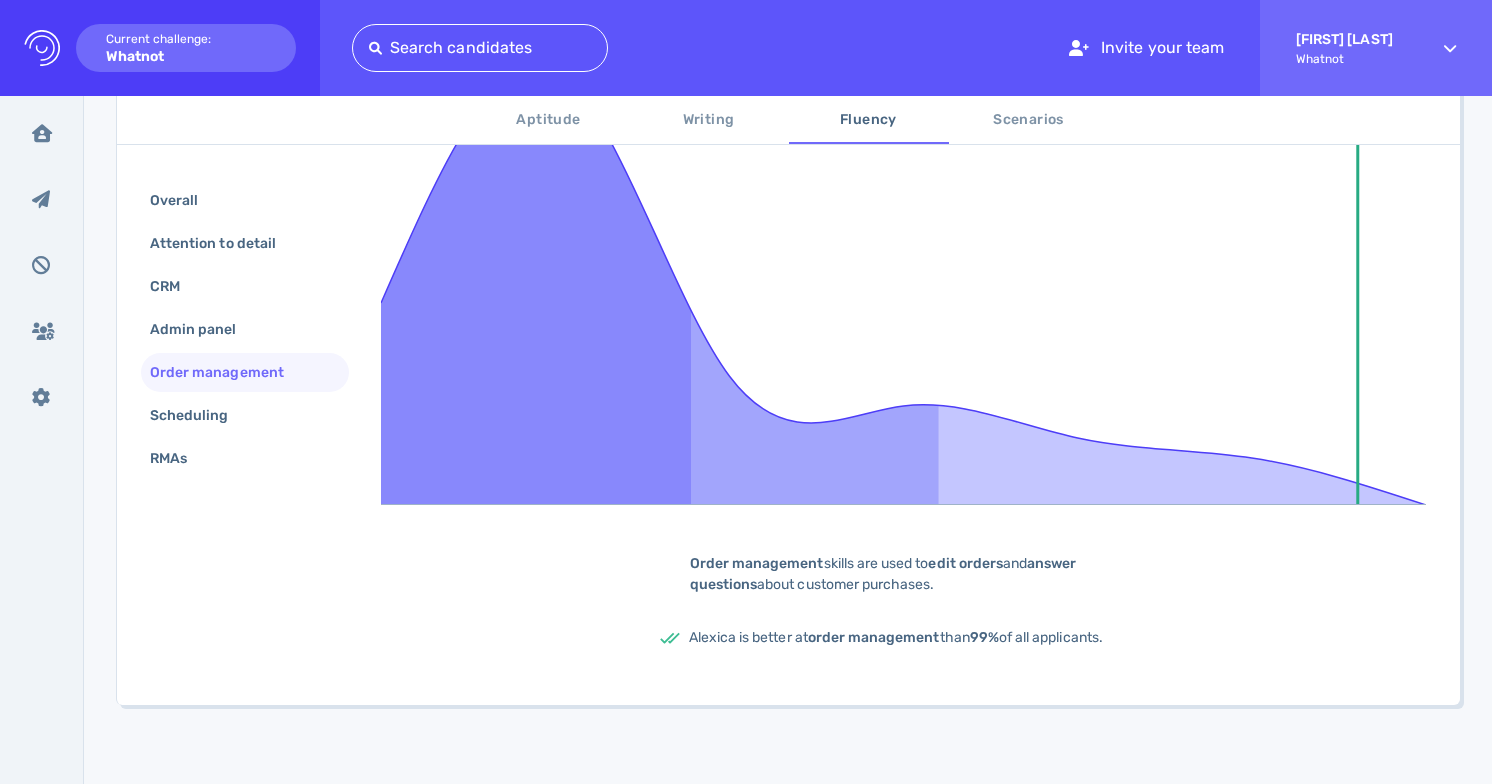 scroll, scrollTop: 519, scrollLeft: 0, axis: vertical 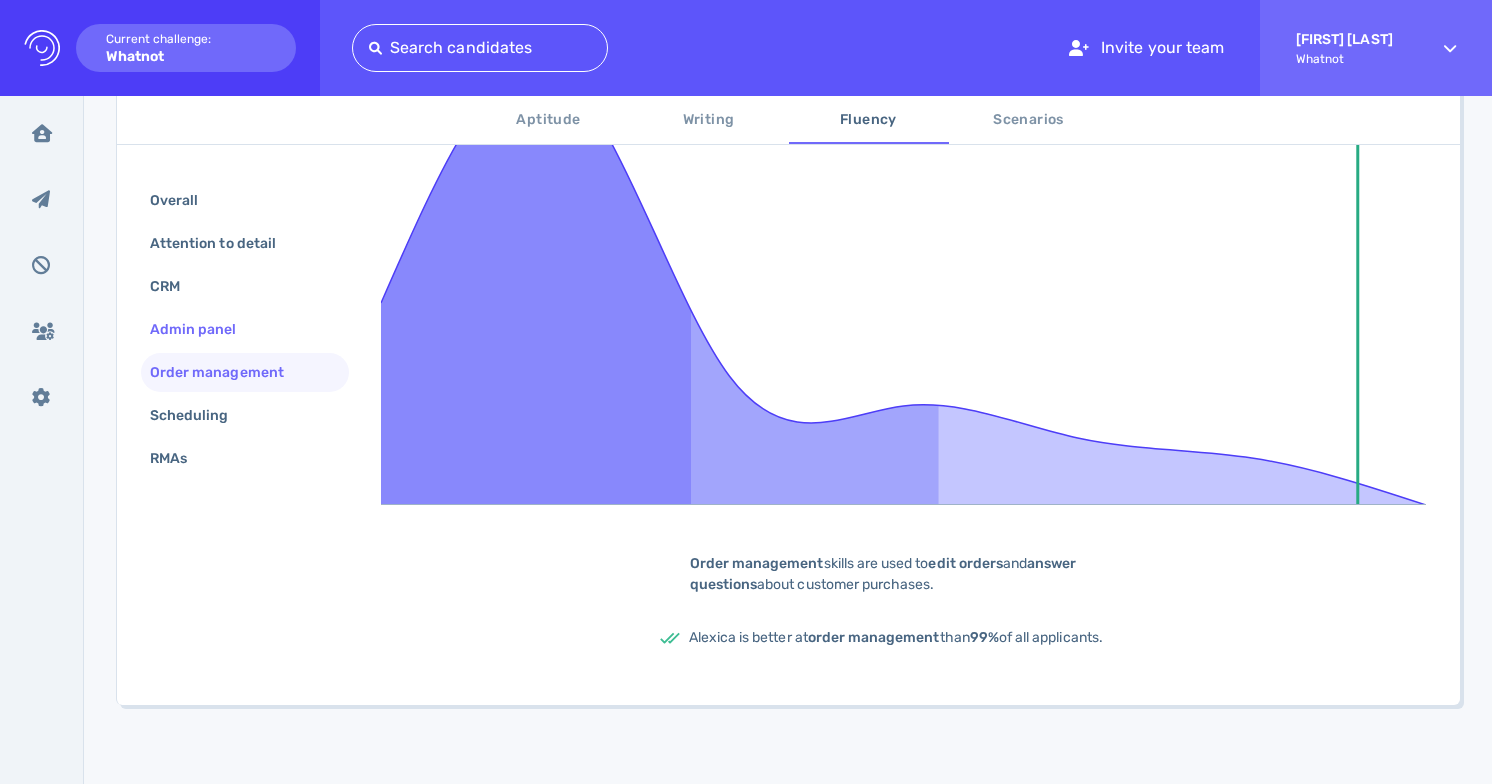 click on "Admin panel" at bounding box center (203, 329) 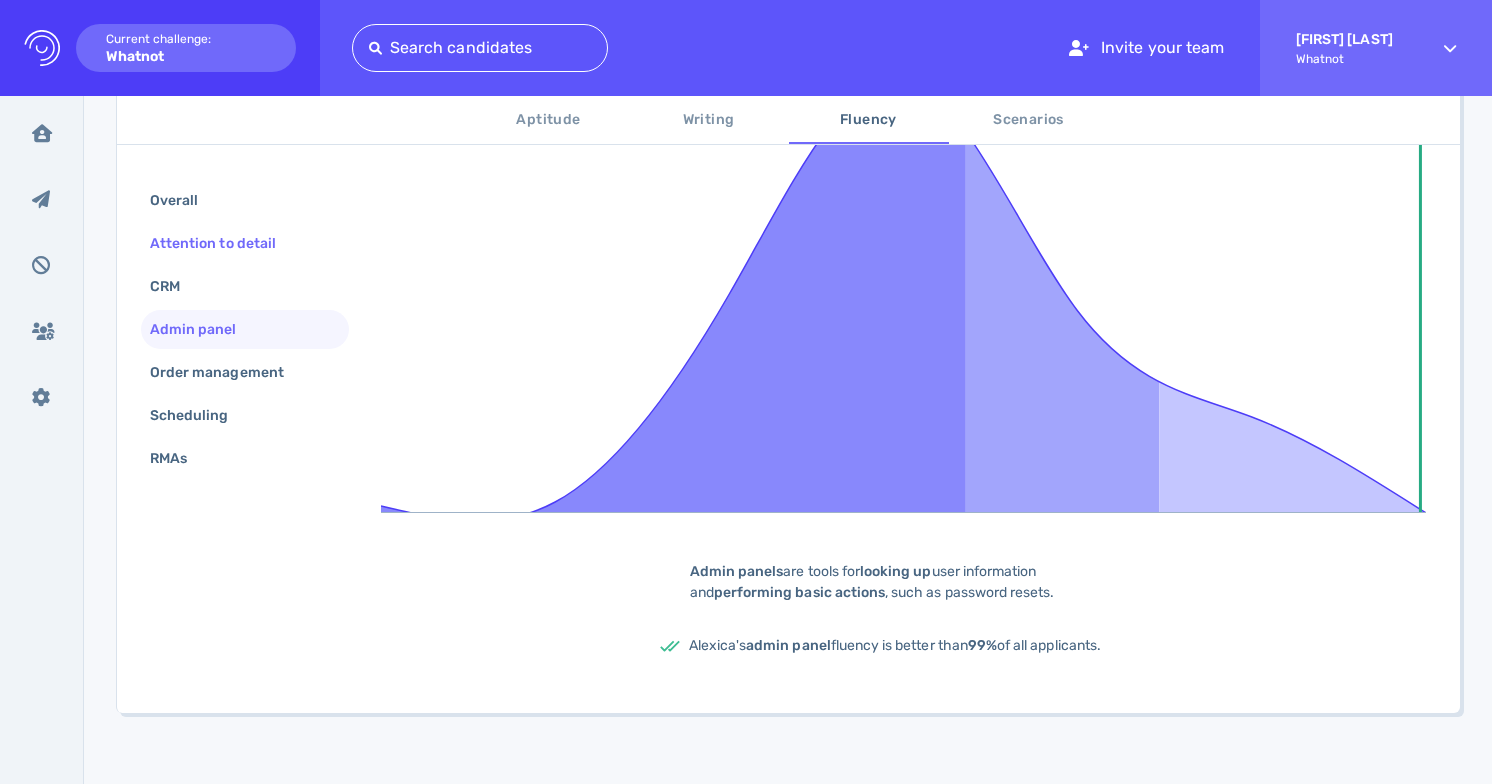 click on "Attention to detail" at bounding box center [223, 243] 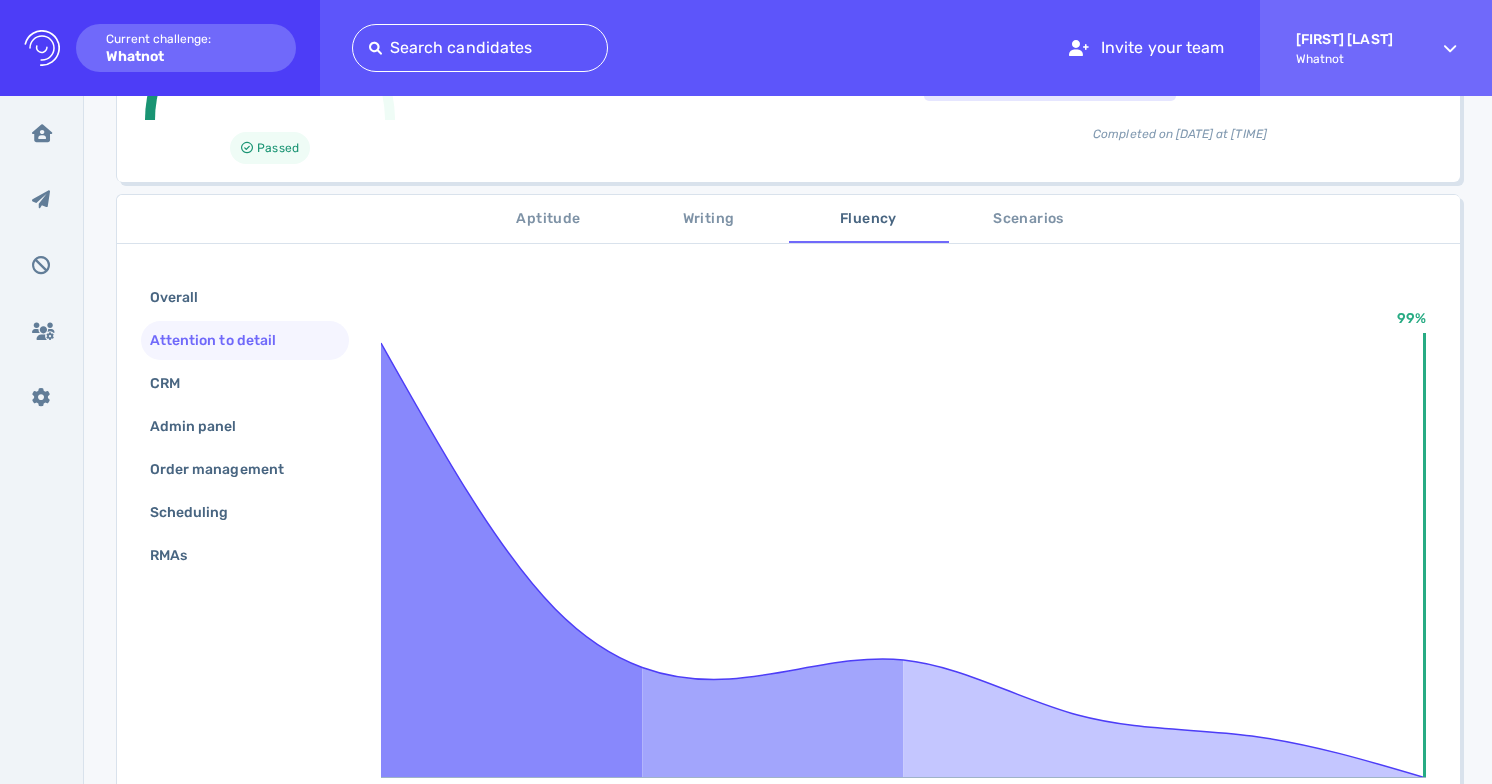 scroll, scrollTop: 244, scrollLeft: 0, axis: vertical 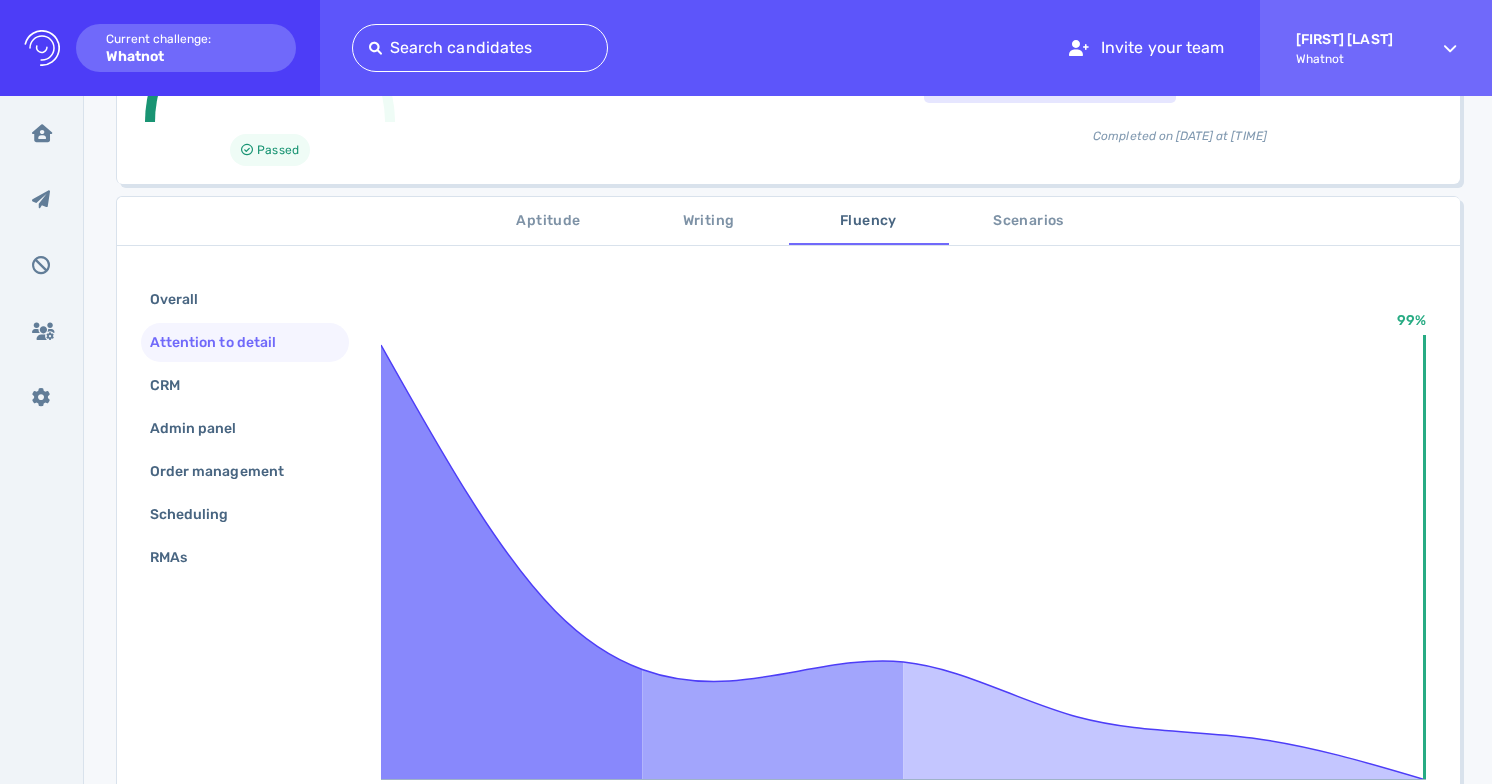 click on "Writing" at bounding box center [709, 221] 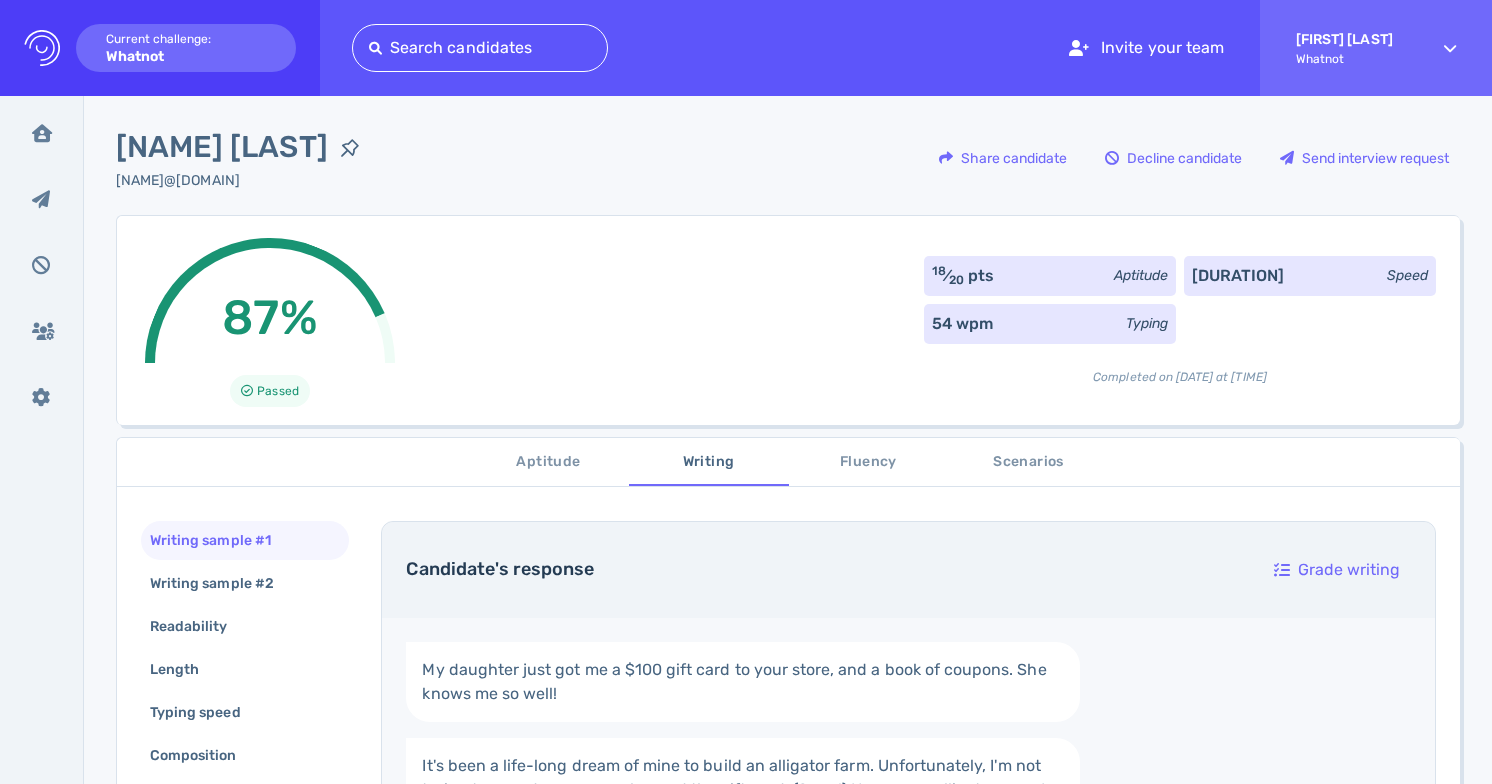 scroll, scrollTop: 0, scrollLeft: 0, axis: both 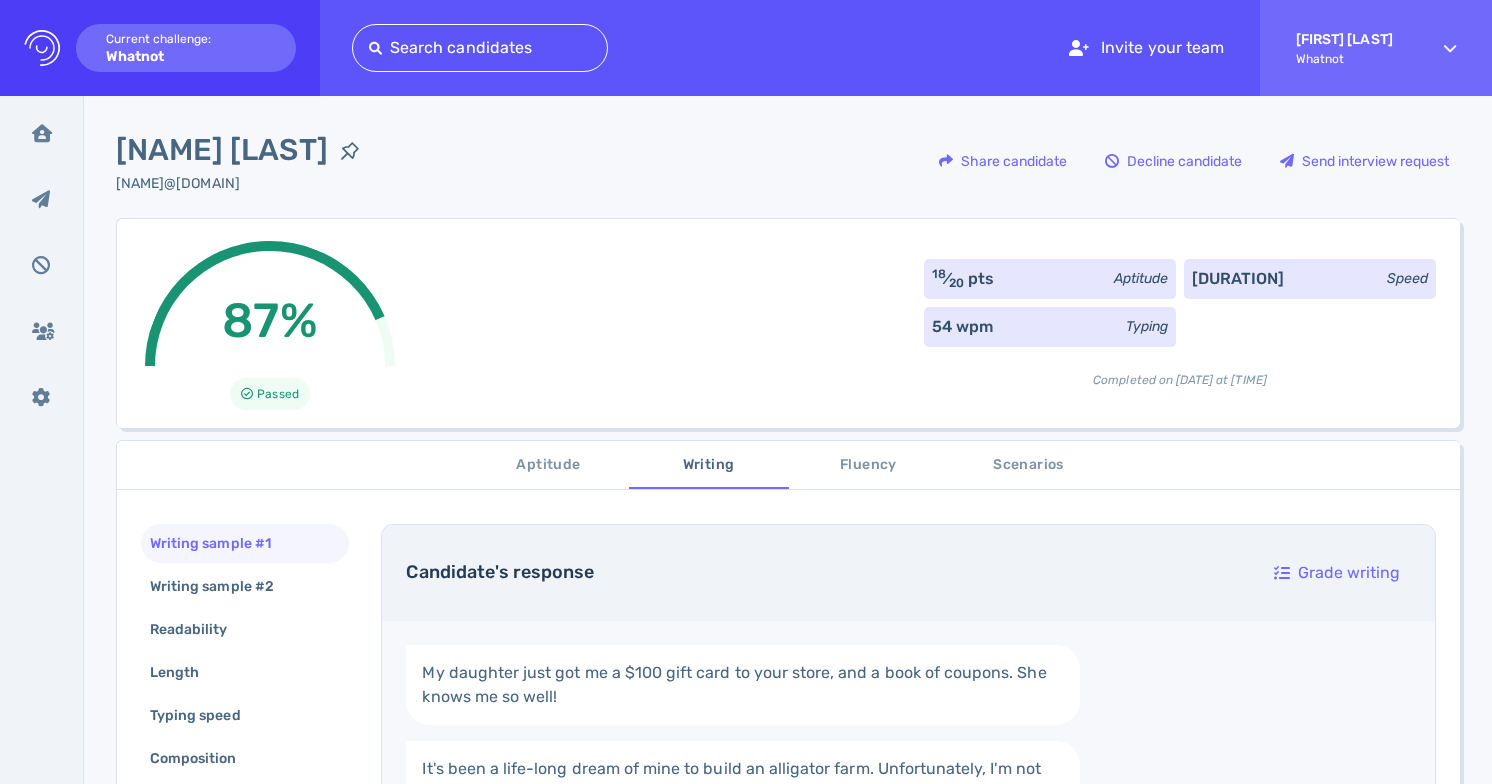 click on "Scenarios" at bounding box center [1029, 465] 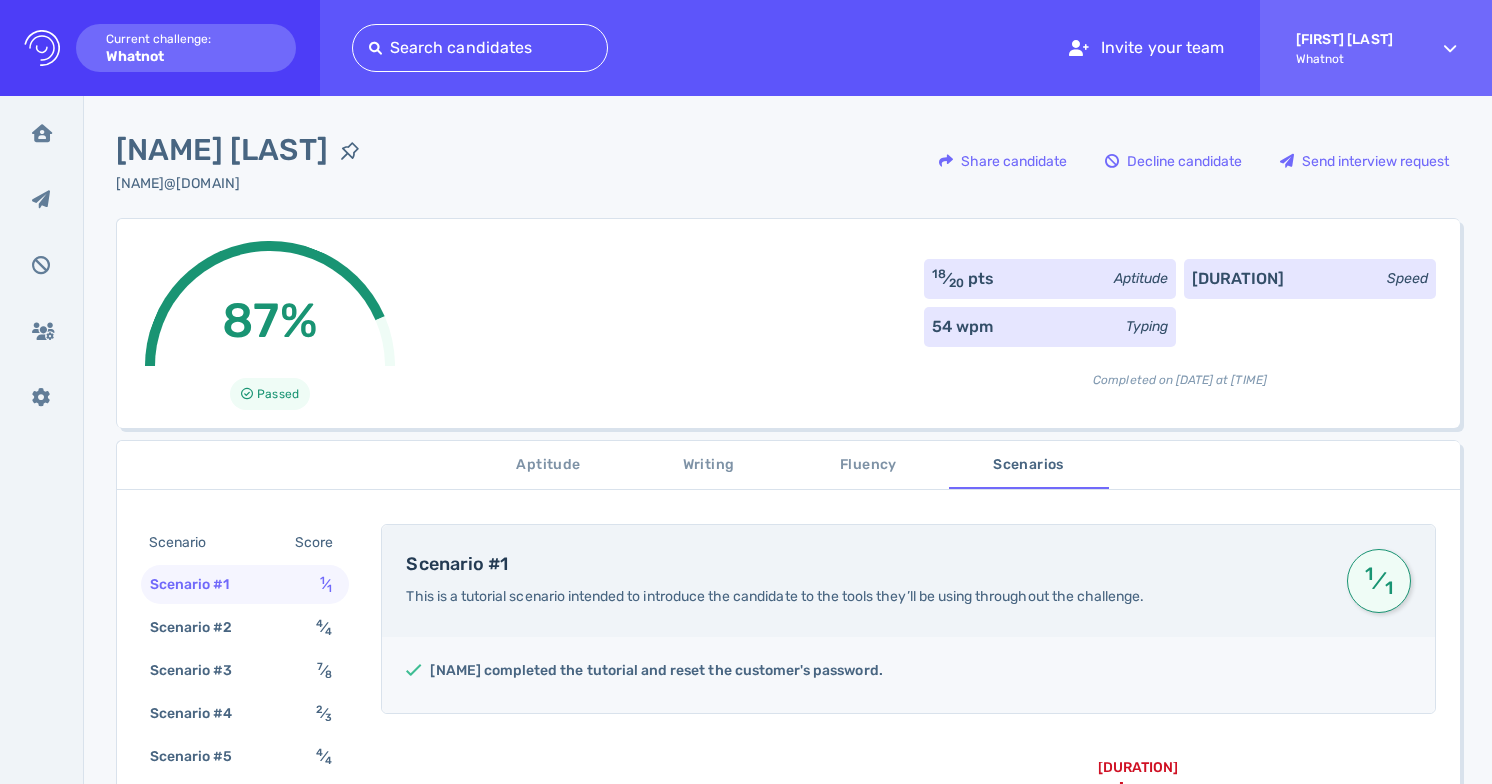 click on "Fluency" at bounding box center [869, 465] 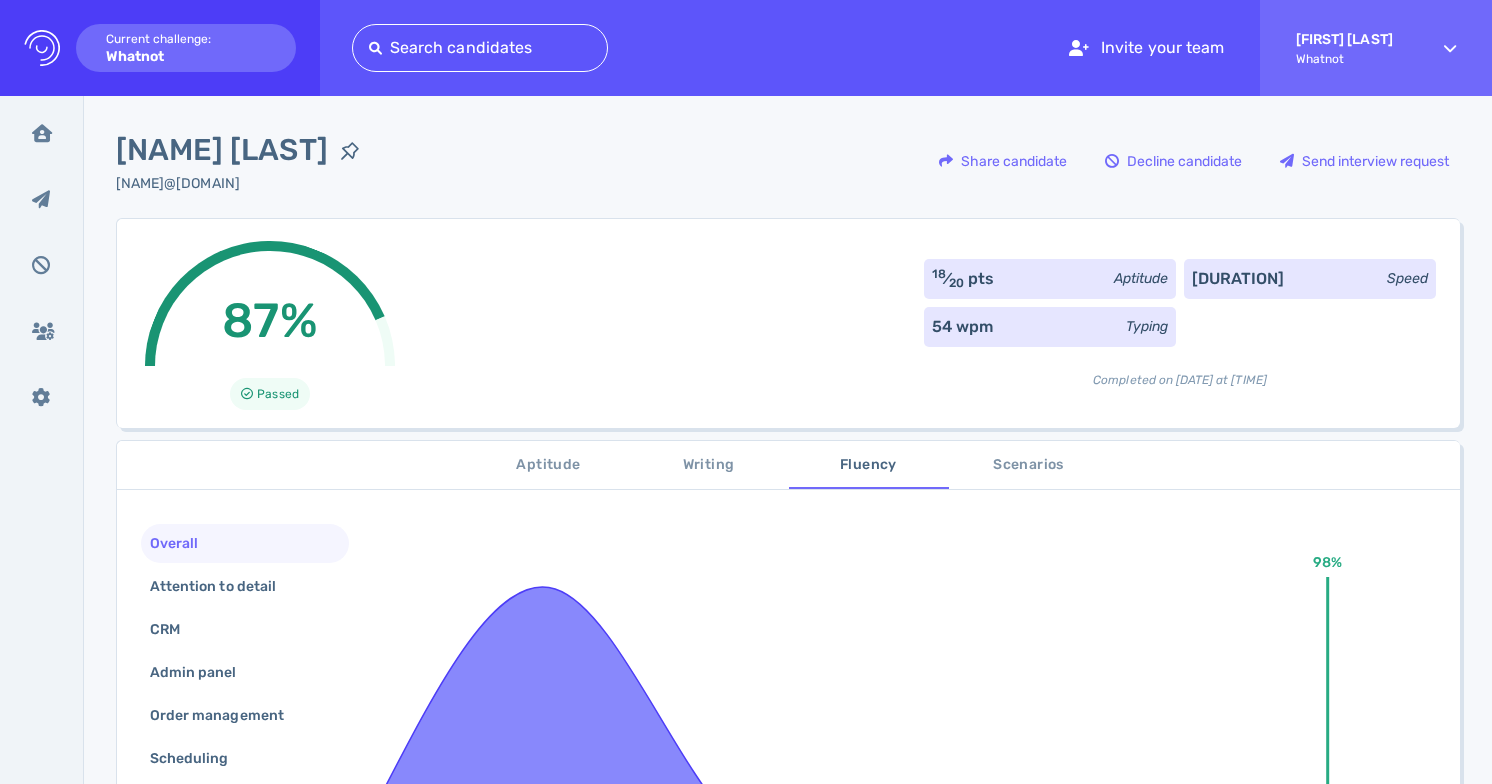 click on "Scenarios" at bounding box center [1029, 465] 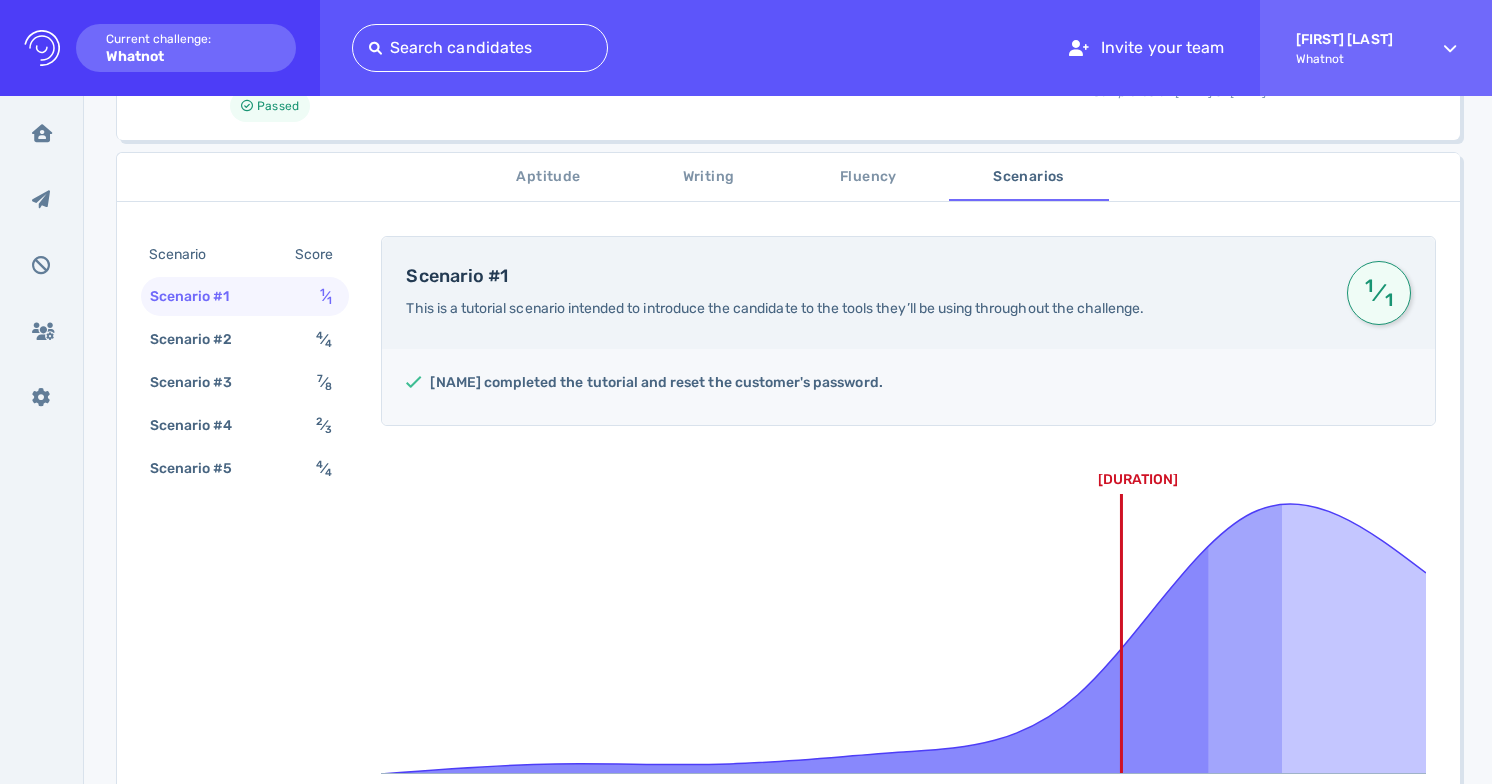scroll, scrollTop: 0, scrollLeft: 0, axis: both 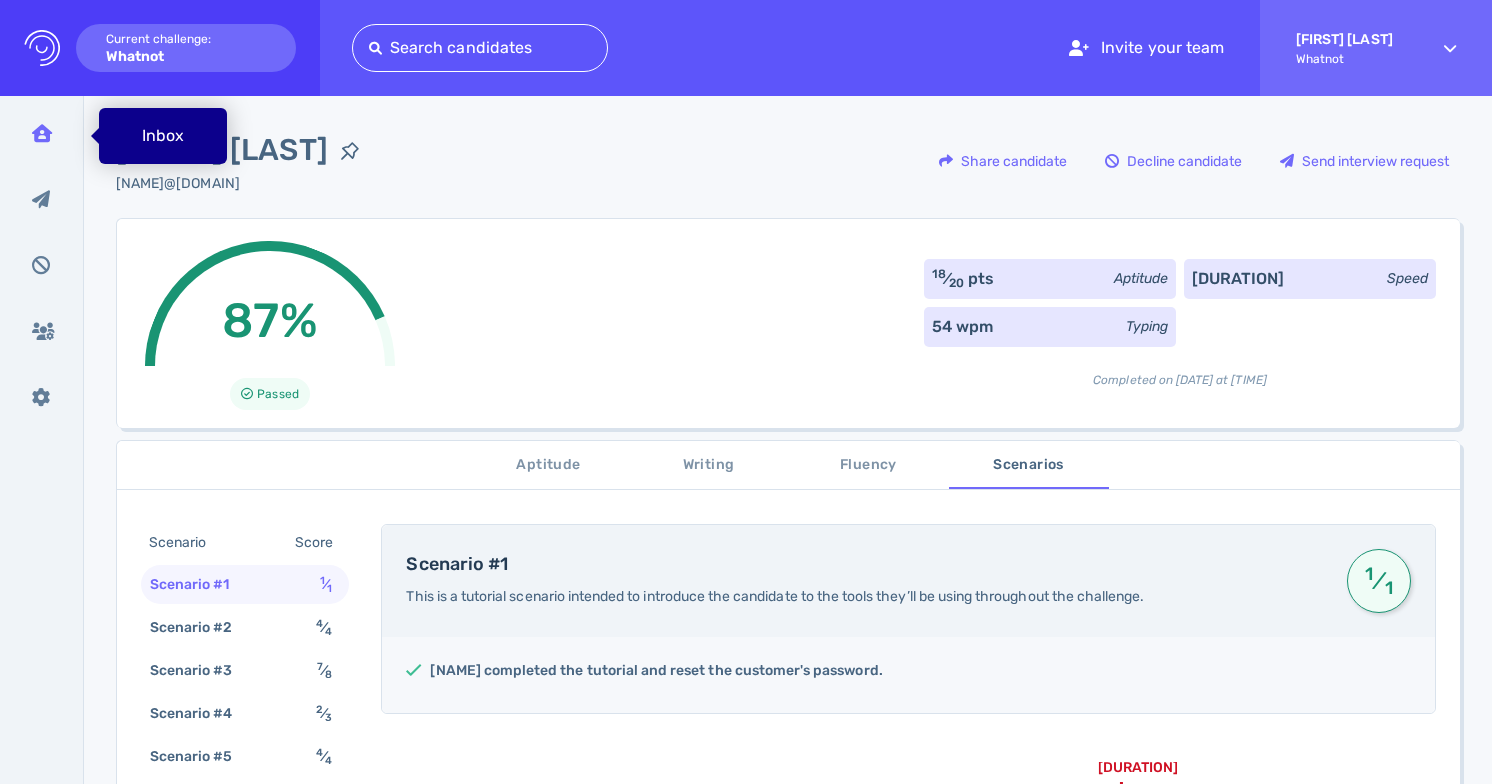 click on "Inbox" at bounding box center [42, 133] 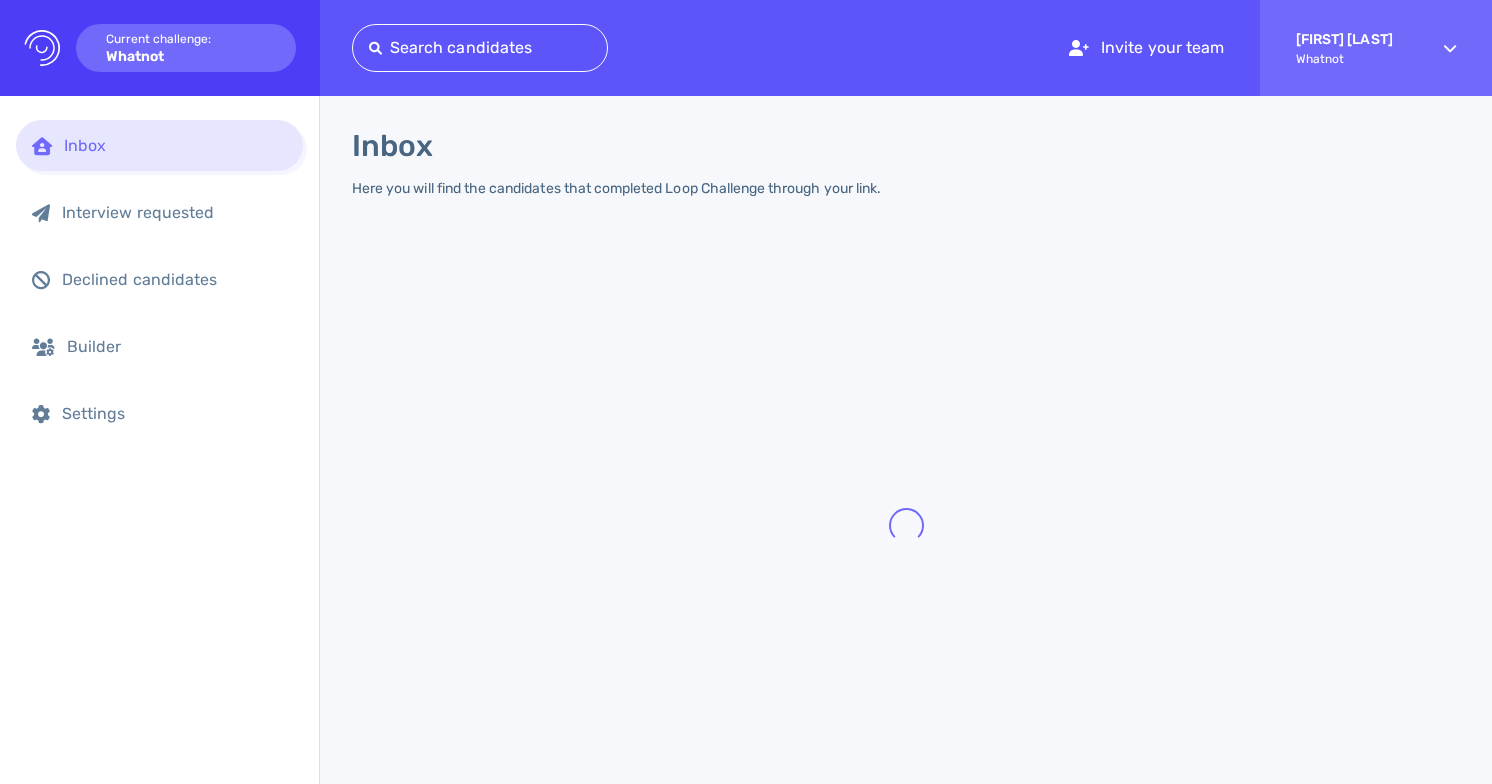 scroll, scrollTop: 0, scrollLeft: 0, axis: both 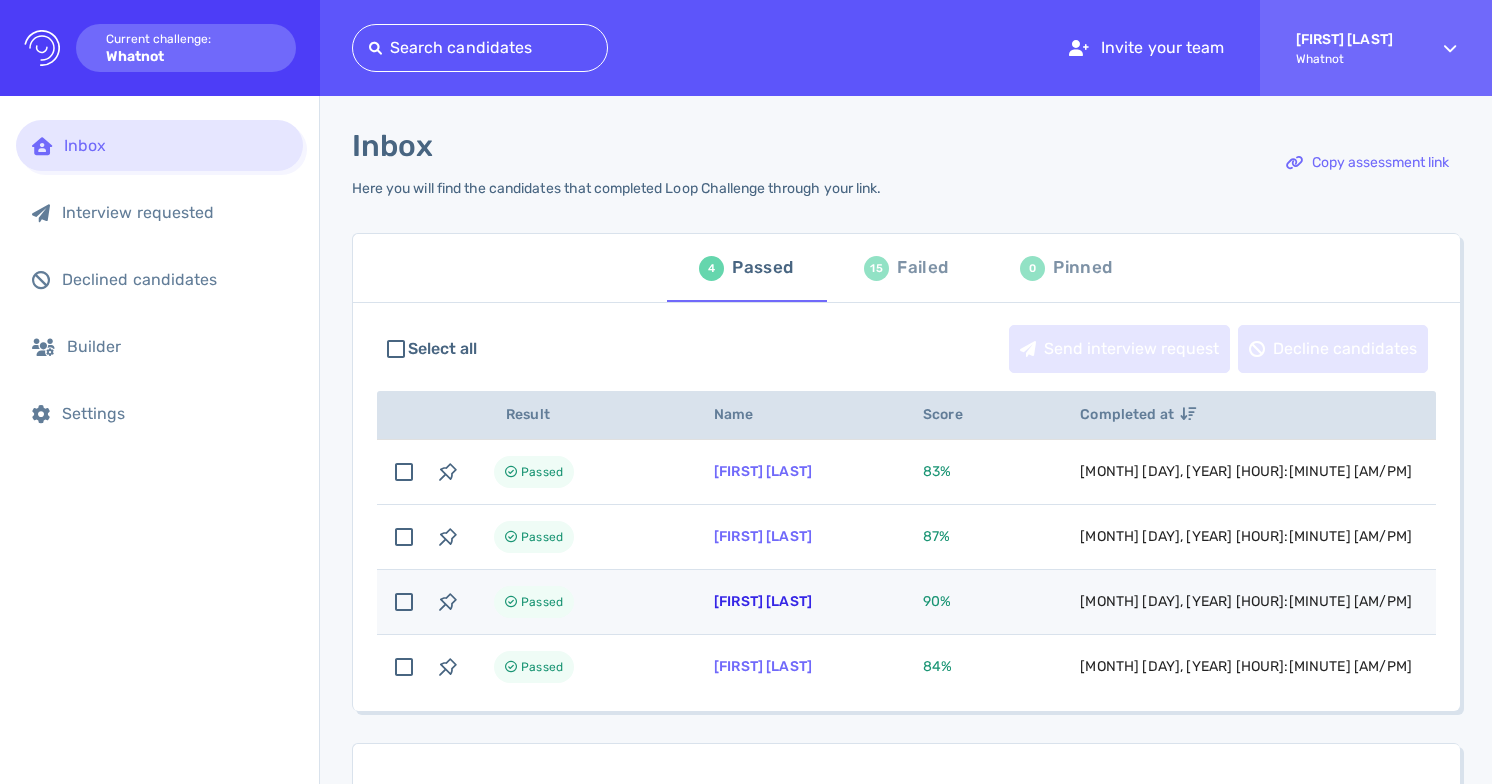 click on "[FIRST] [LAST]" at bounding box center (763, 601) 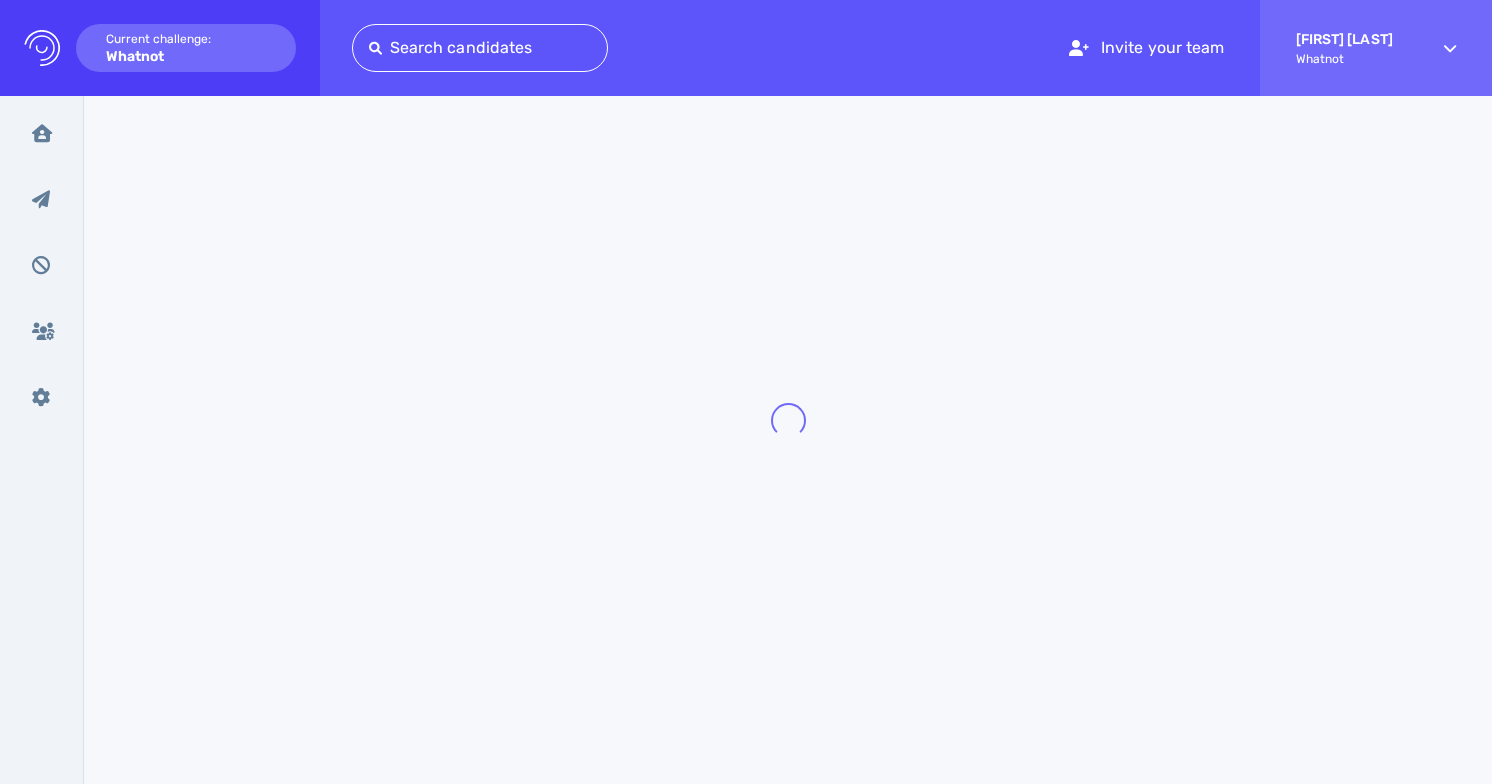 scroll, scrollTop: 0, scrollLeft: 0, axis: both 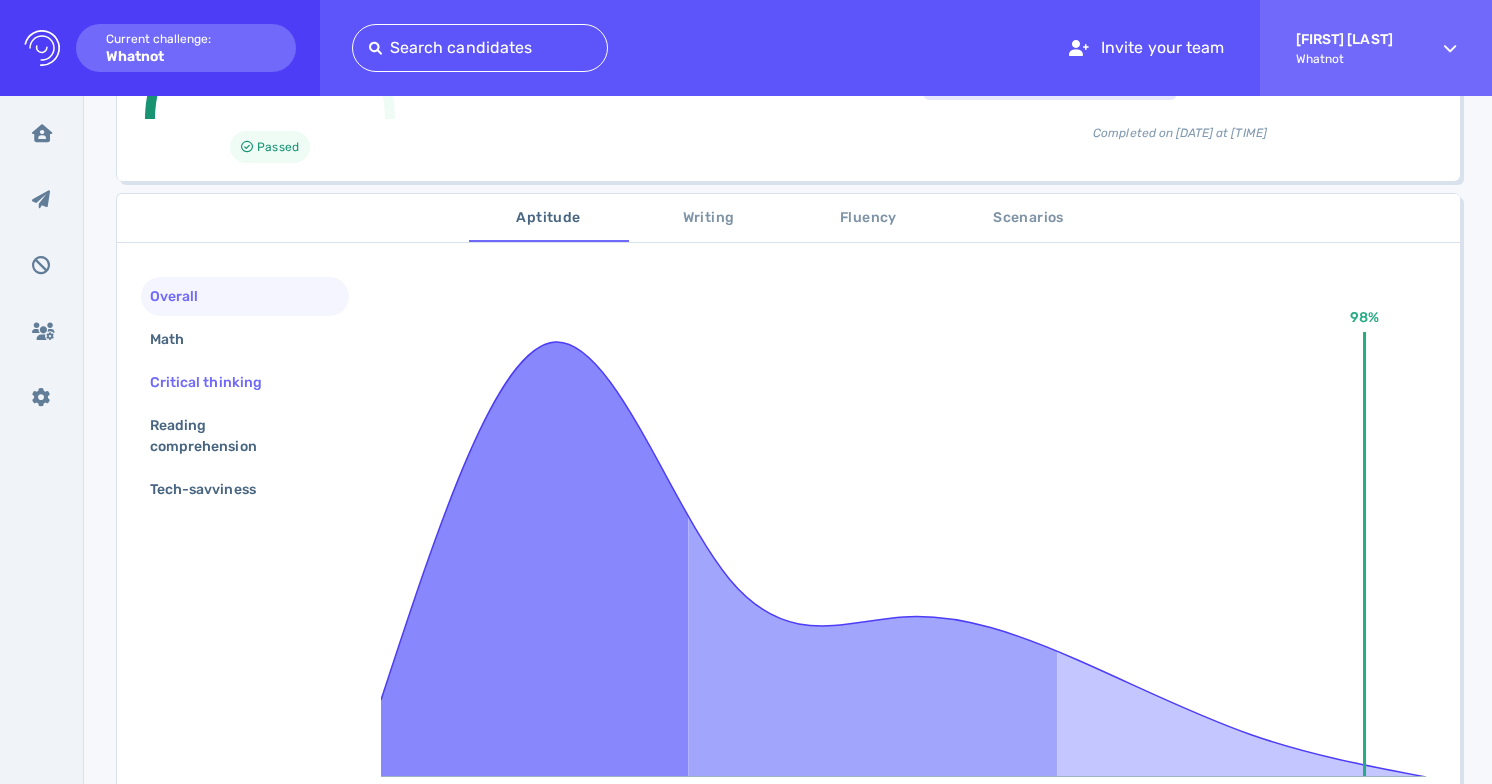 click on "Critical thinking" at bounding box center (216, 382) 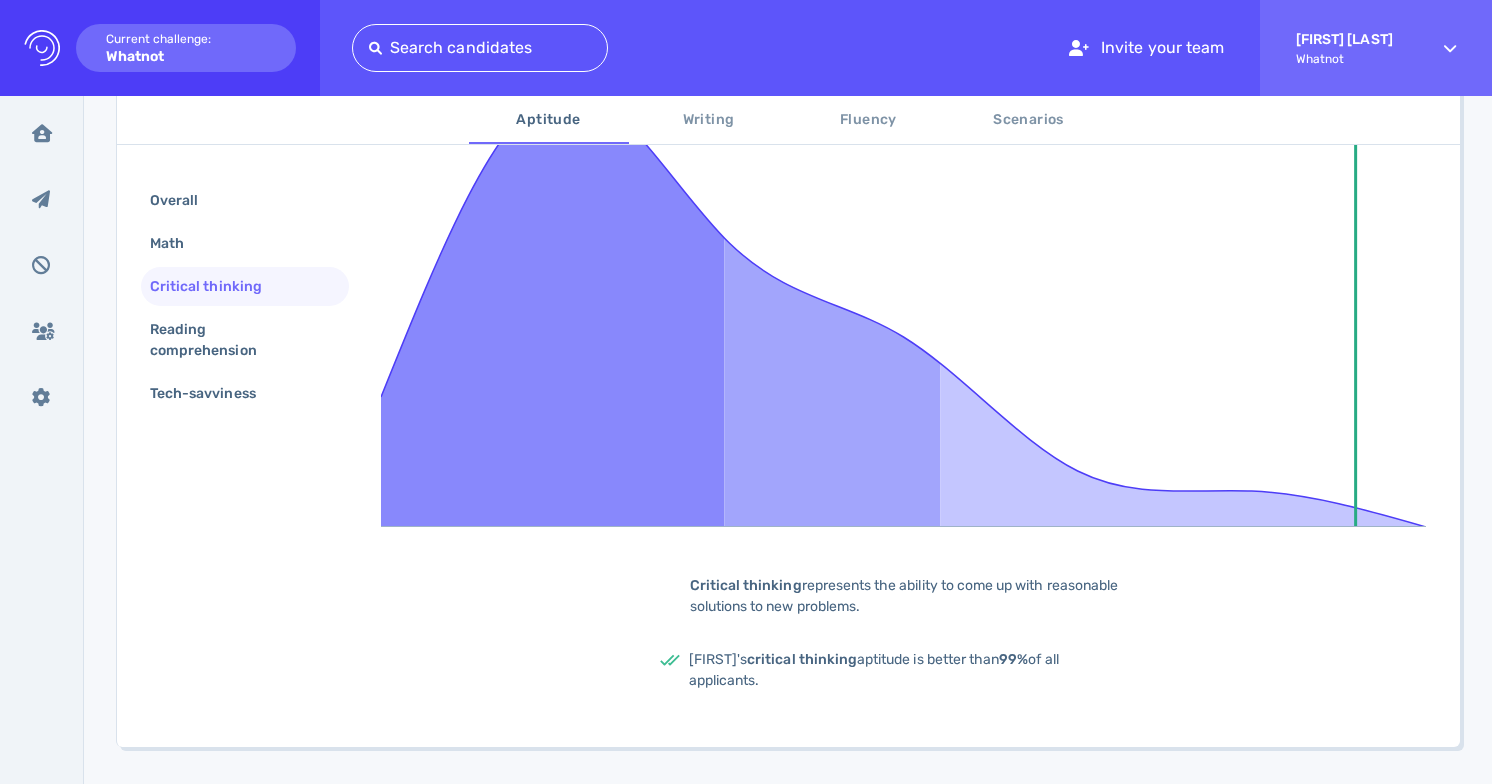 scroll, scrollTop: 540, scrollLeft: 0, axis: vertical 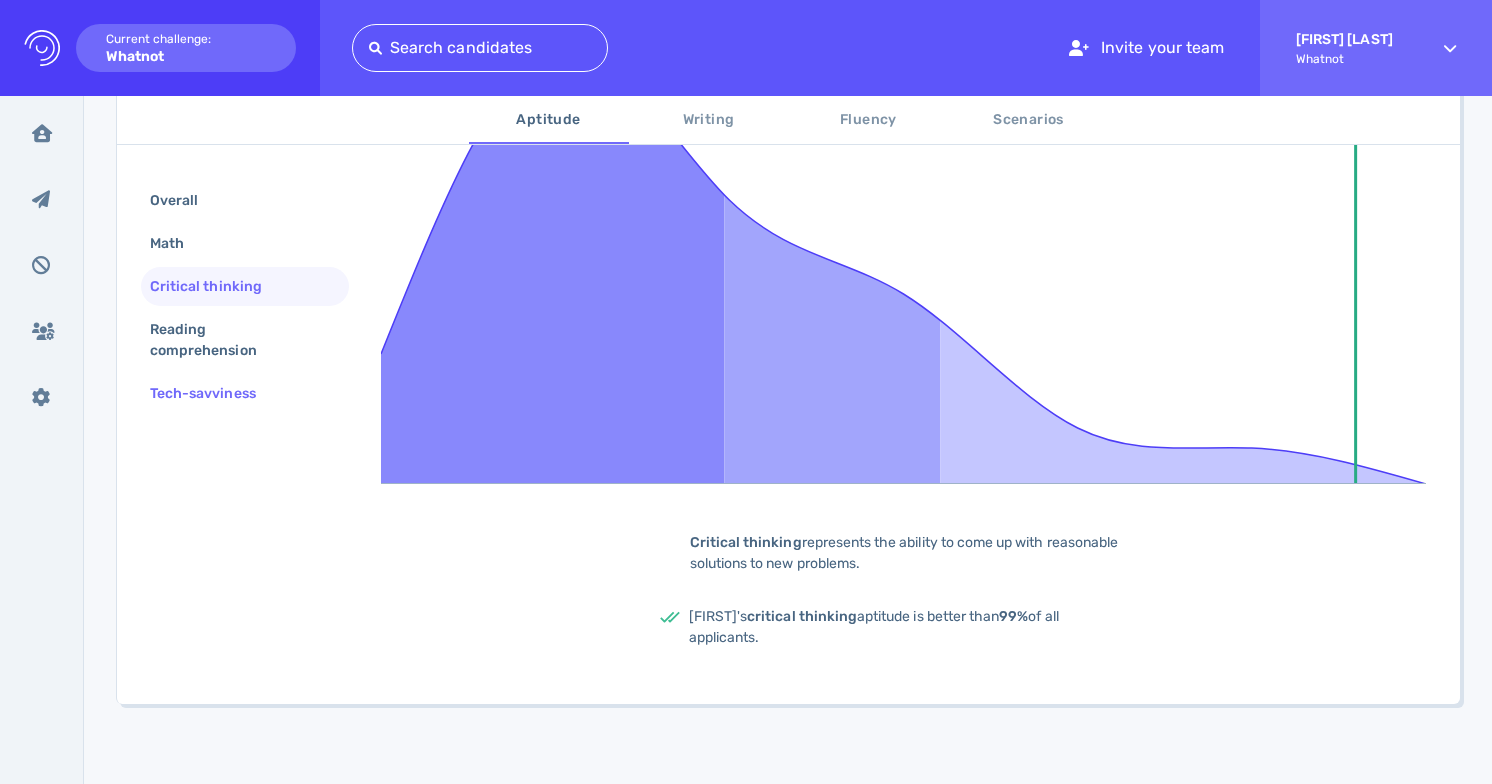 click on "Tech-savviness" at bounding box center (213, 393) 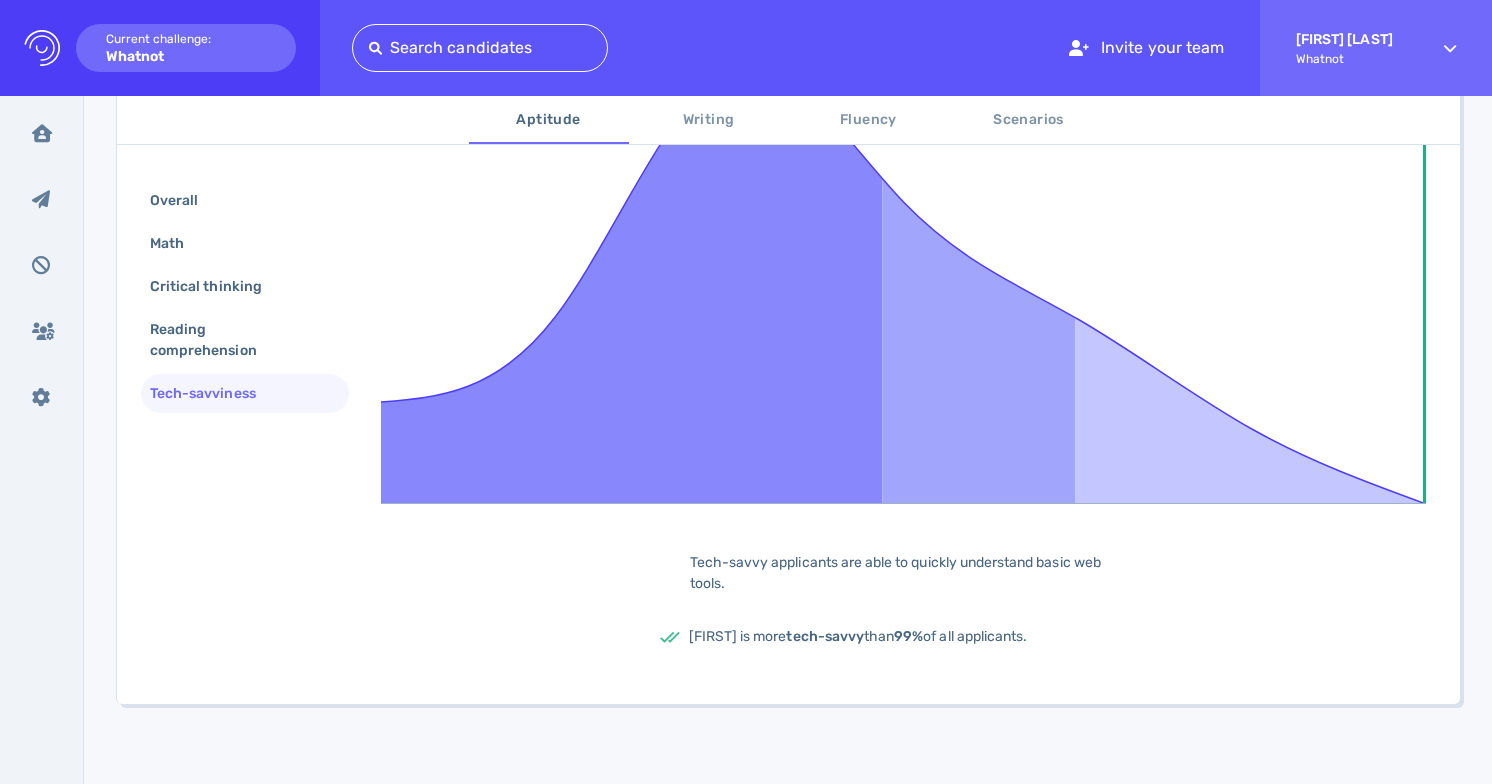 scroll, scrollTop: 520, scrollLeft: 0, axis: vertical 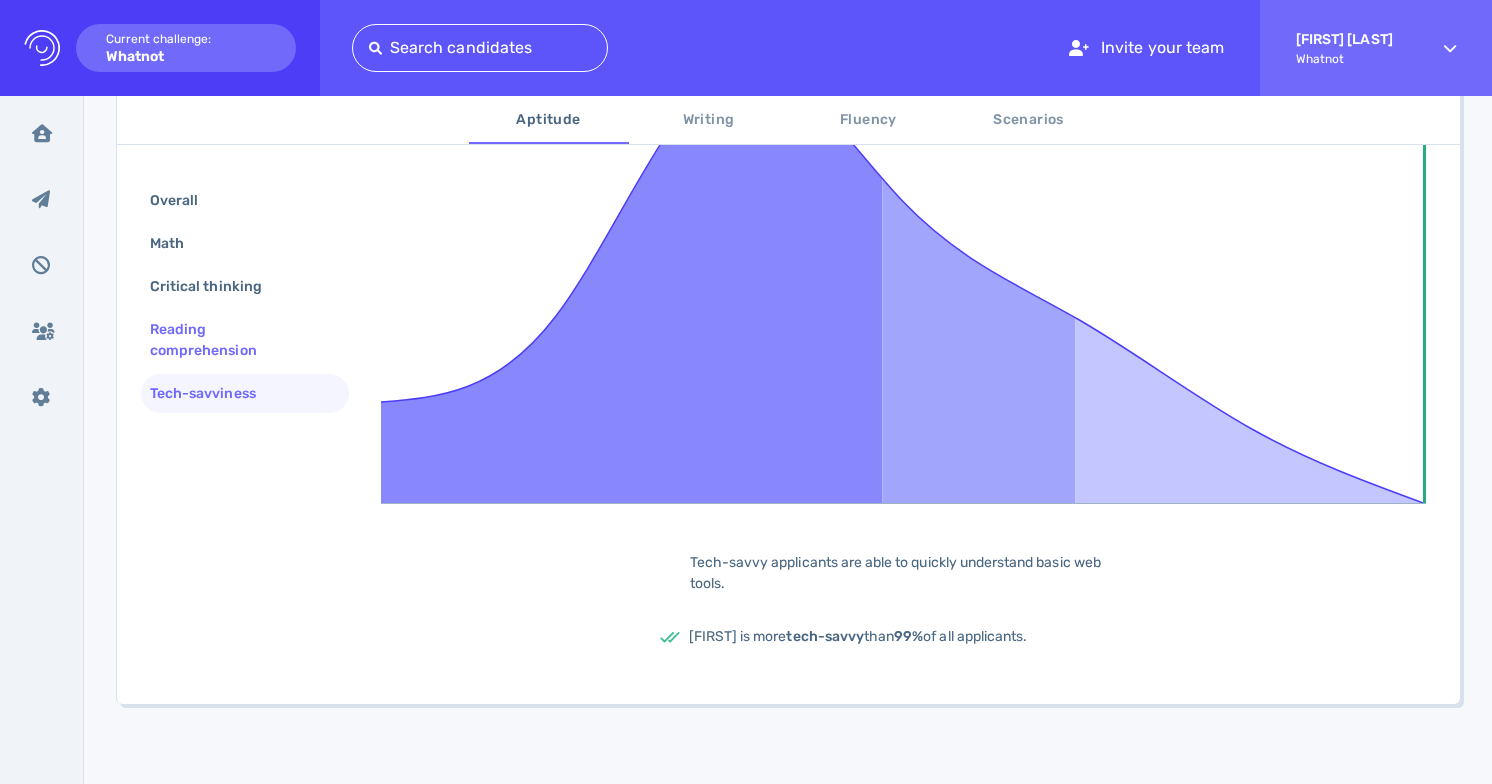 click on "Reading comprehension" at bounding box center (237, 340) 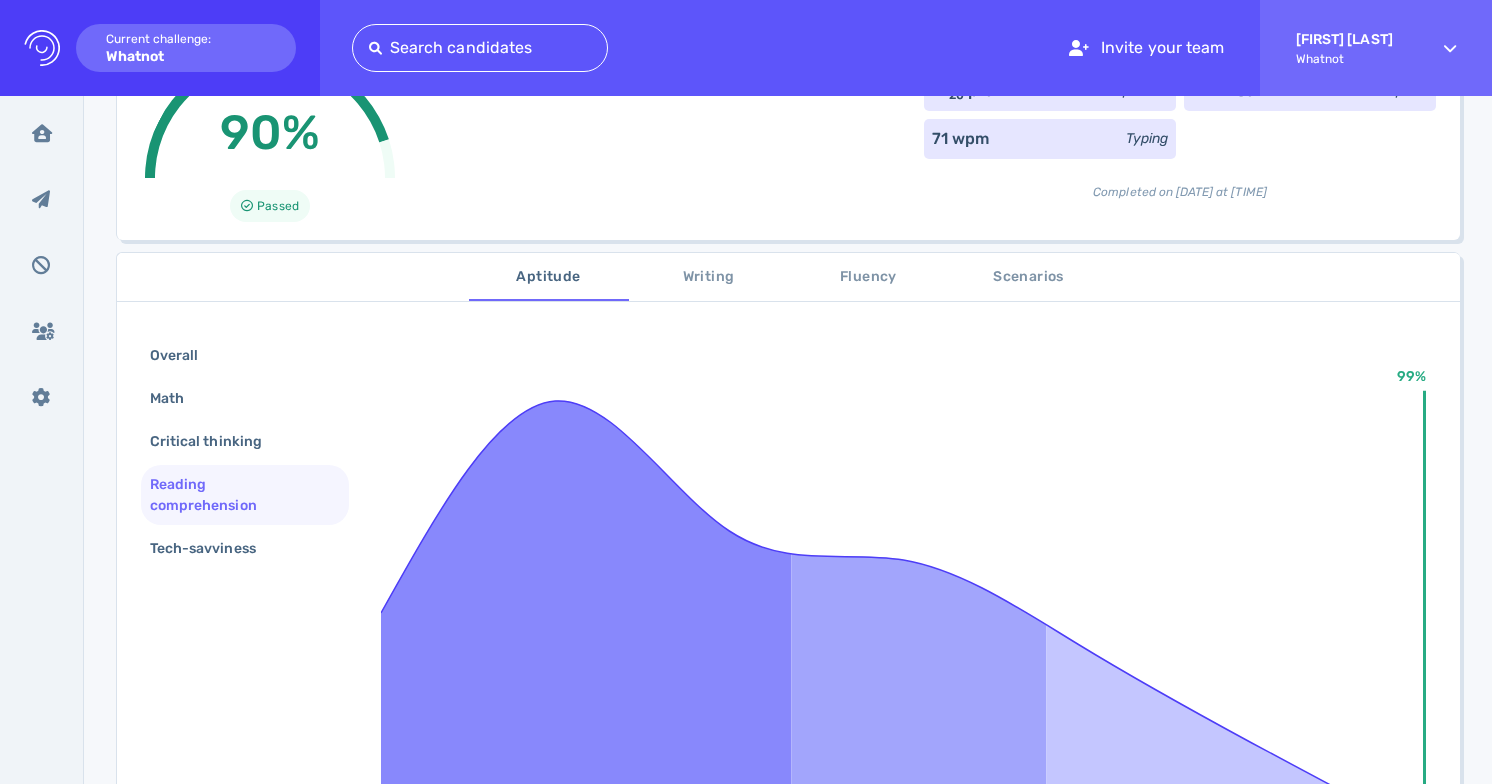 scroll, scrollTop: 117, scrollLeft: 0, axis: vertical 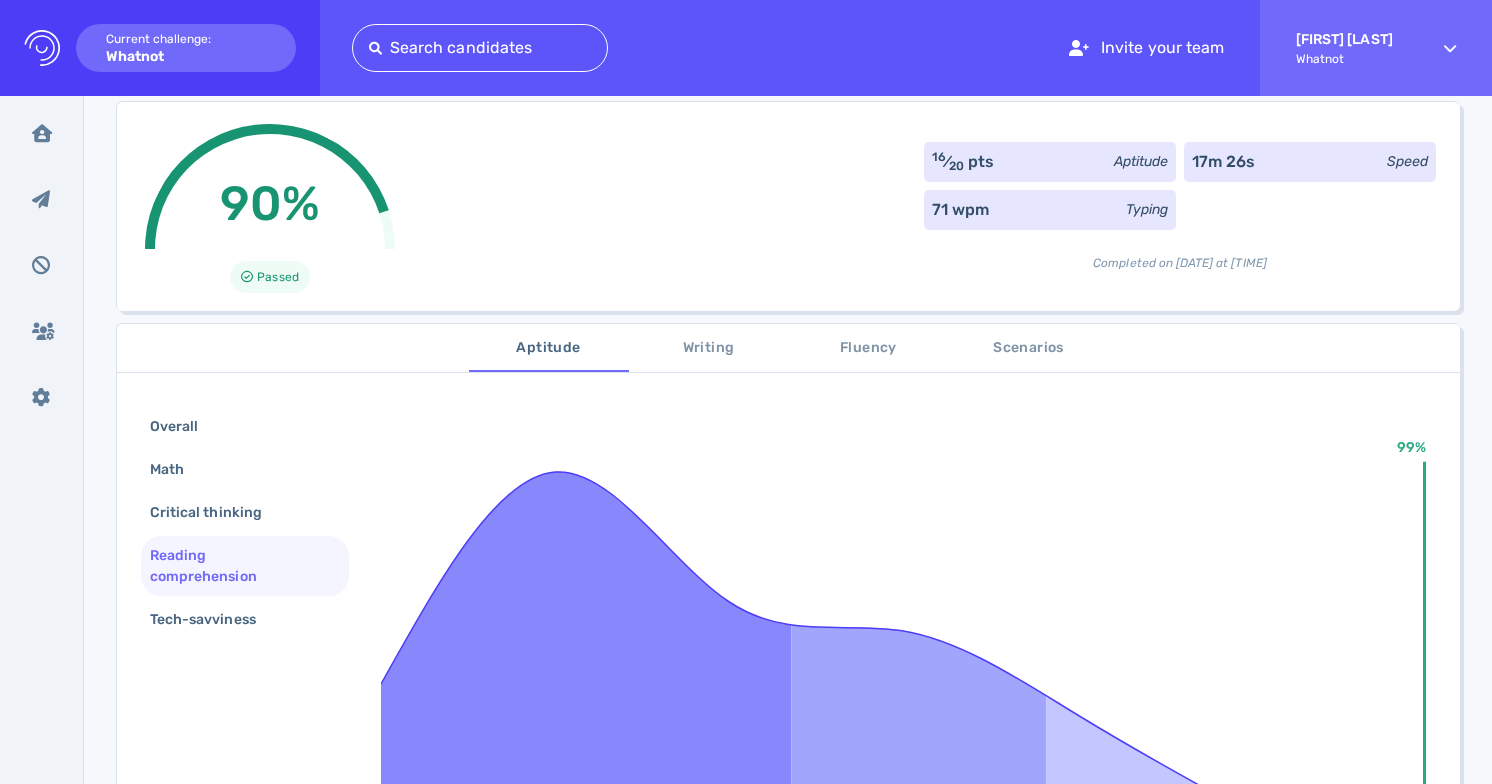click on "Writing" at bounding box center [709, 348] 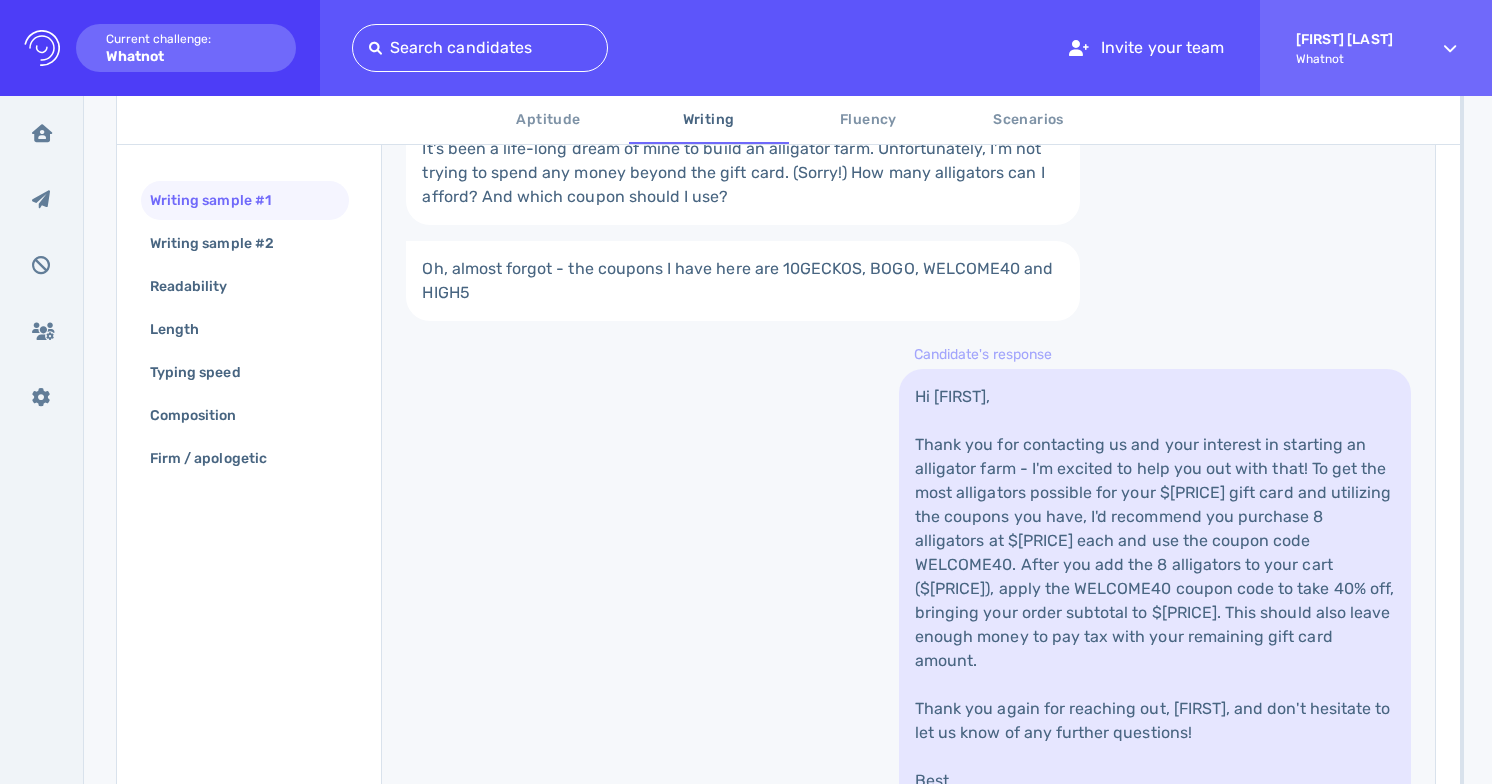 scroll, scrollTop: 846, scrollLeft: 0, axis: vertical 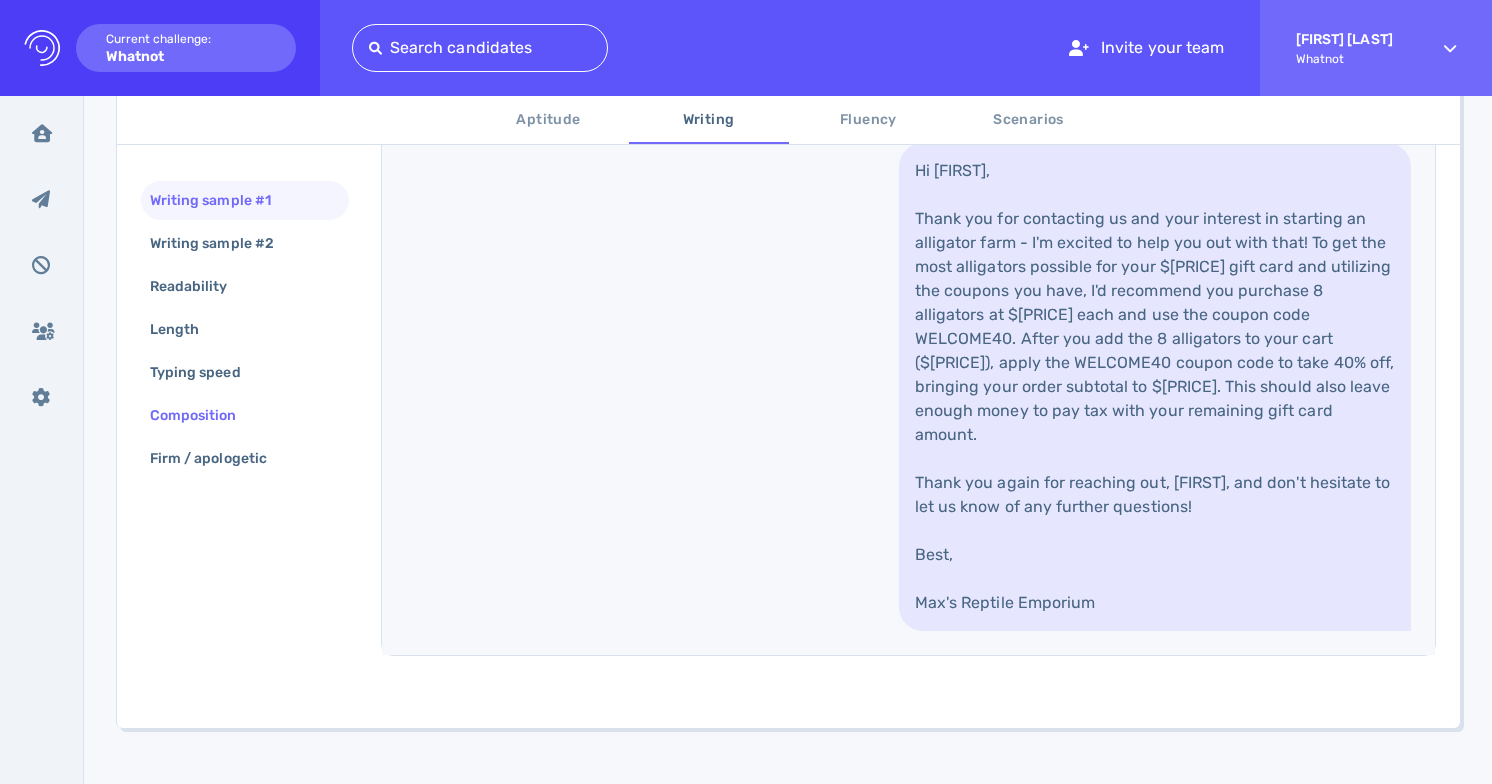 click on "Composition" at bounding box center [203, 415] 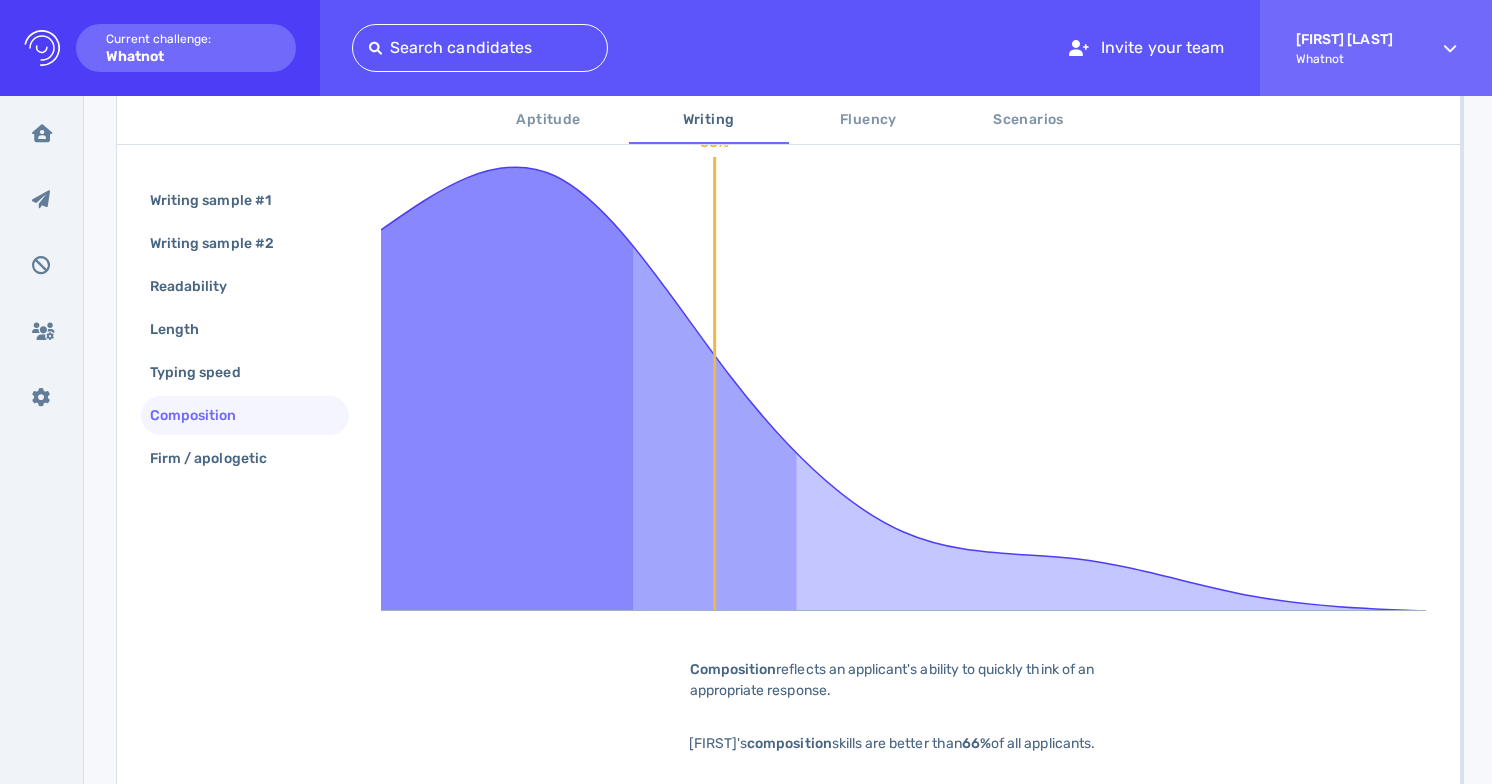 scroll, scrollTop: 412, scrollLeft: 0, axis: vertical 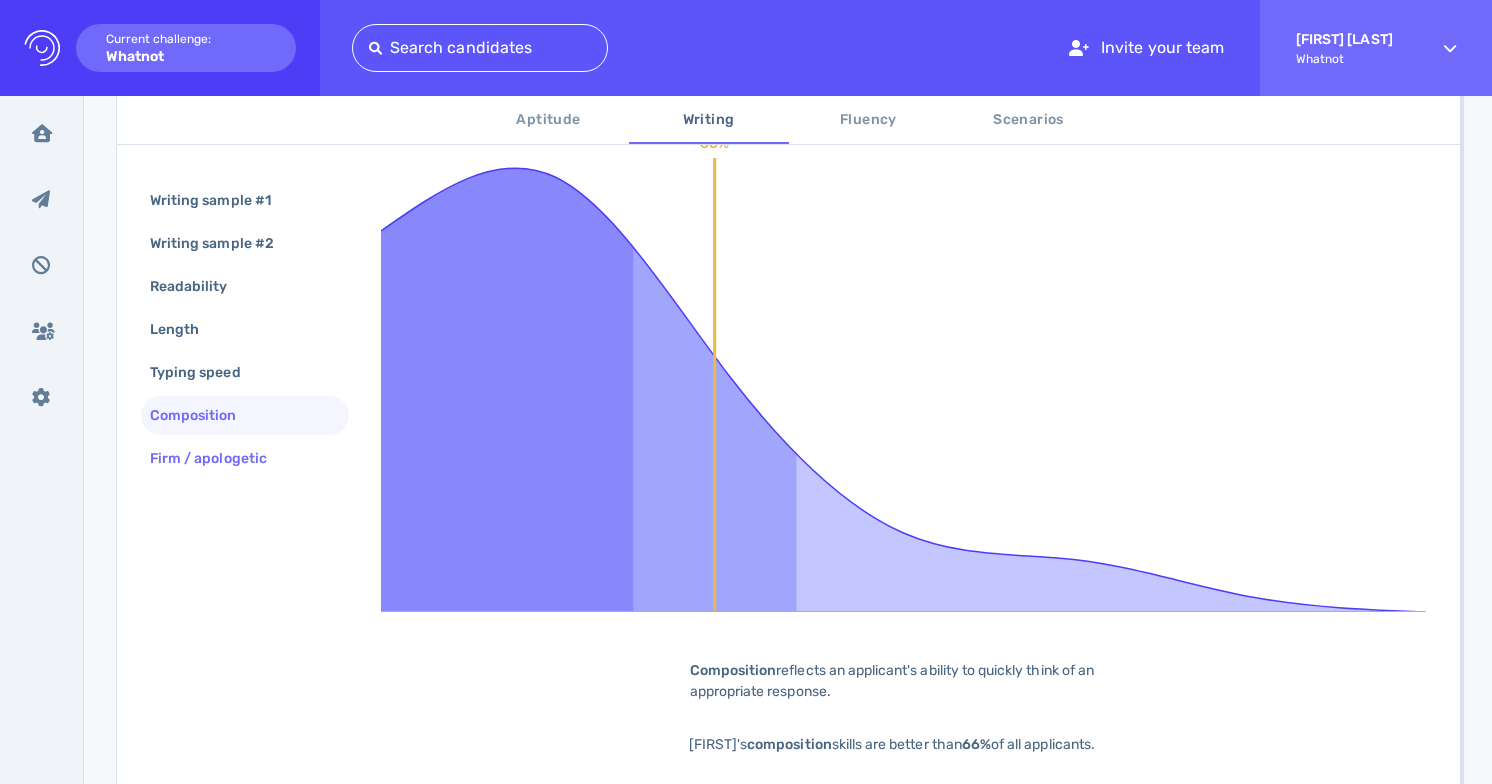 click on "Firm / apologetic" at bounding box center (218, 458) 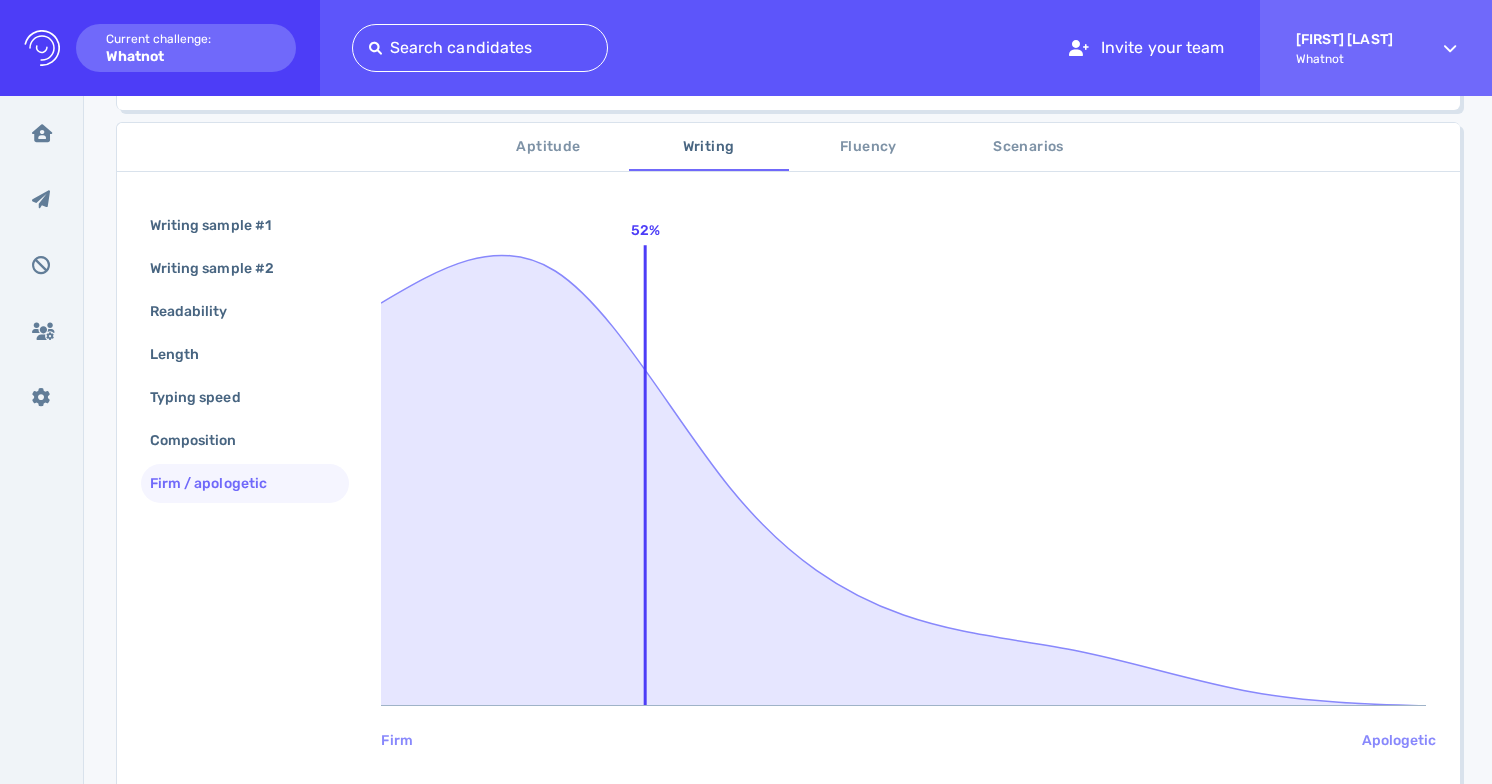 scroll, scrollTop: 300, scrollLeft: 0, axis: vertical 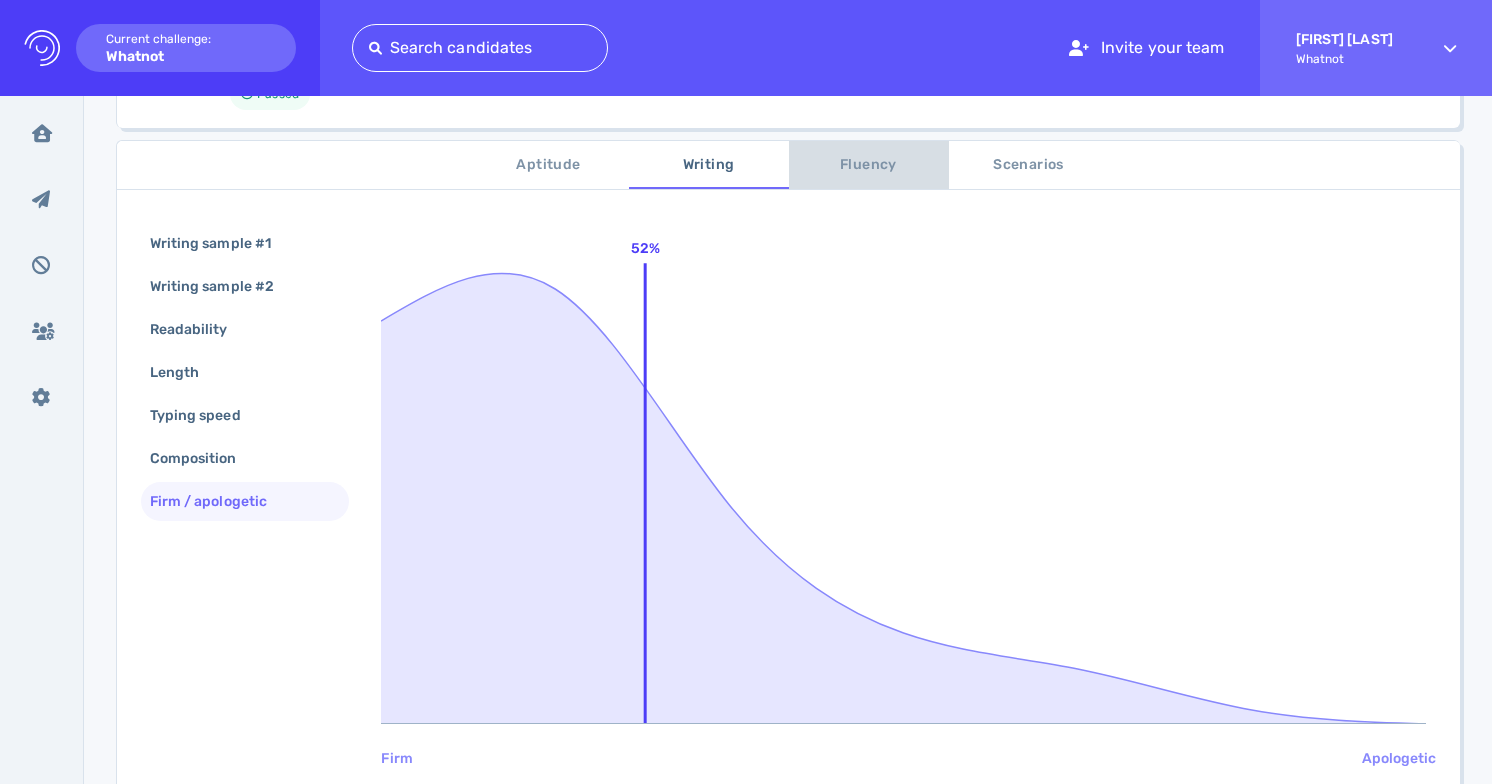 click on "Fluency" at bounding box center (869, 165) 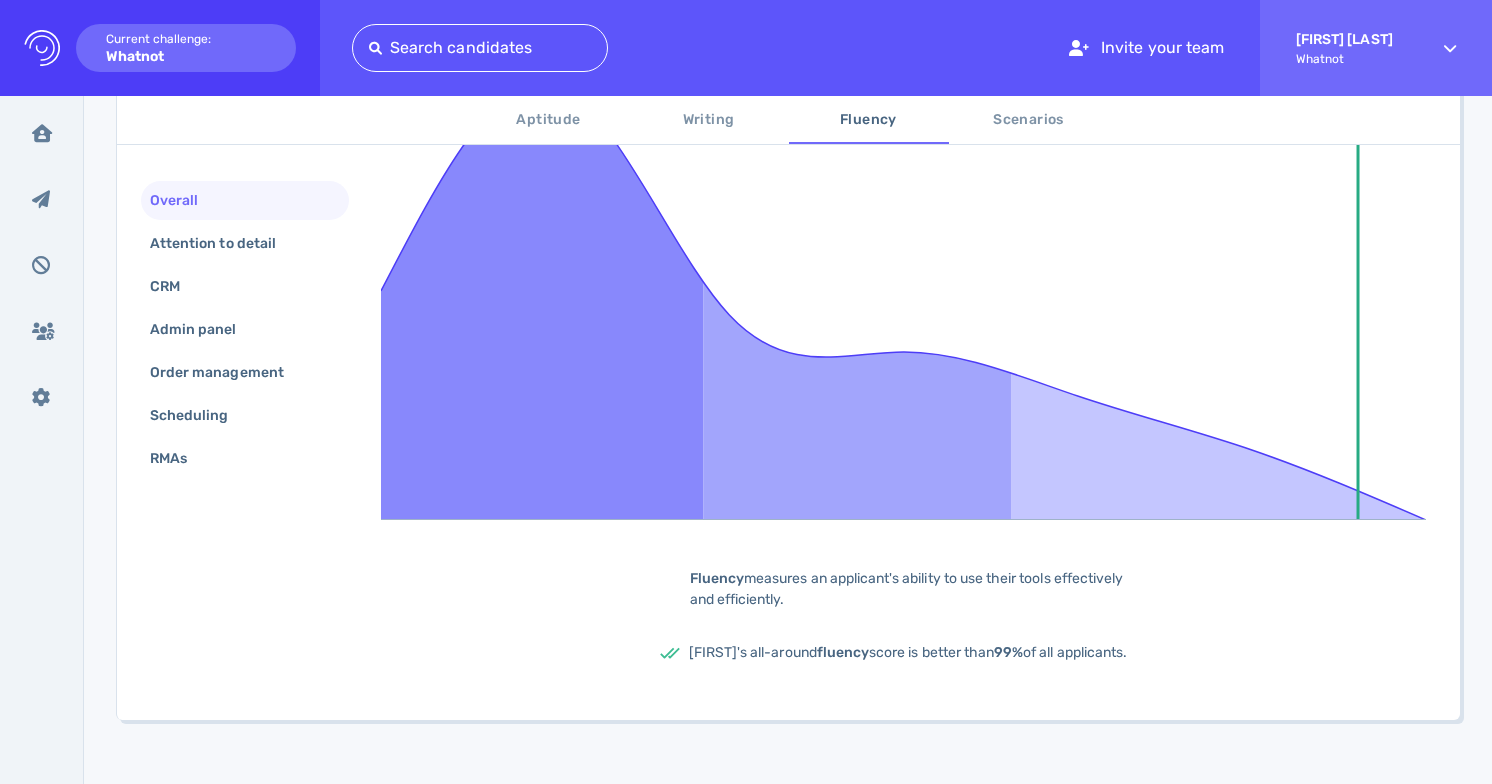 scroll, scrollTop: 540, scrollLeft: 0, axis: vertical 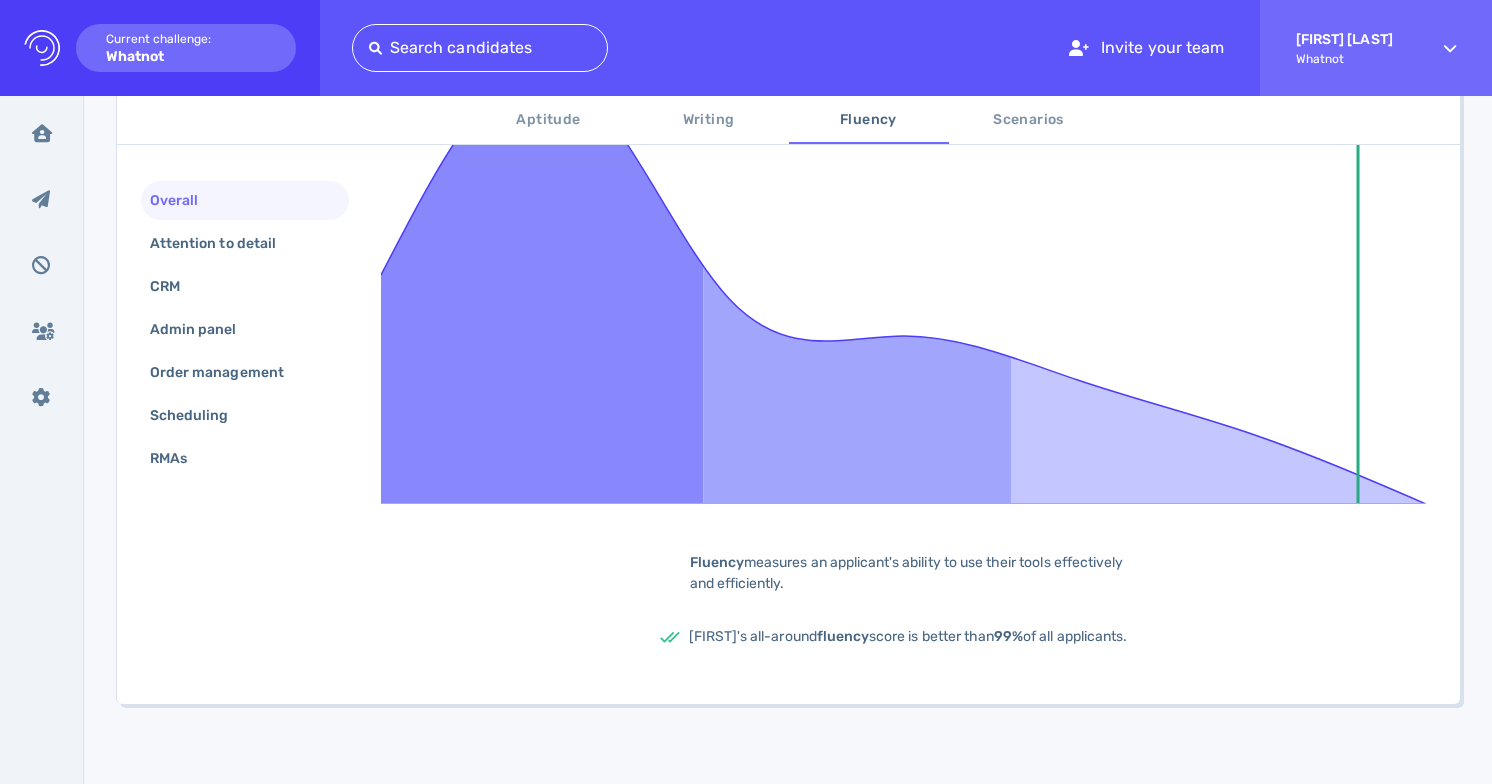 click on "Writing" at bounding box center (709, 120) 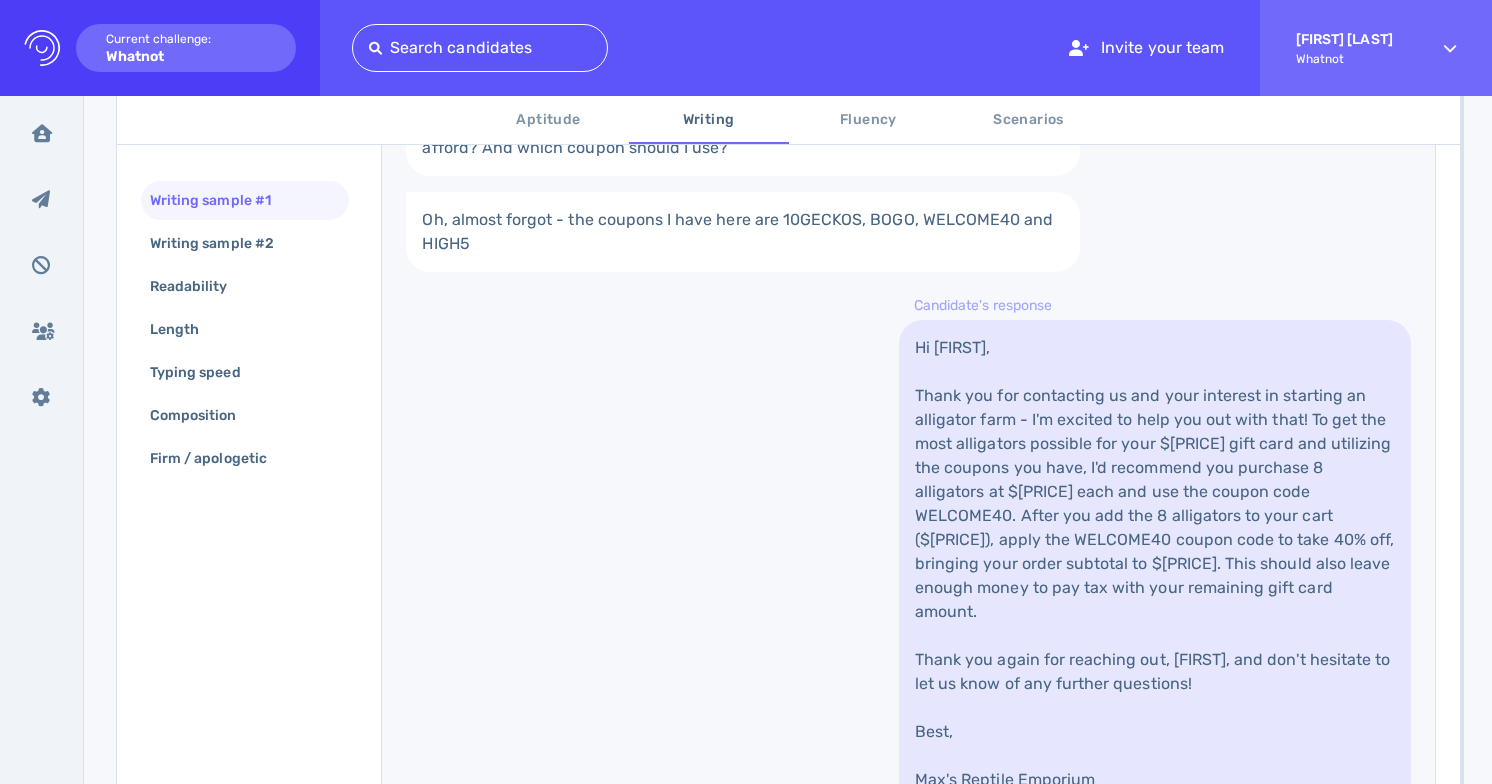 scroll, scrollTop: 700, scrollLeft: 0, axis: vertical 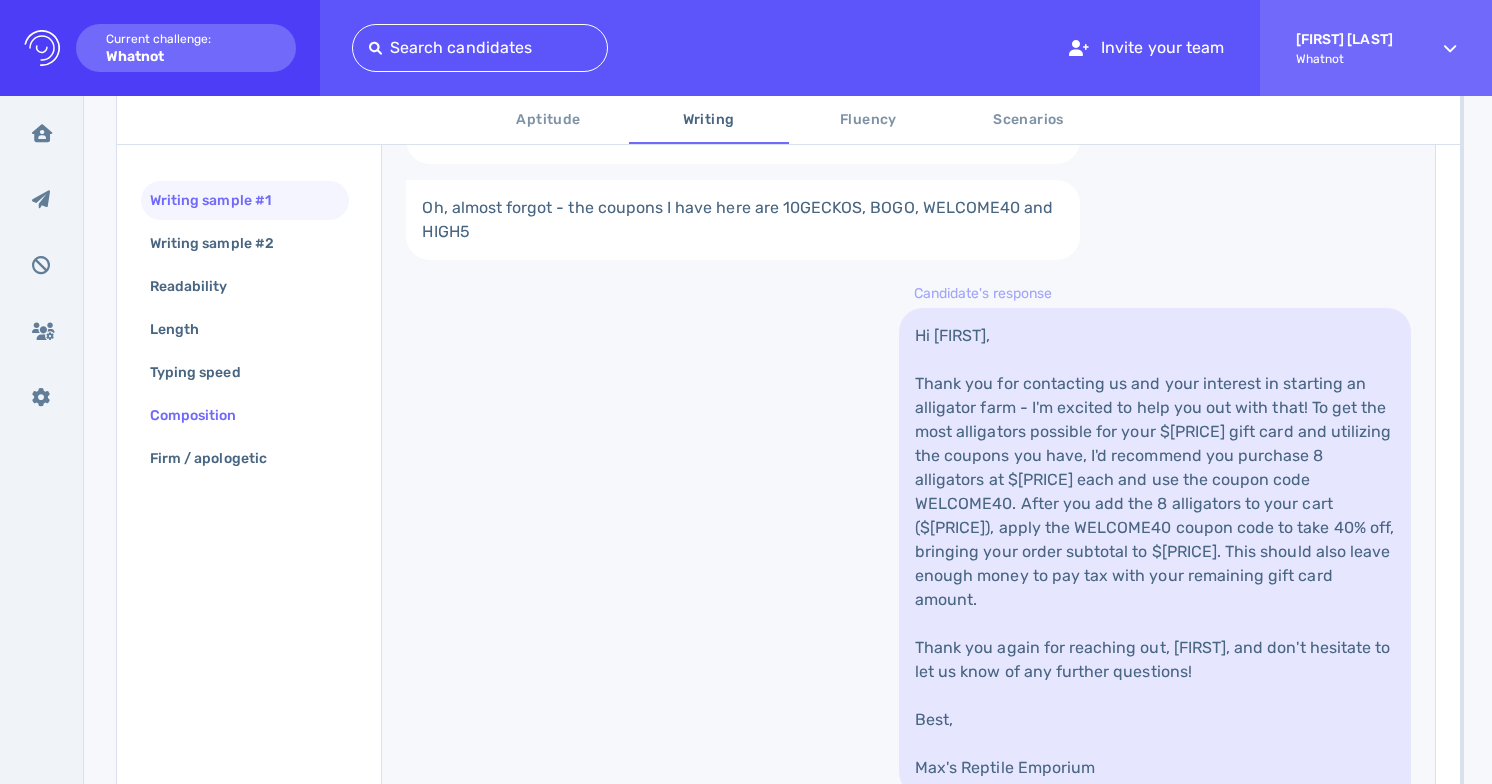 click on "Composition" at bounding box center (203, 415) 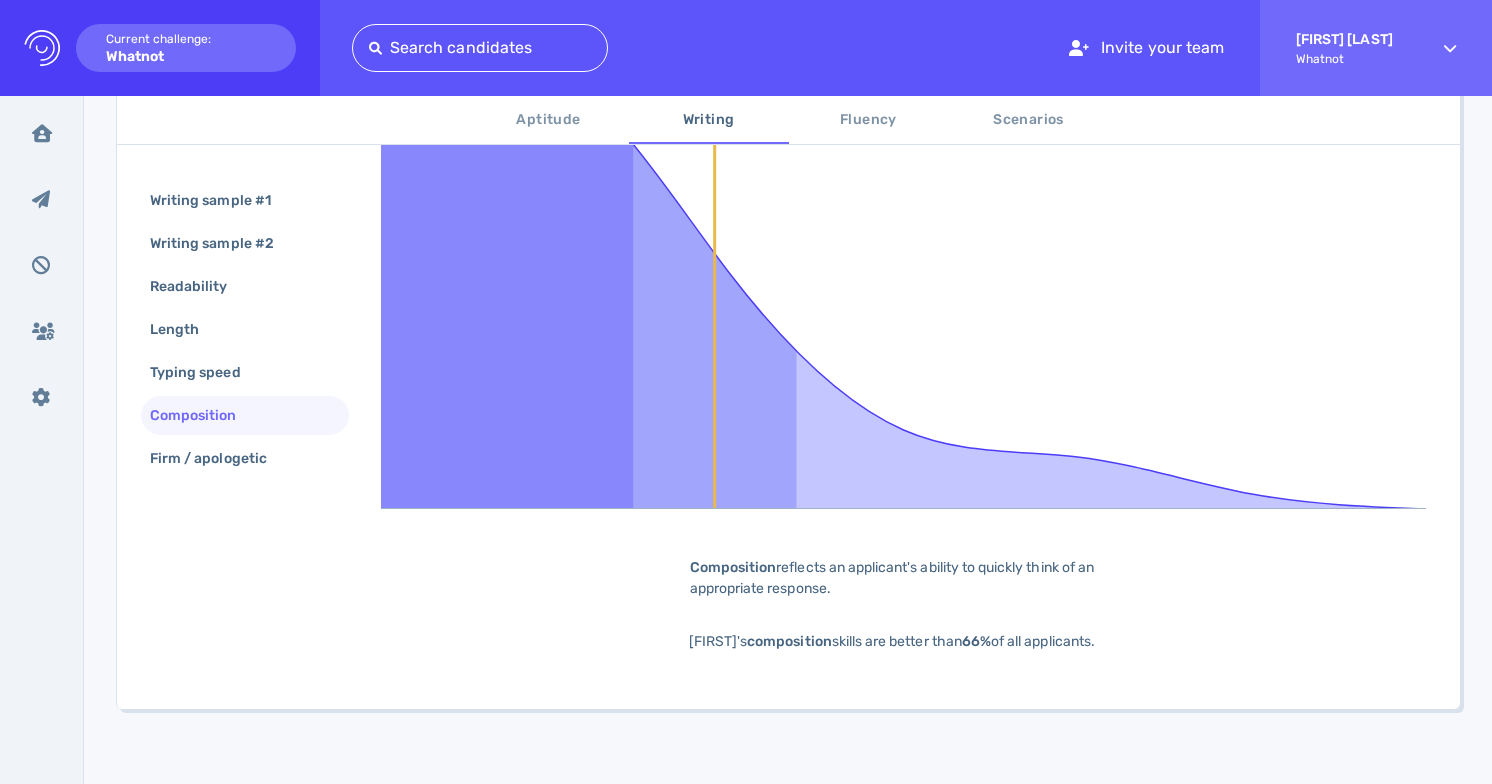 scroll, scrollTop: 511, scrollLeft: 0, axis: vertical 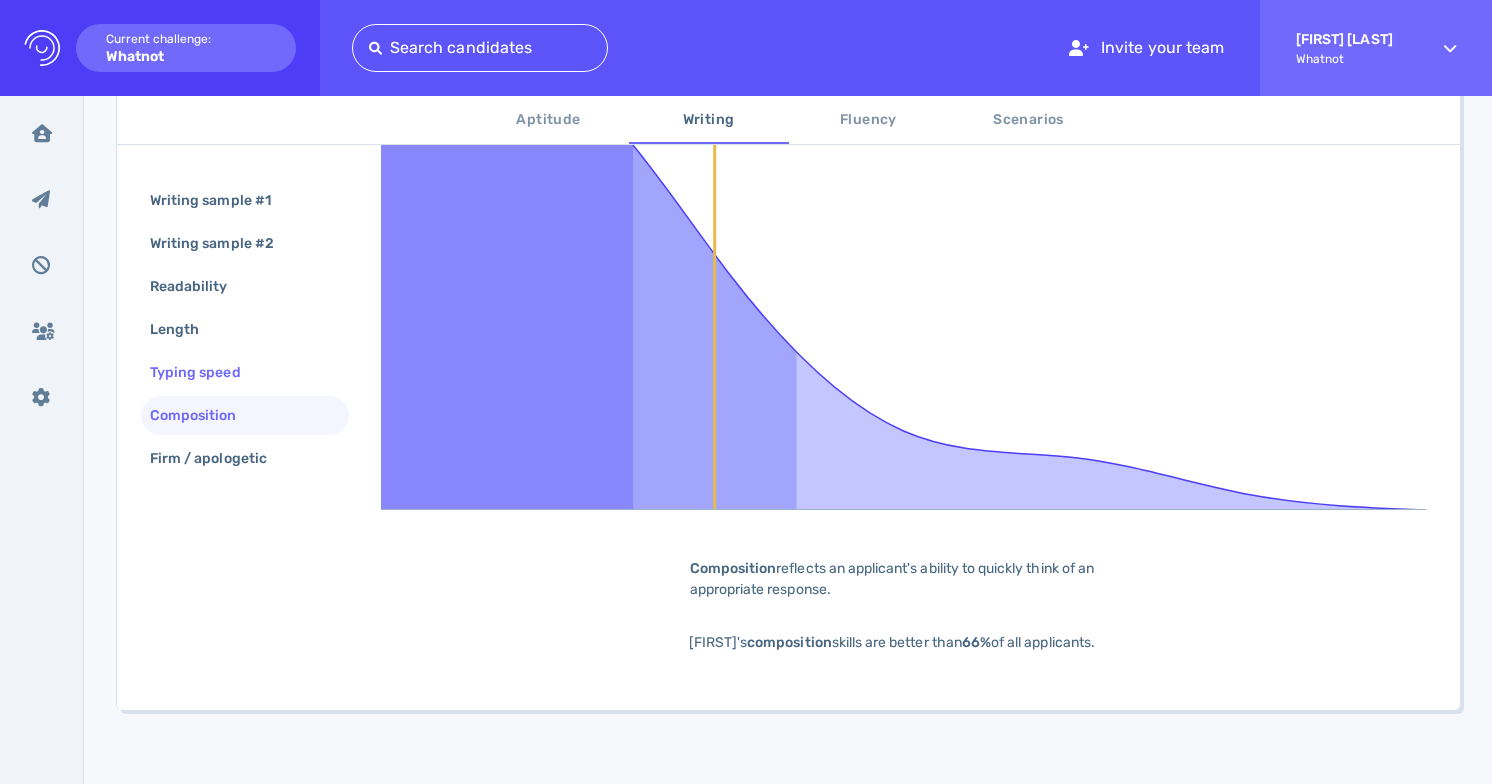 click on "Typing speed" at bounding box center [205, 372] 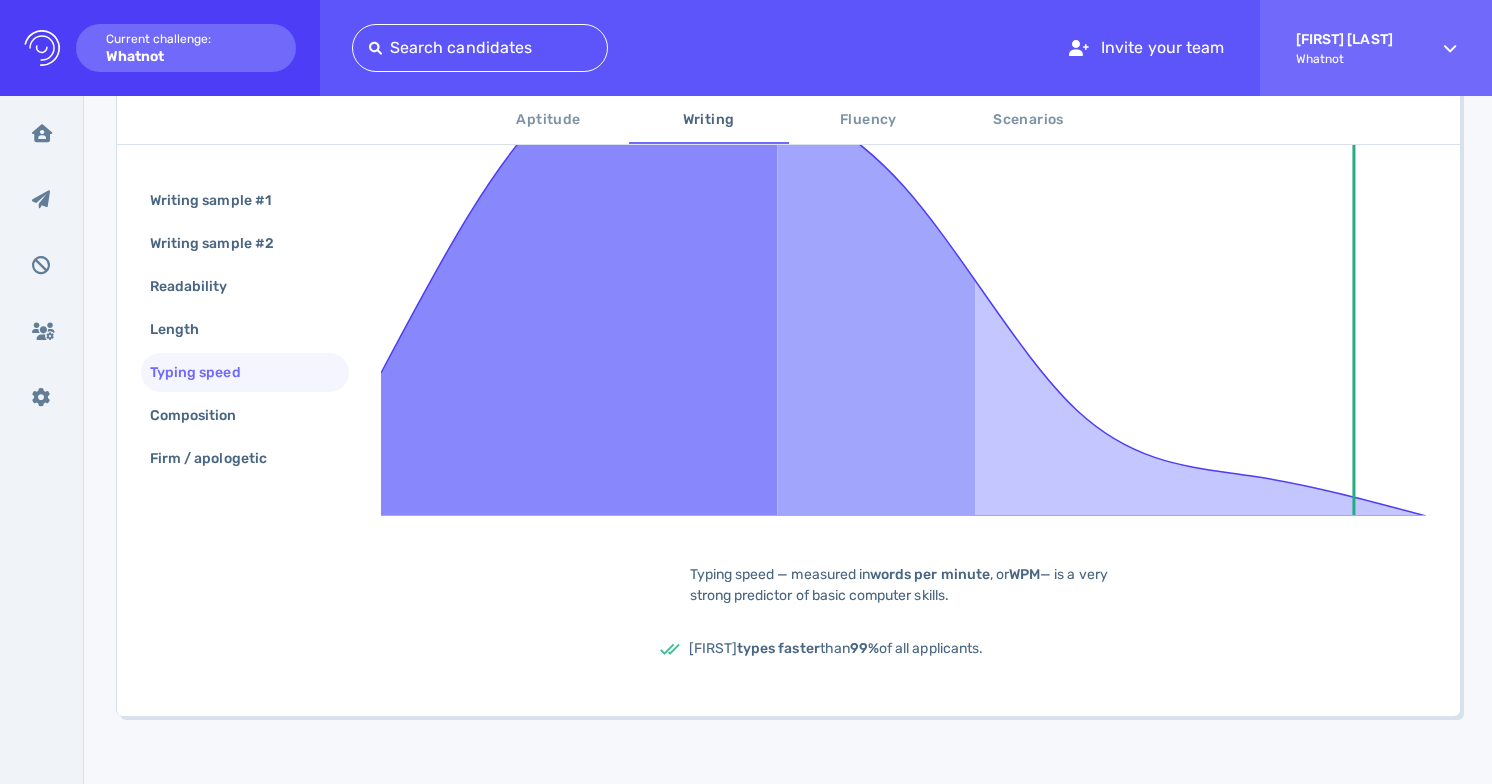 scroll, scrollTop: 510, scrollLeft: 0, axis: vertical 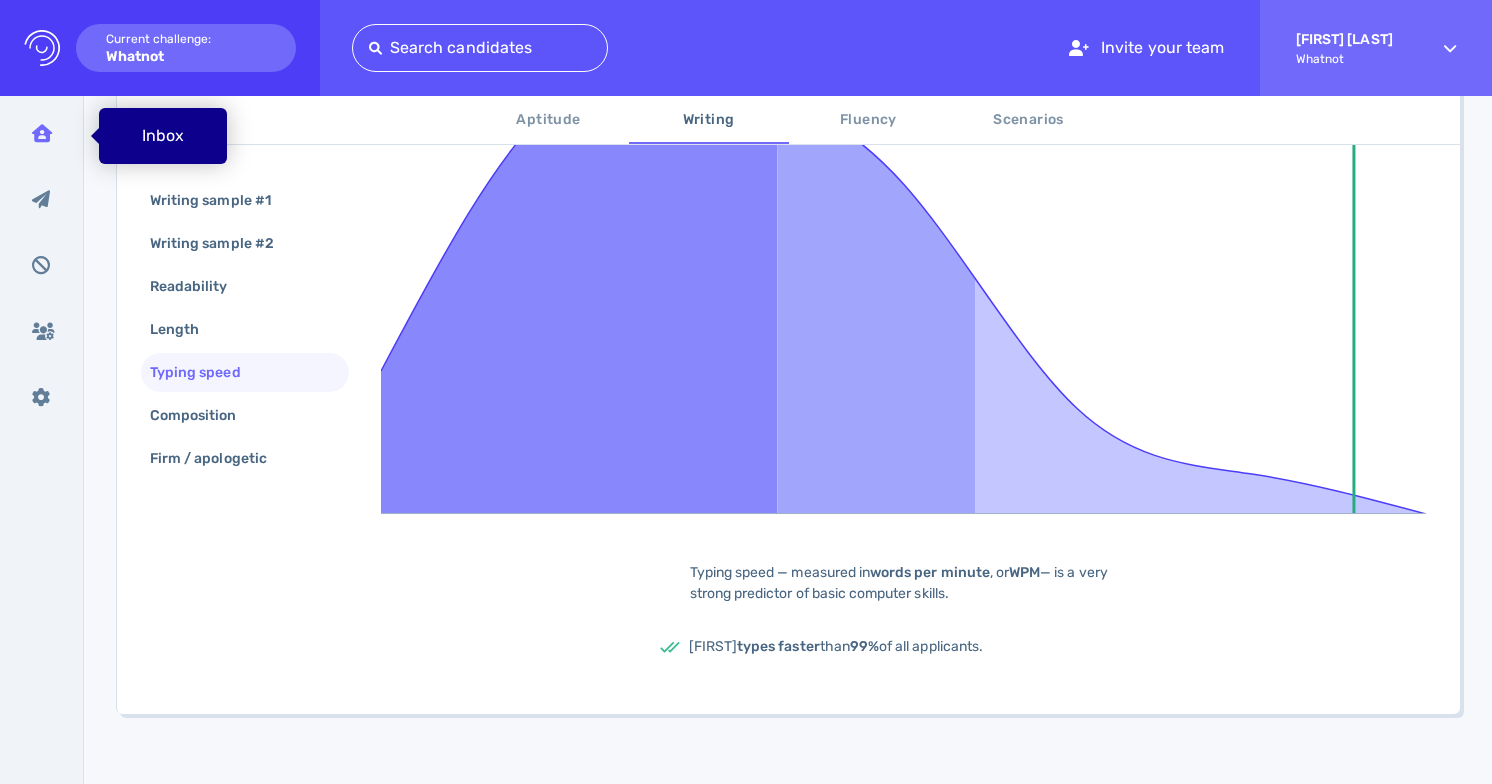 click on "Inbox" at bounding box center (42, 133) 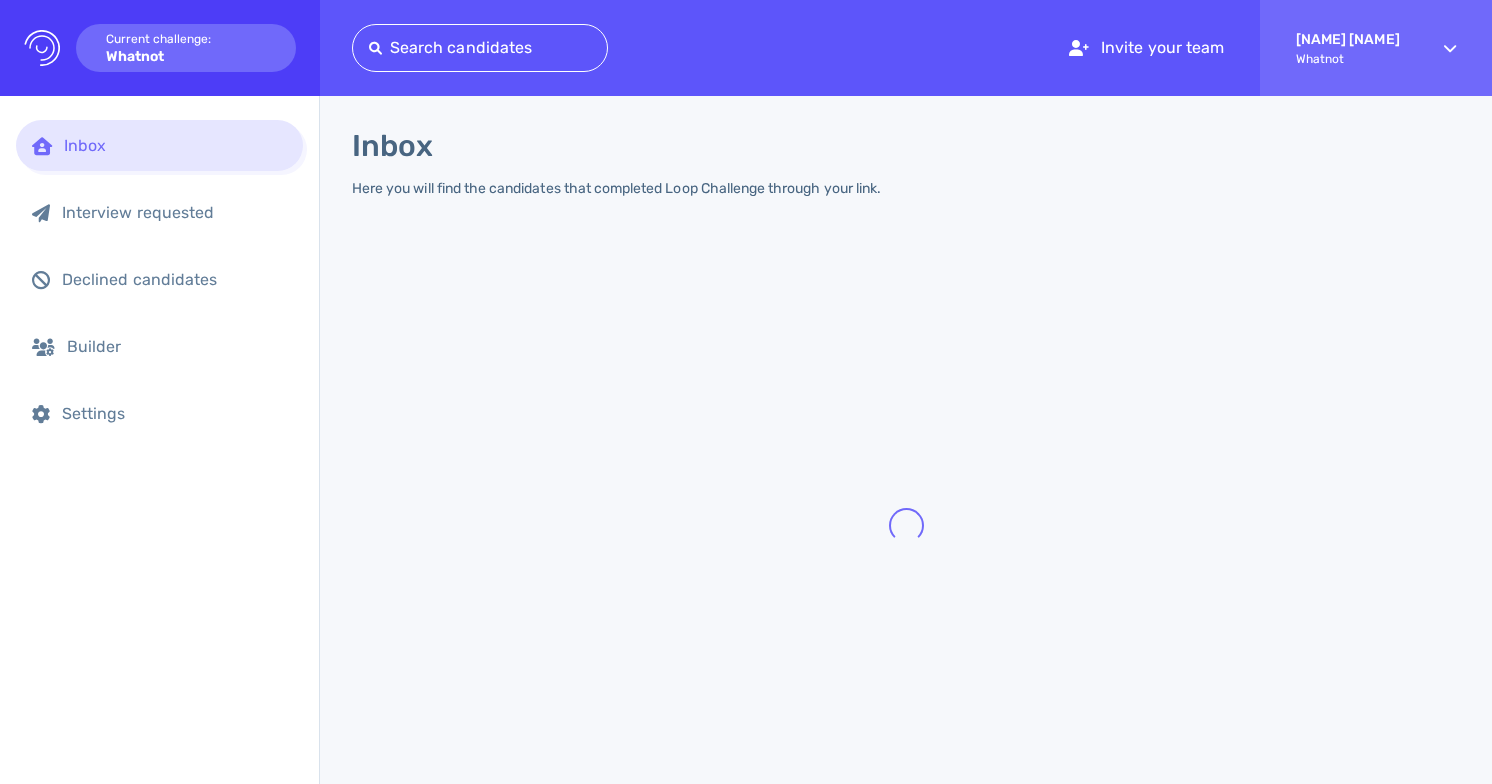 scroll, scrollTop: 0, scrollLeft: 0, axis: both 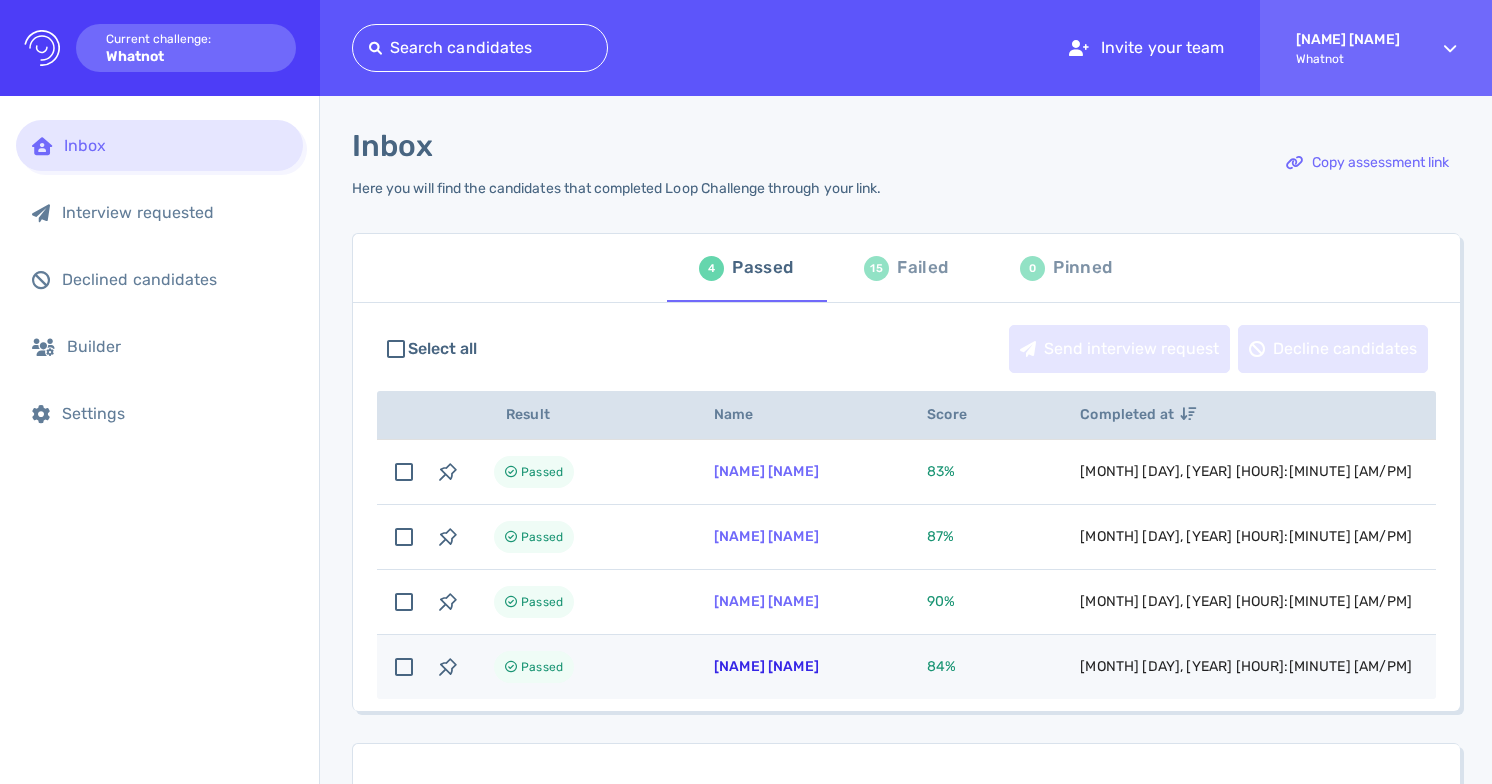 click on "[NAME] [NAME]" at bounding box center [766, 666] 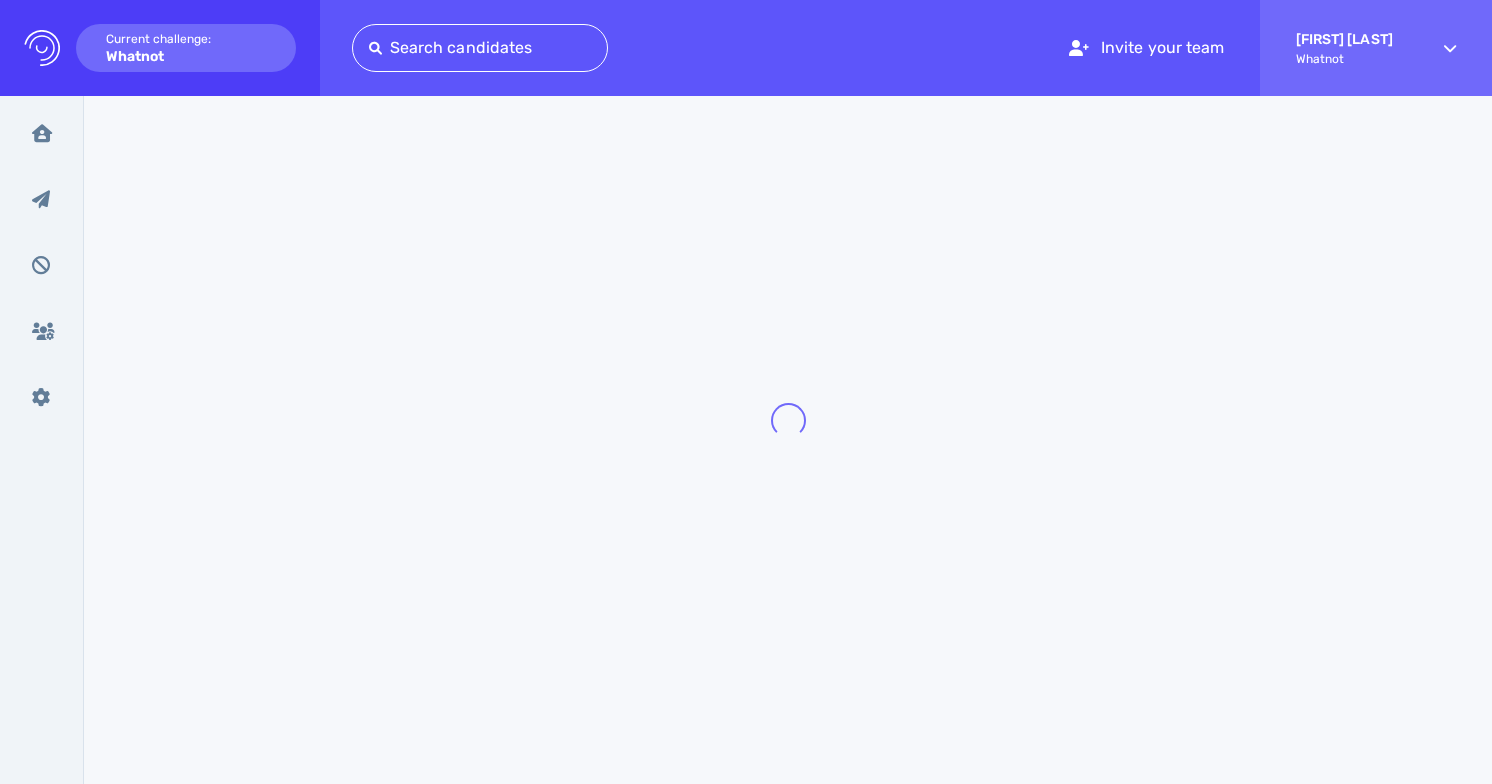 scroll, scrollTop: 0, scrollLeft: 0, axis: both 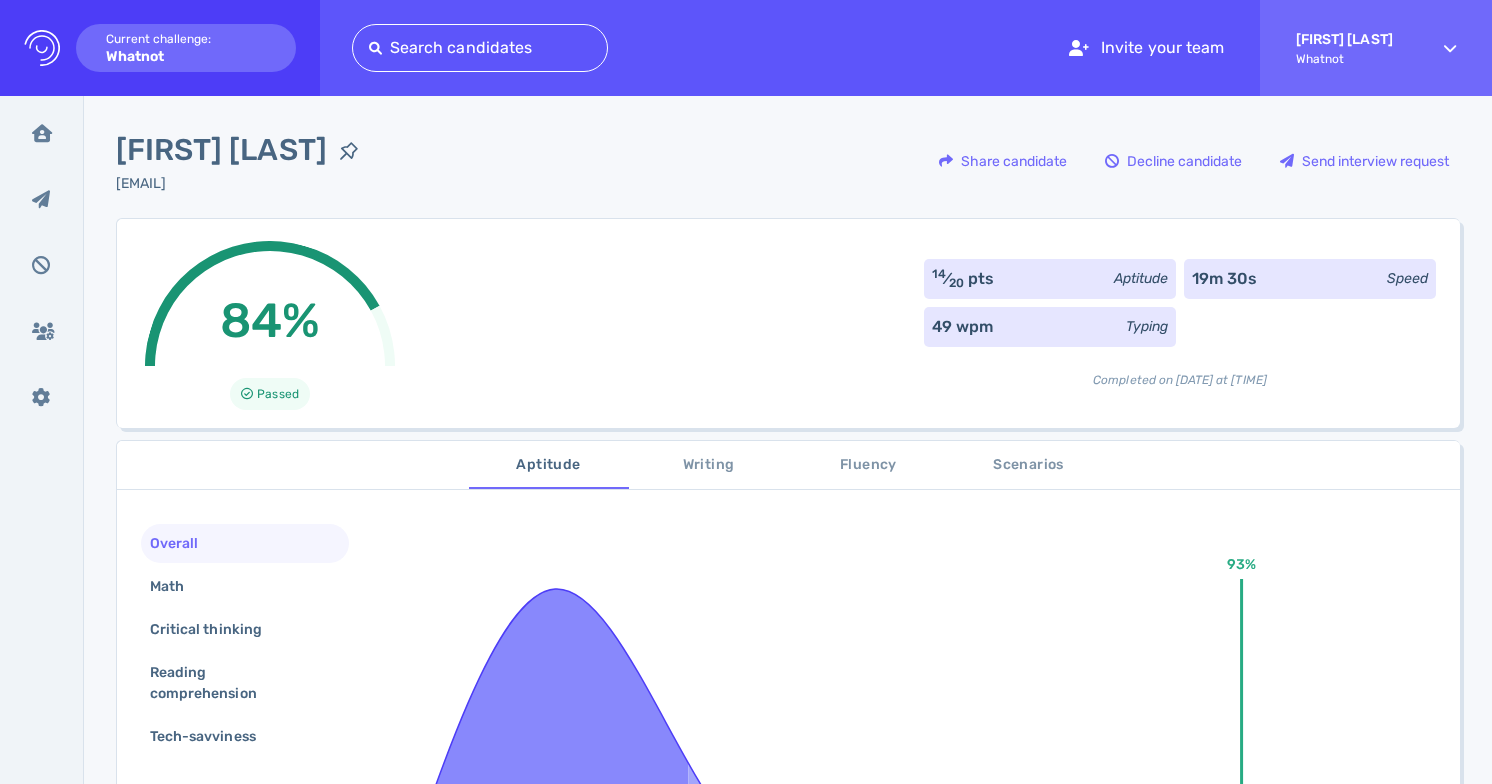 click on "Writing" at bounding box center [709, 465] 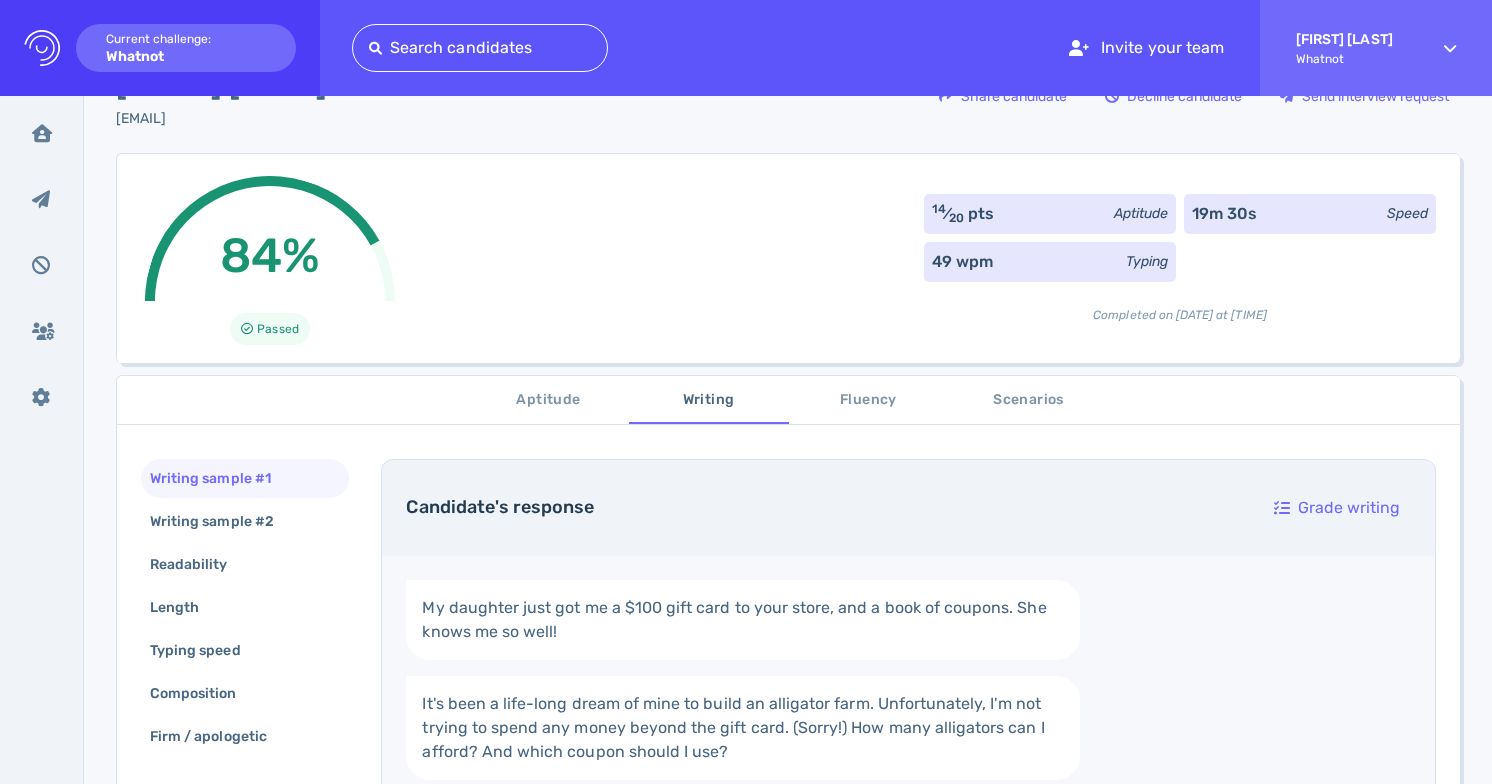 scroll, scrollTop: 89, scrollLeft: 0, axis: vertical 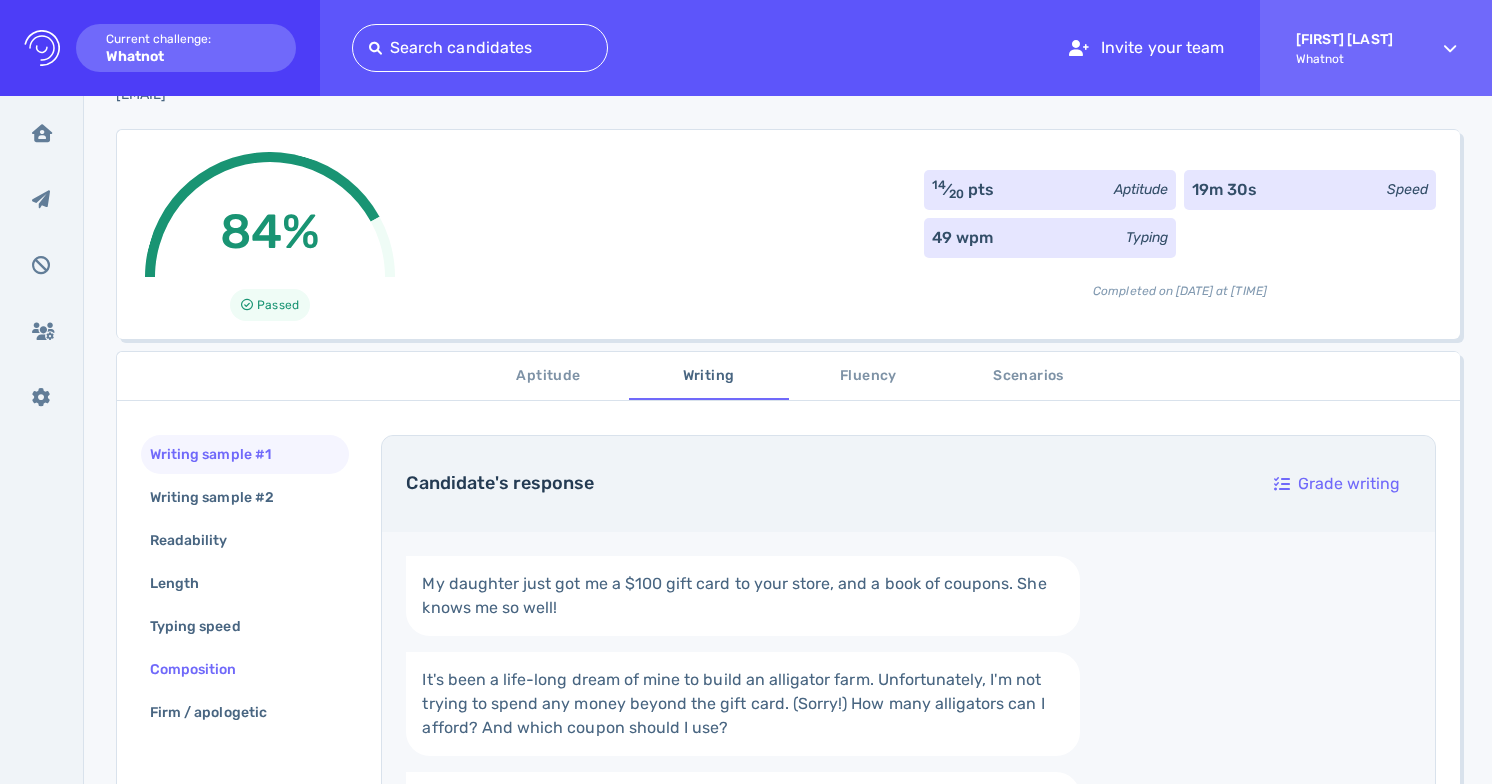 click on "Composition" at bounding box center (203, 669) 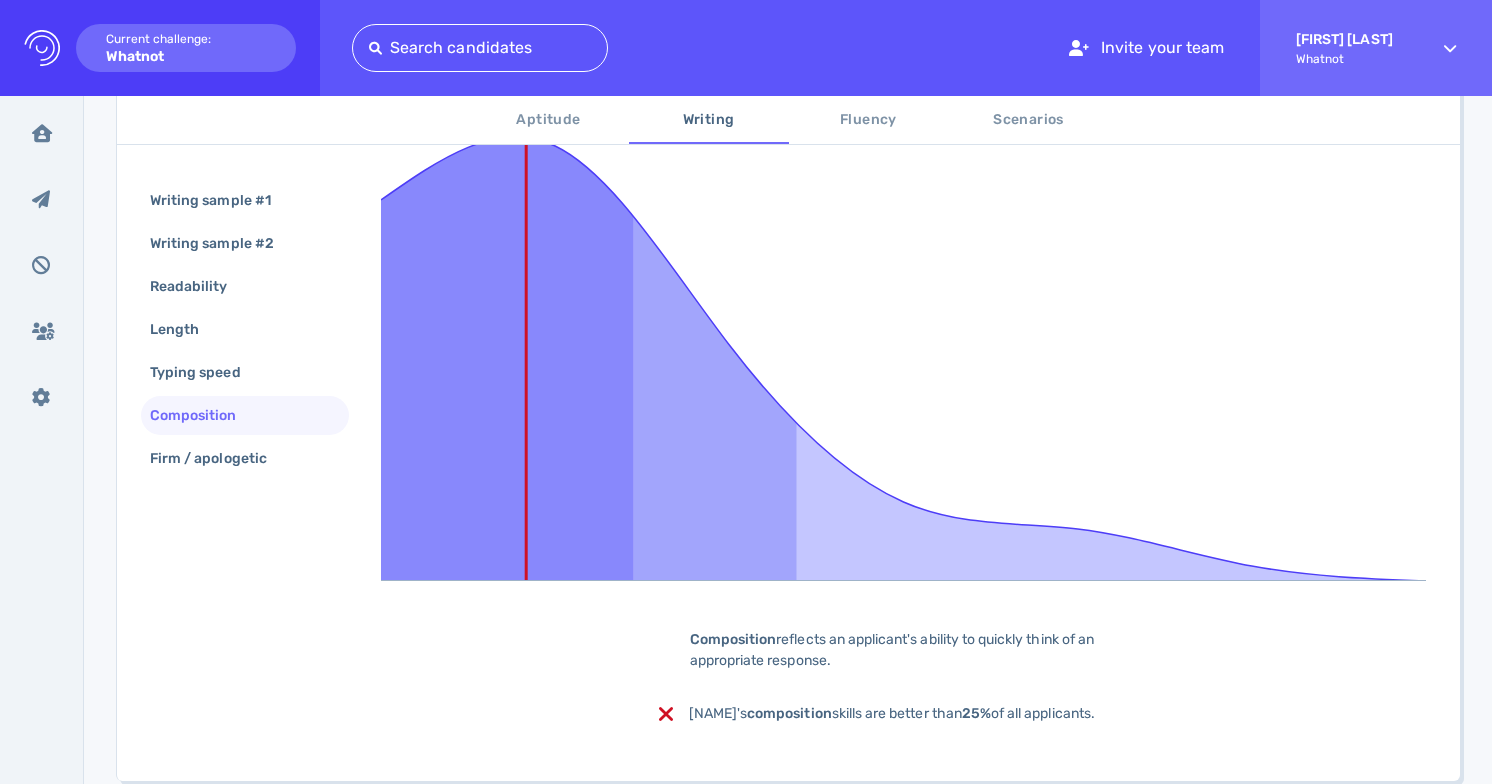 scroll, scrollTop: 434, scrollLeft: 0, axis: vertical 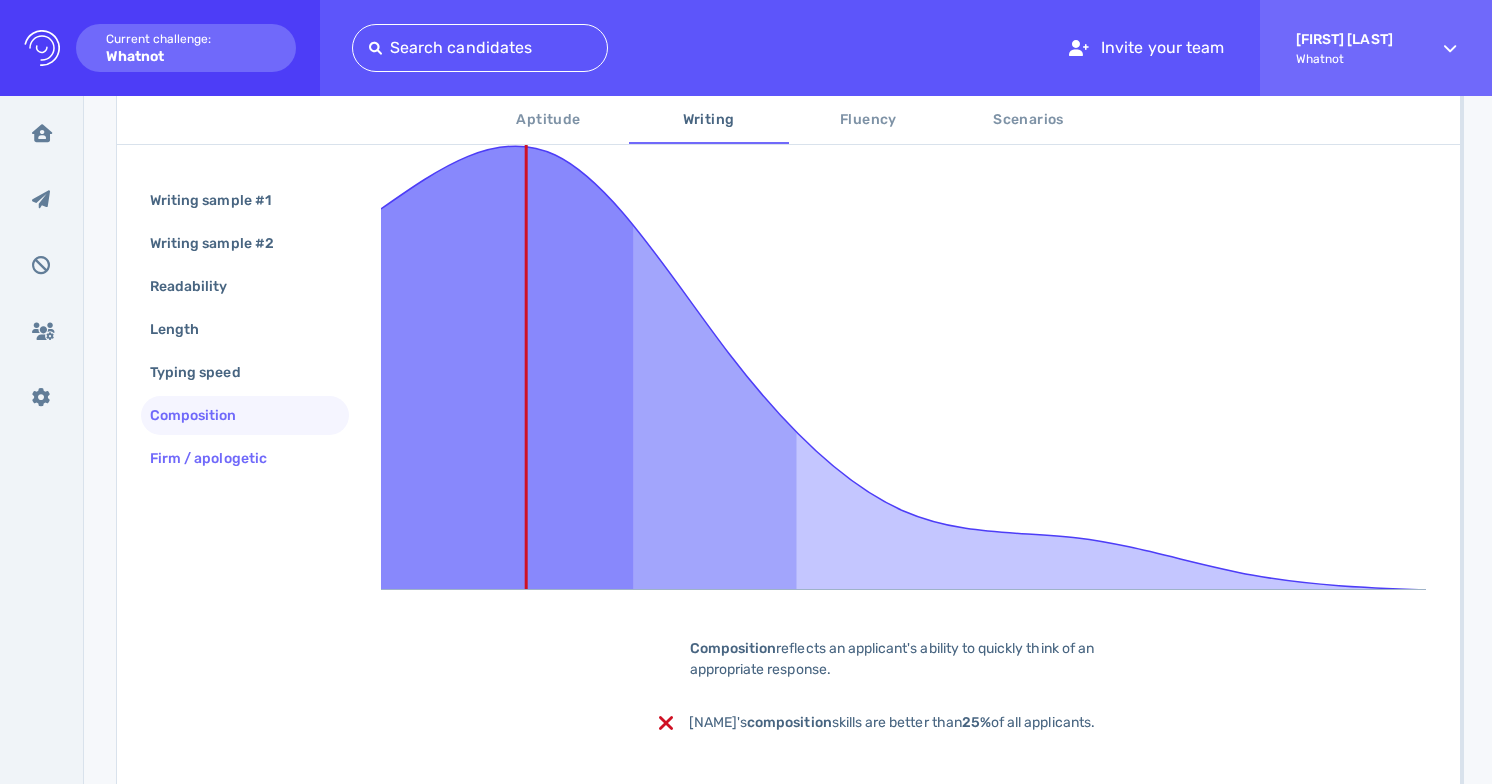 click on "Firm / apologetic" at bounding box center [218, 458] 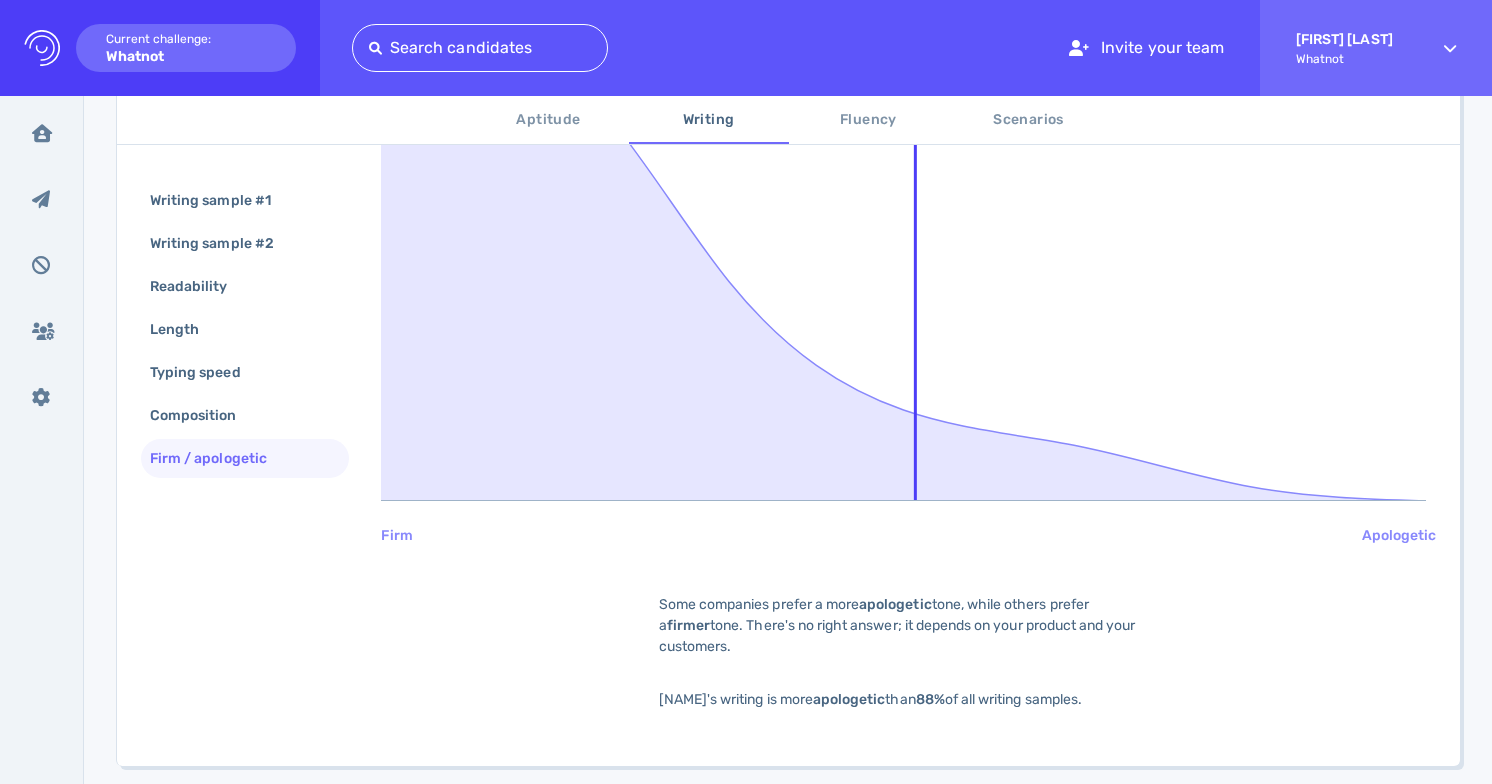 scroll, scrollTop: 585, scrollLeft: 0, axis: vertical 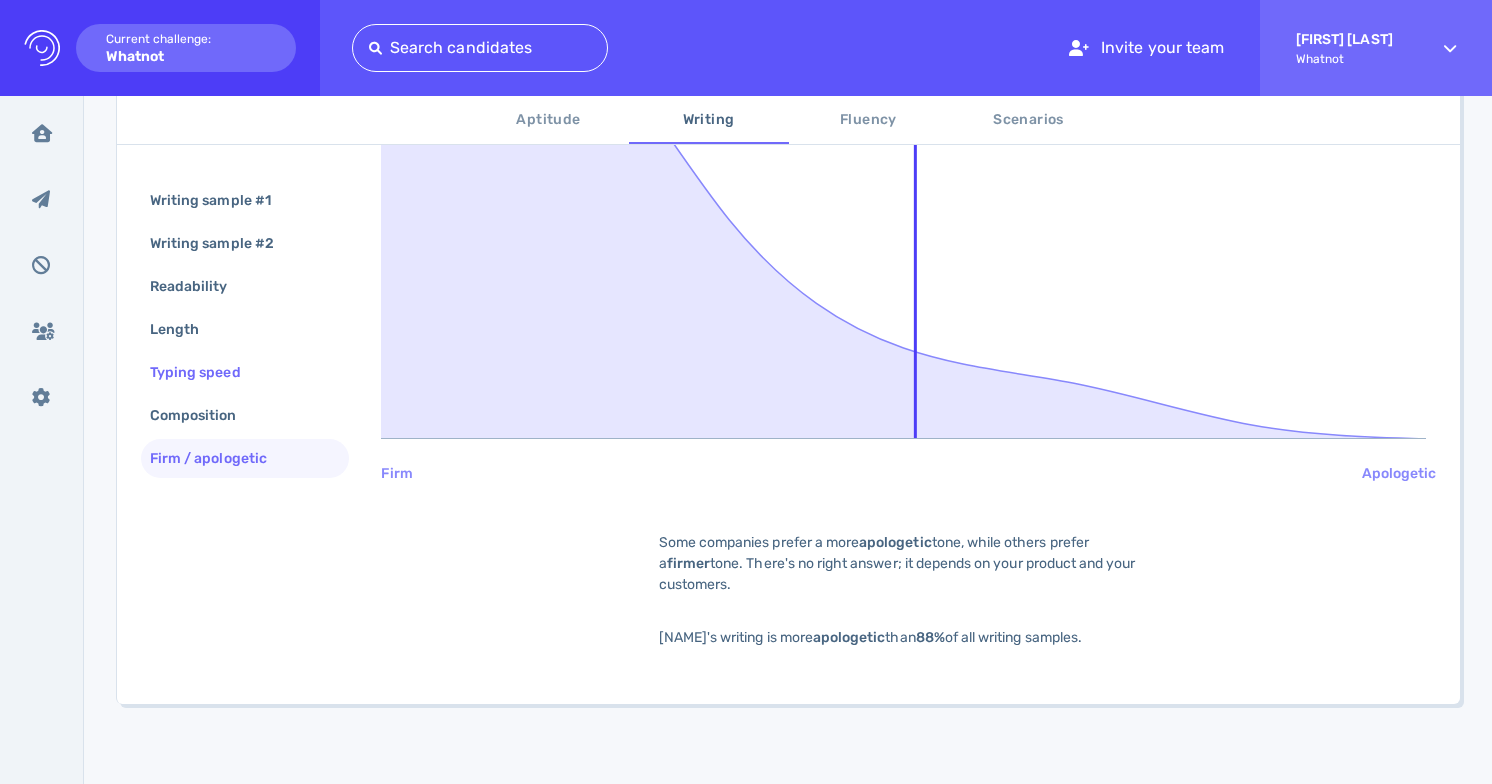 click on "Typing speed" at bounding box center [205, 372] 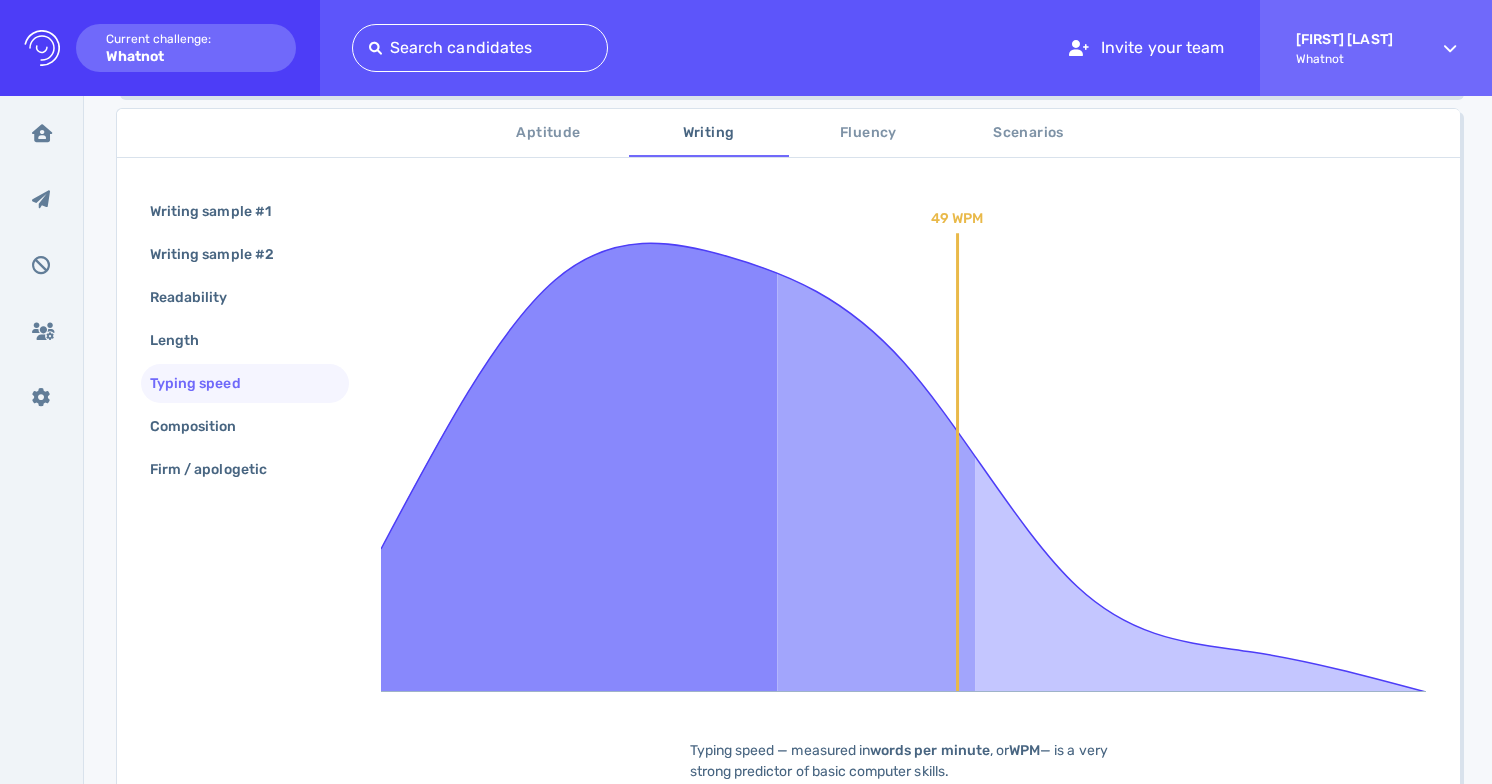 click on "Writing sample #1 Writing sample #2 Readability Length Typing speed Composition Firm / apologetic" at bounding box center (245, 342) 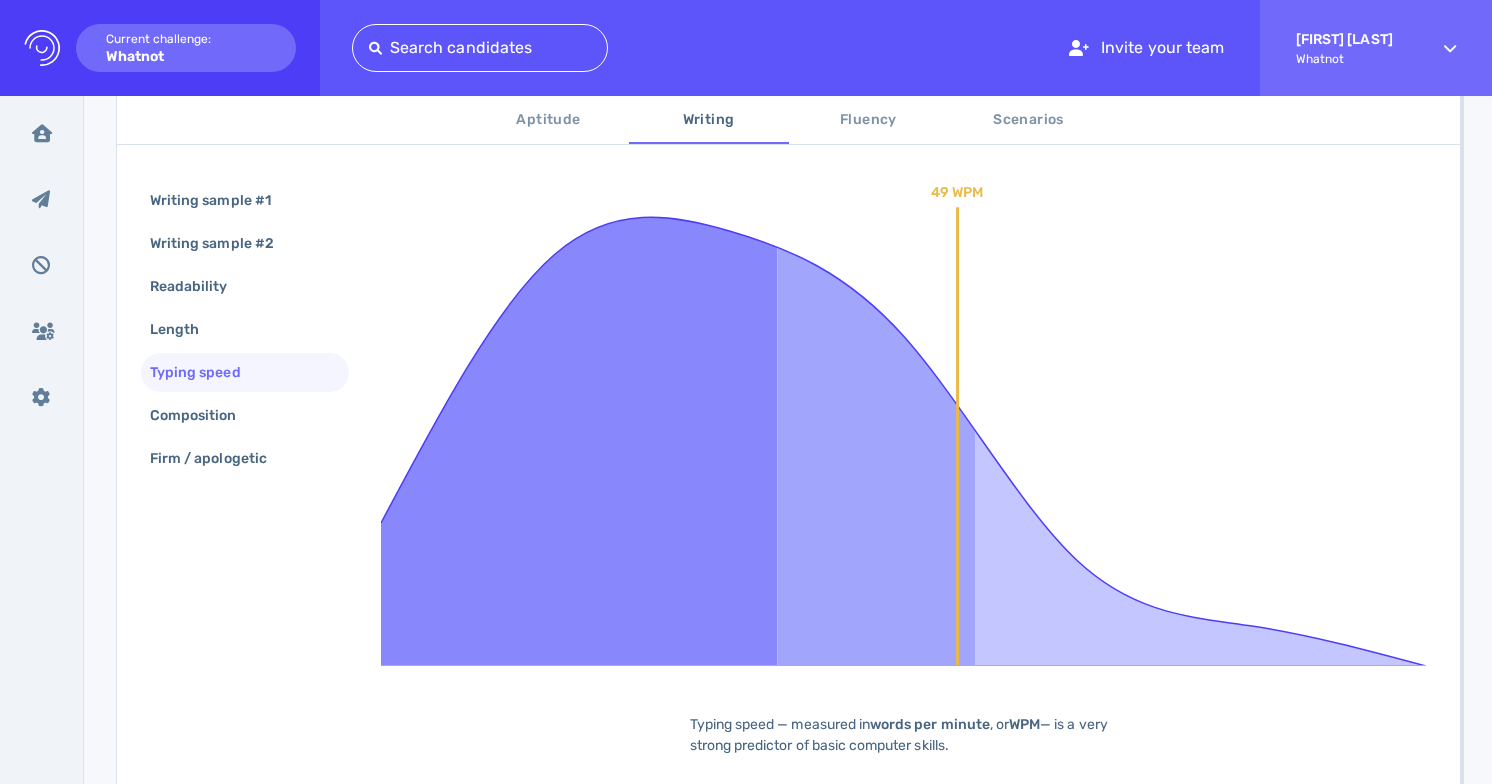 scroll, scrollTop: 357, scrollLeft: 0, axis: vertical 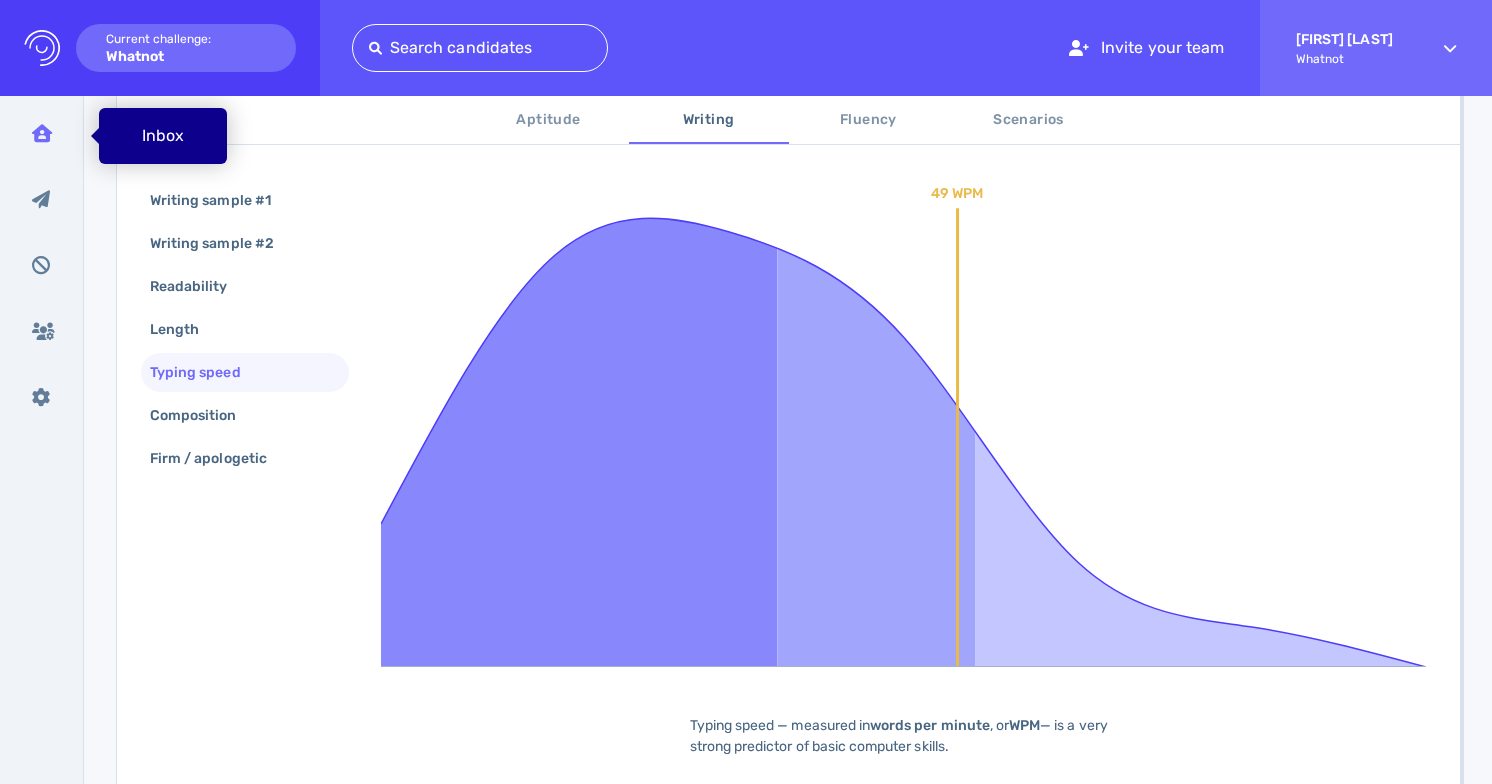 click at bounding box center (42, 133) 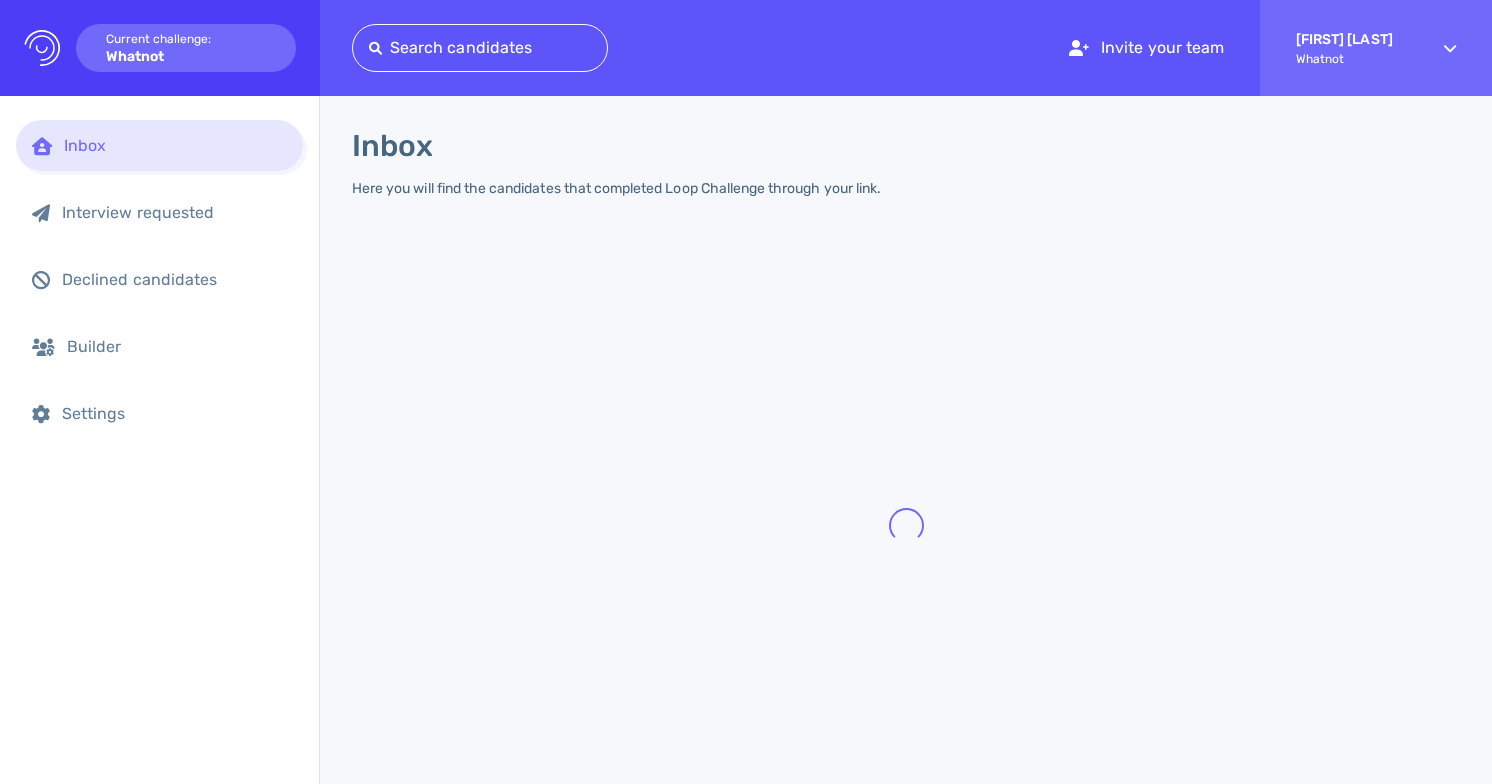 scroll, scrollTop: 0, scrollLeft: 0, axis: both 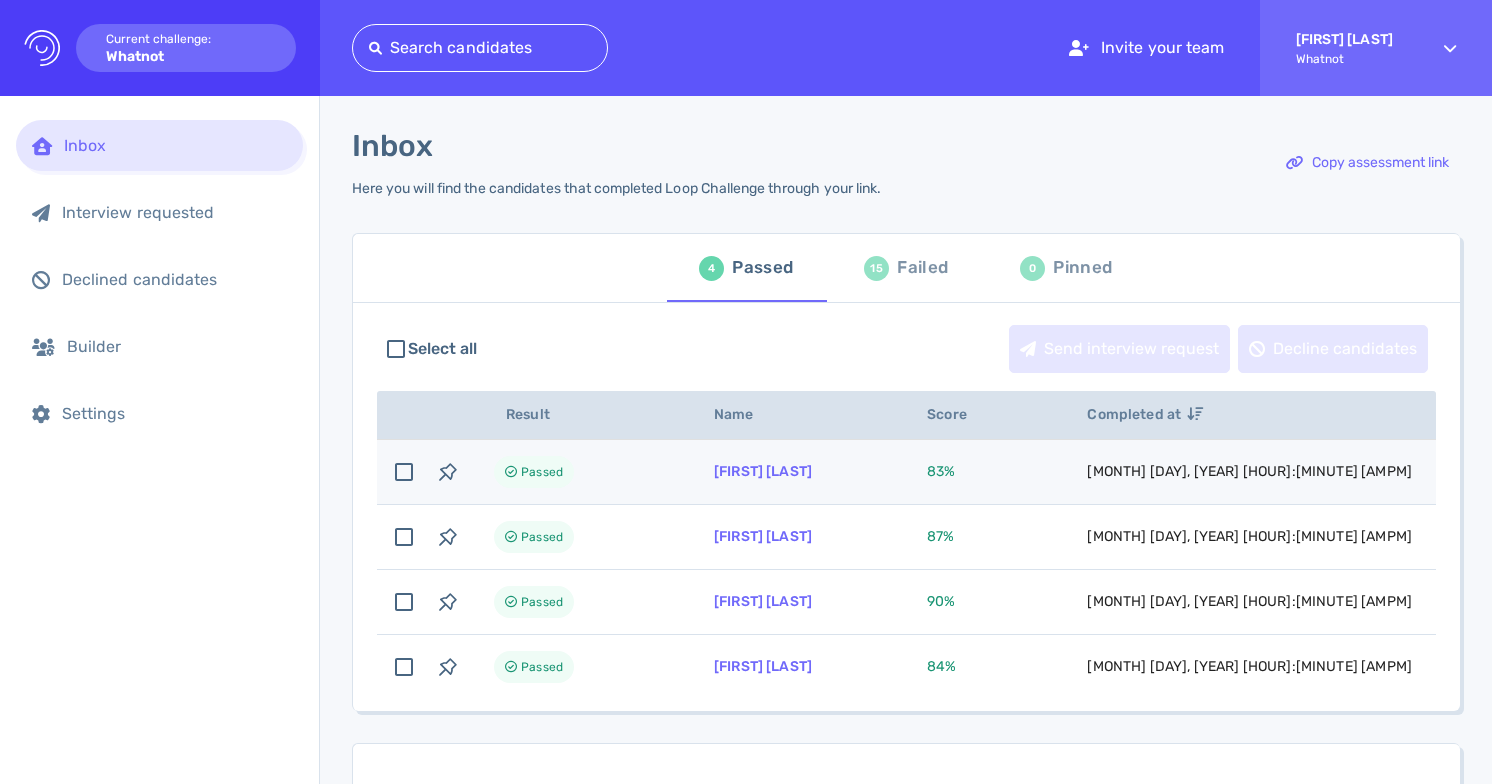 click on "[FIRST] [LAST]" at bounding box center (796, 472) 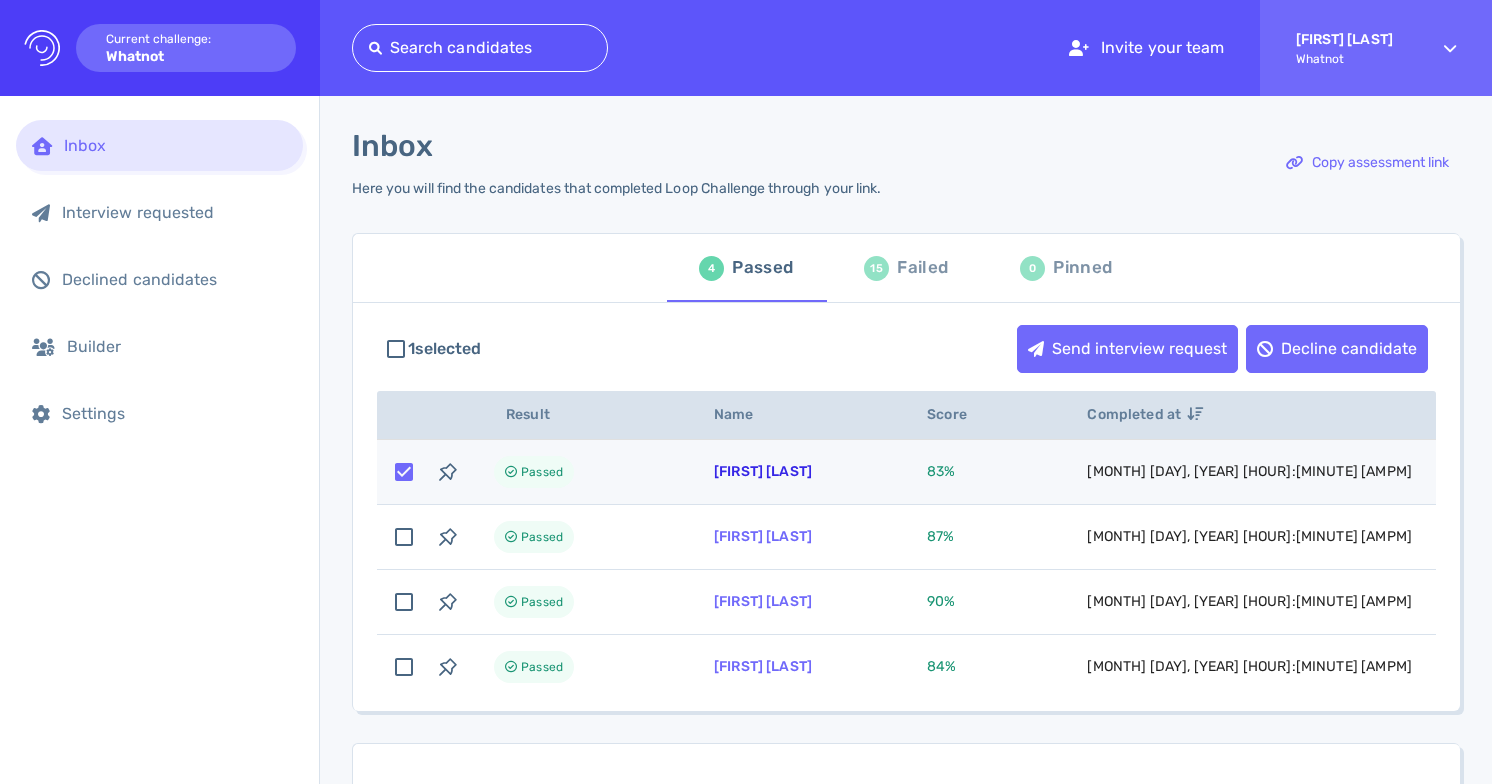 click on "[FIRST] [LAST]" at bounding box center (763, 471) 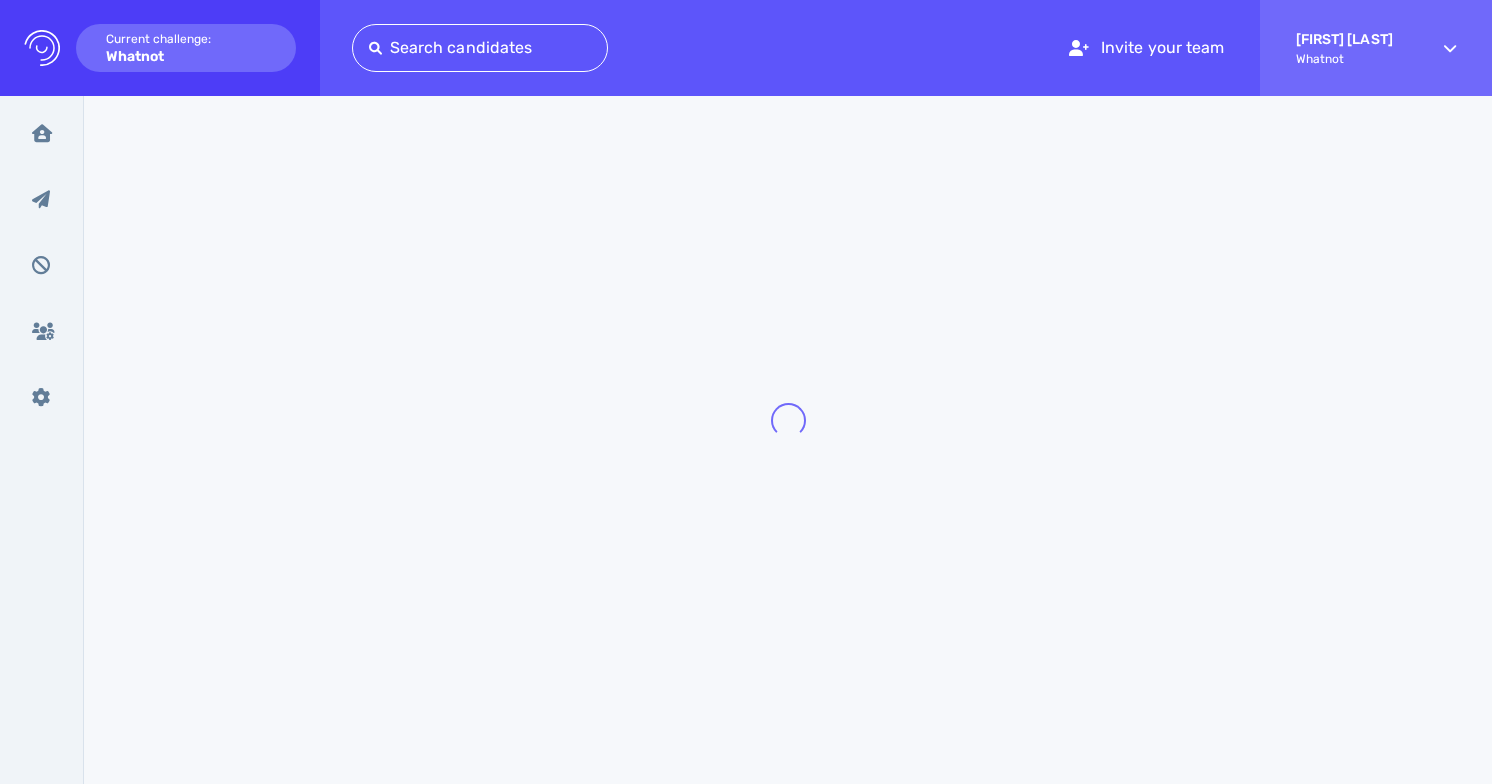 scroll, scrollTop: 0, scrollLeft: 0, axis: both 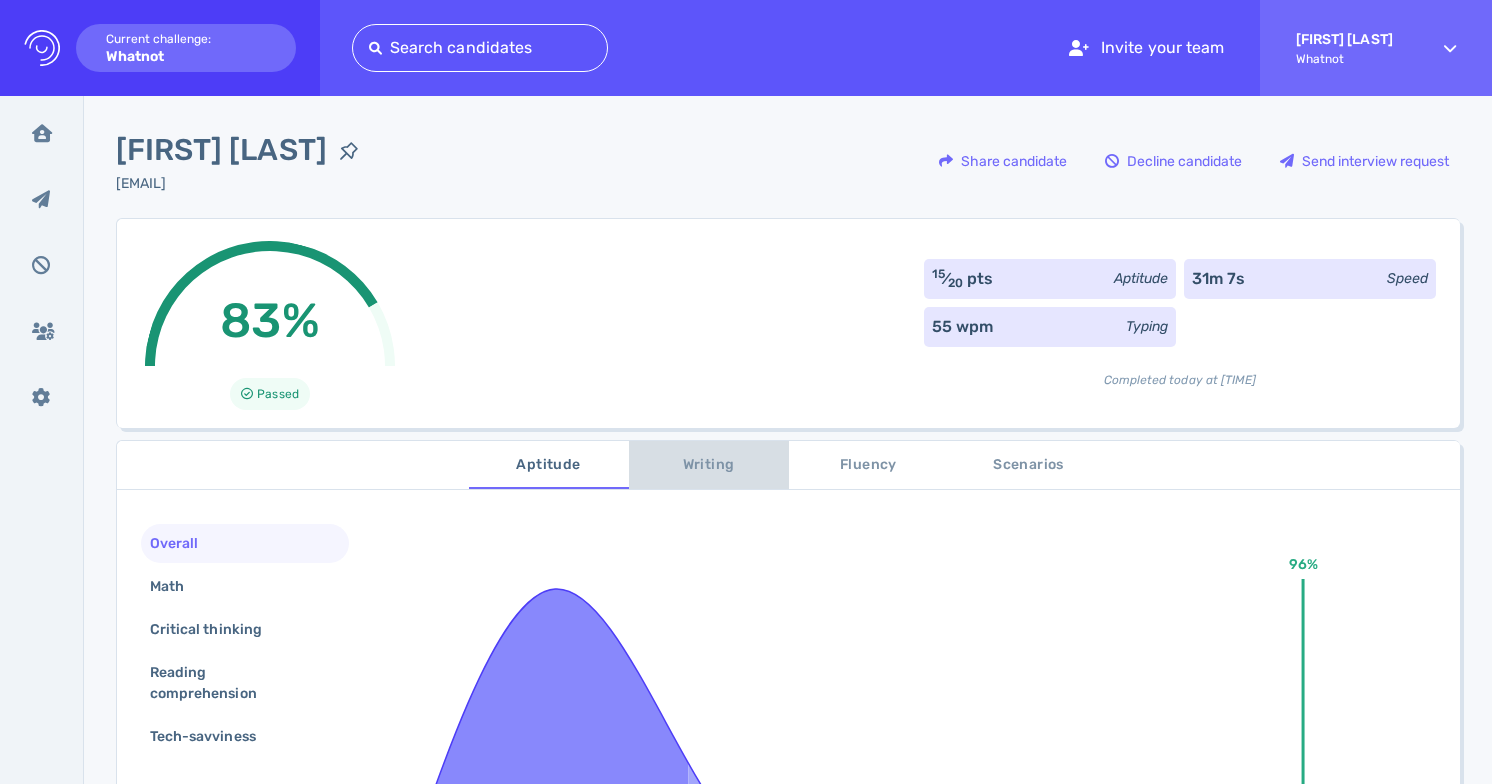 click on "Writing" at bounding box center (709, 465) 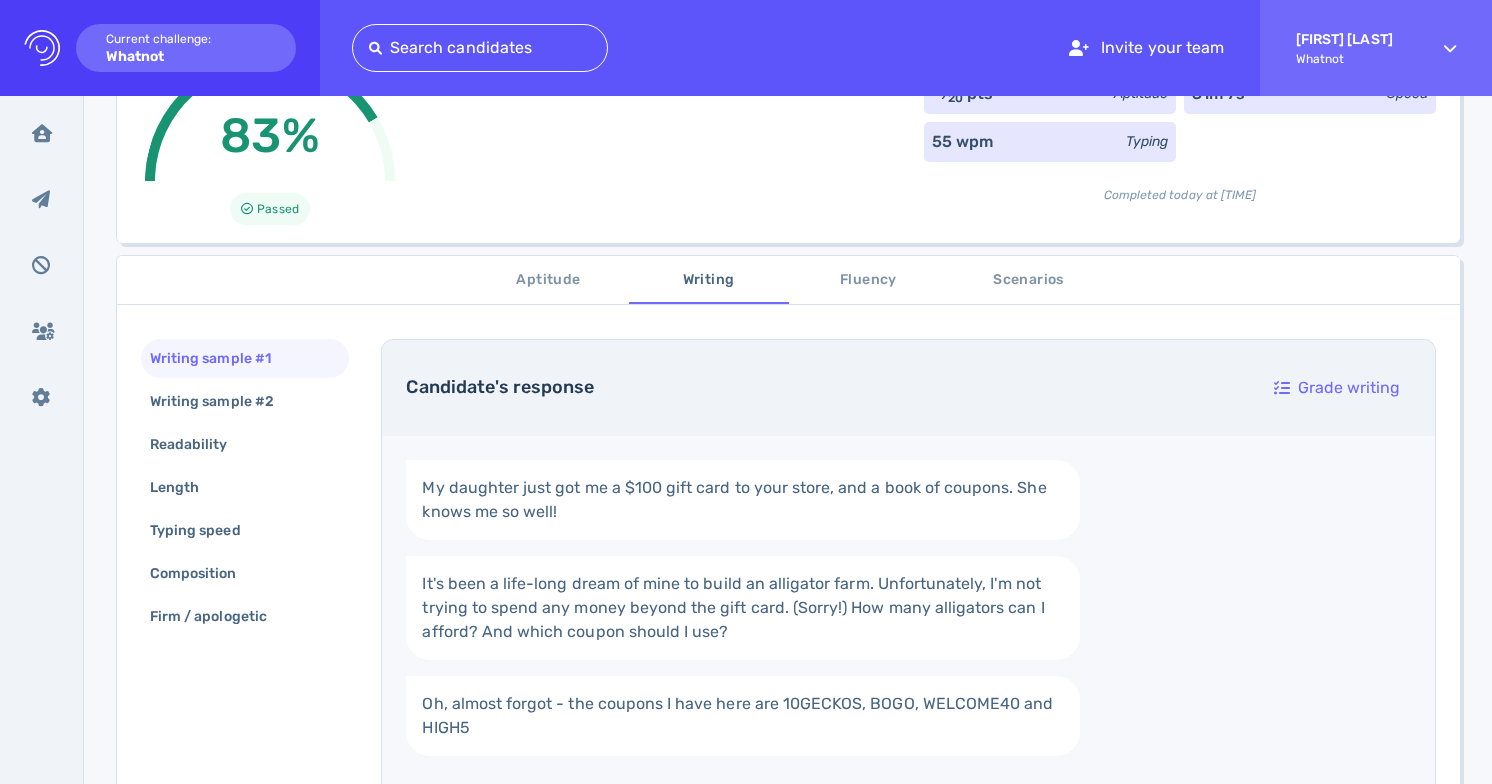 scroll, scrollTop: 191, scrollLeft: 0, axis: vertical 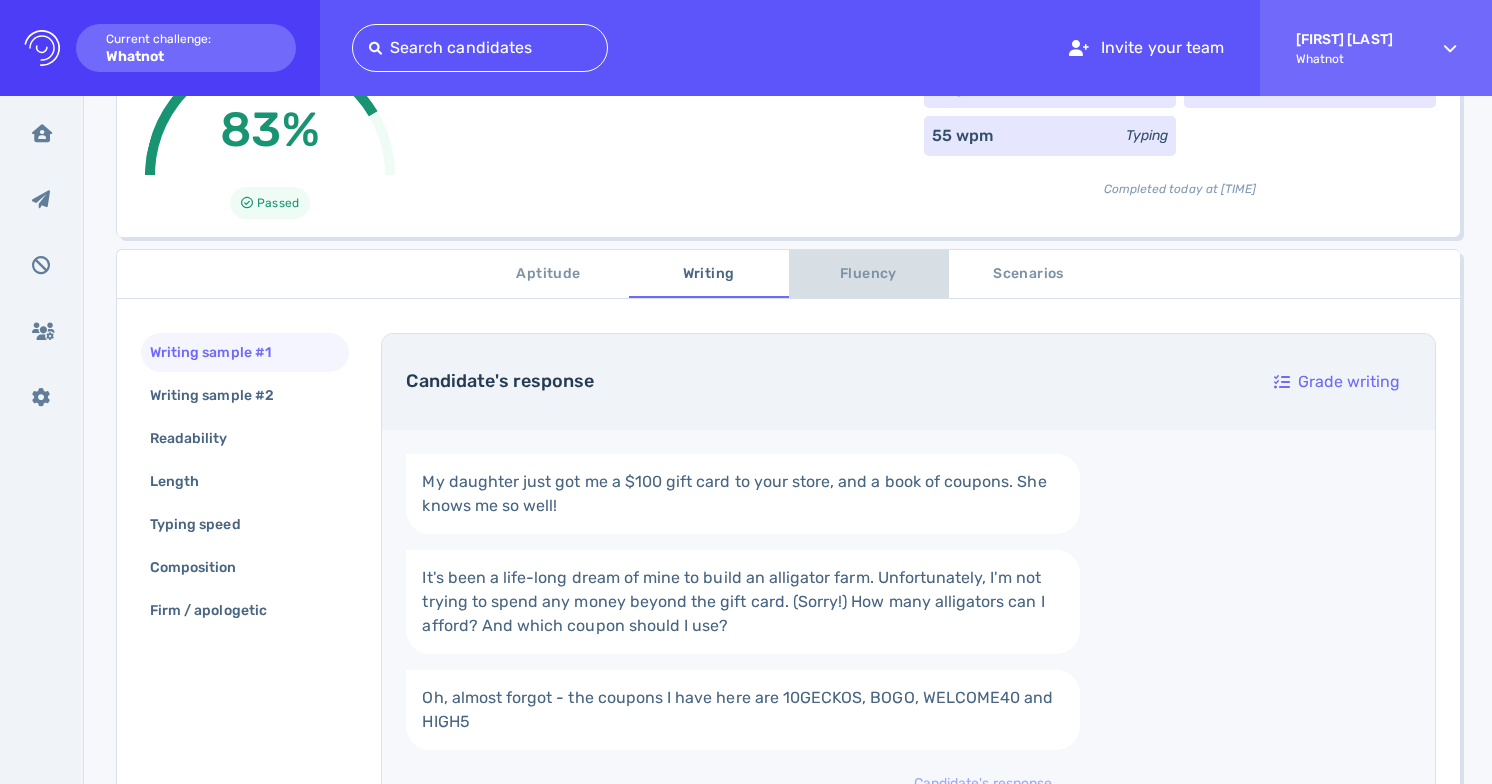 click on "Fluency" at bounding box center (869, 274) 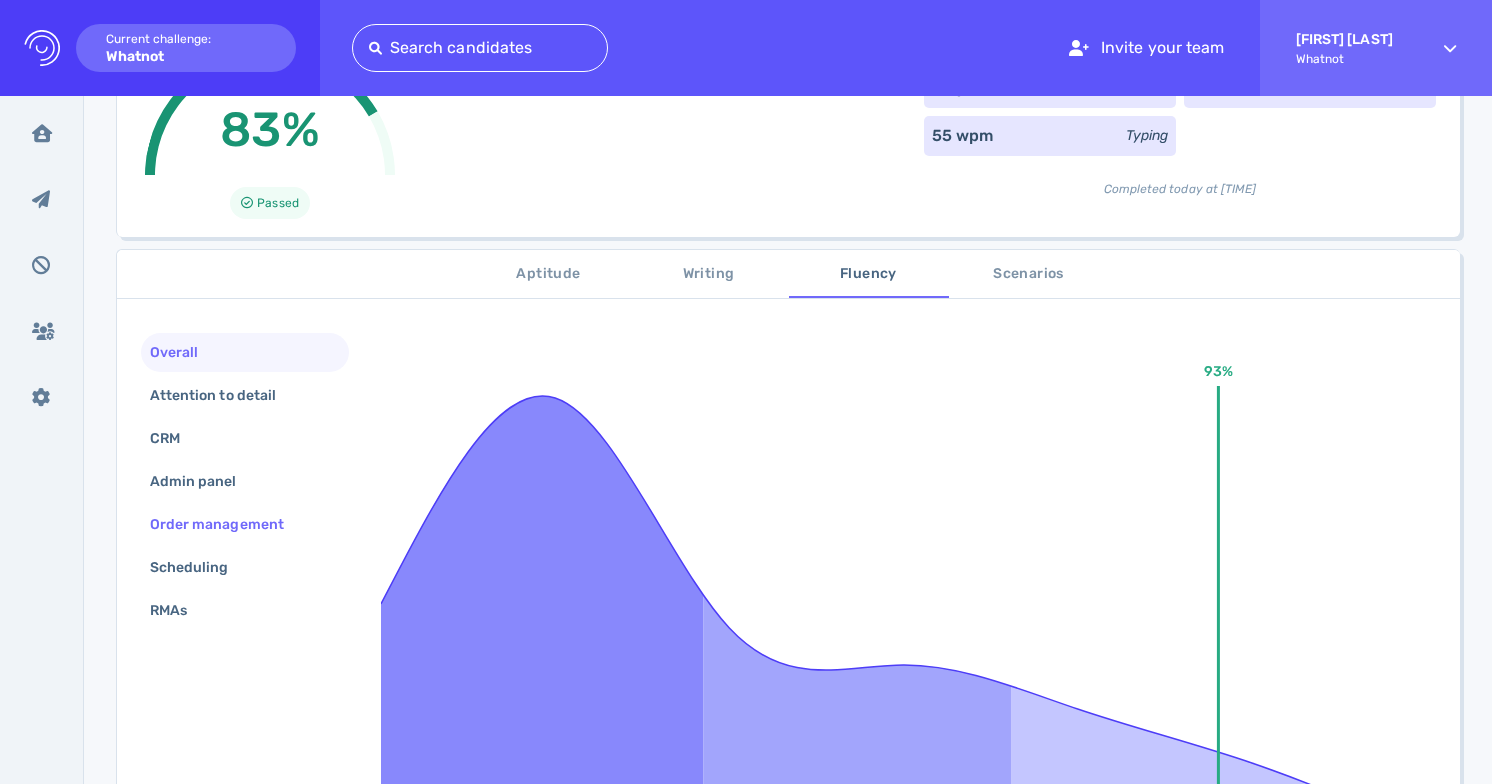click on "Order management" at bounding box center (227, 524) 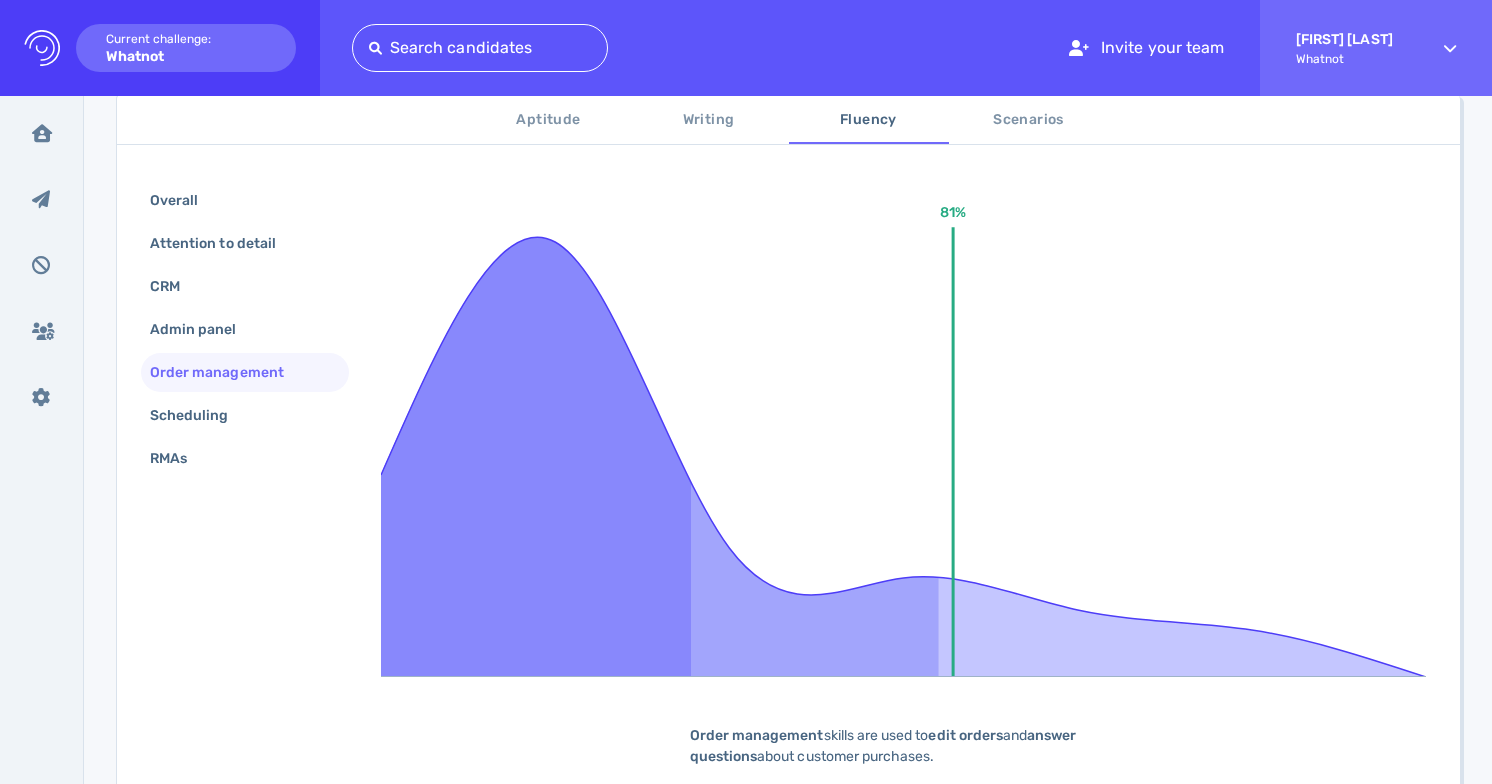 scroll, scrollTop: 520, scrollLeft: 0, axis: vertical 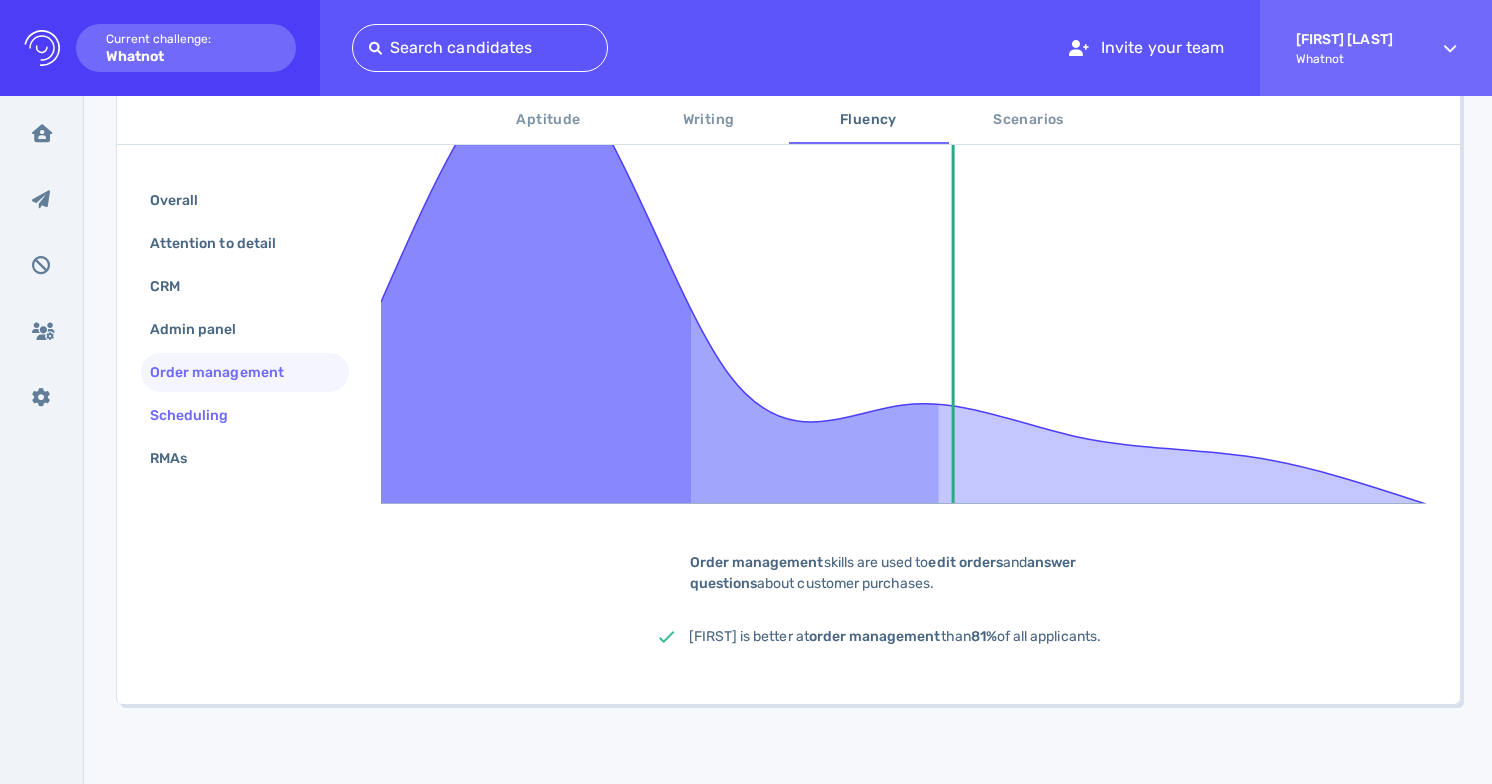 click on "Scheduling" at bounding box center [199, 415] 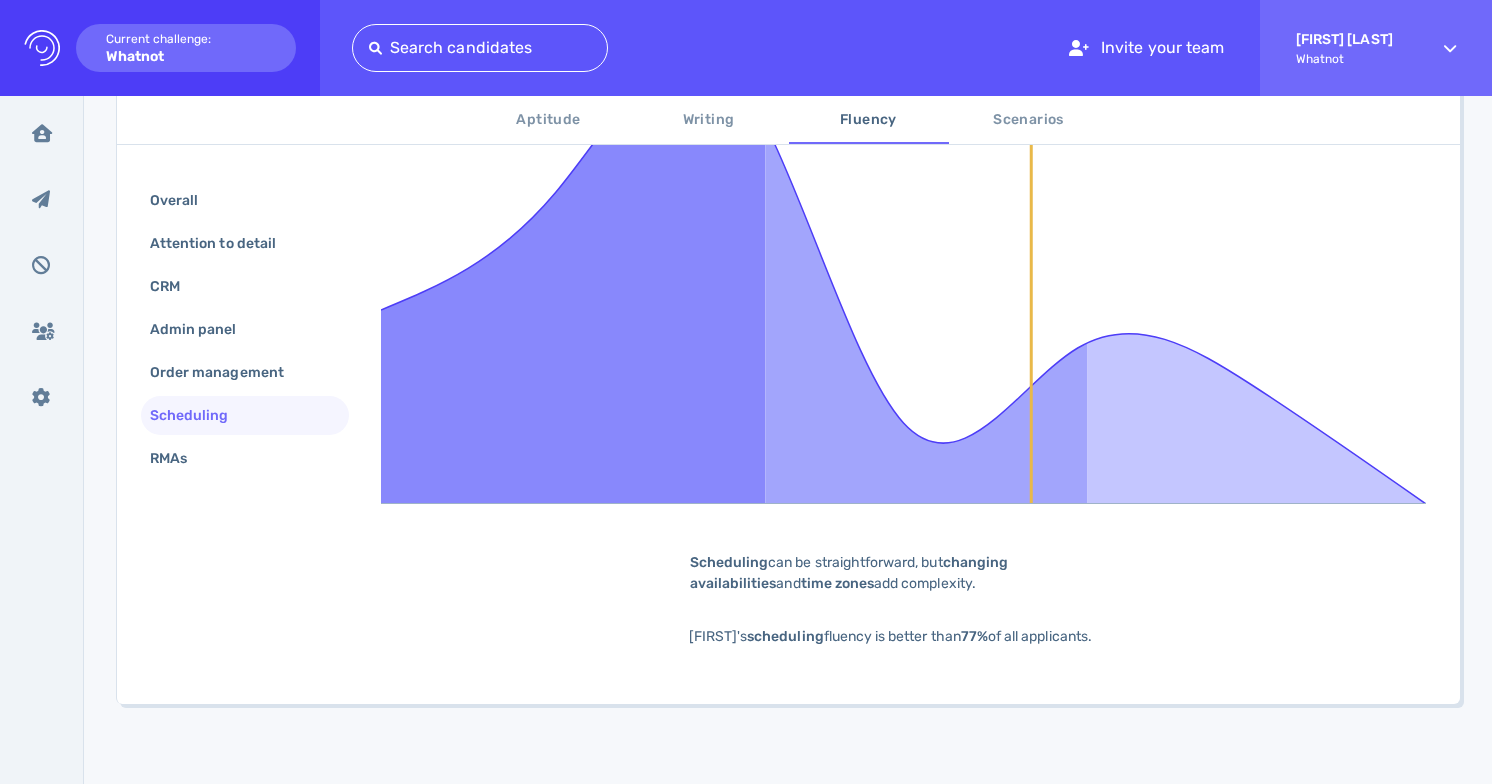 scroll, scrollTop: 520, scrollLeft: 0, axis: vertical 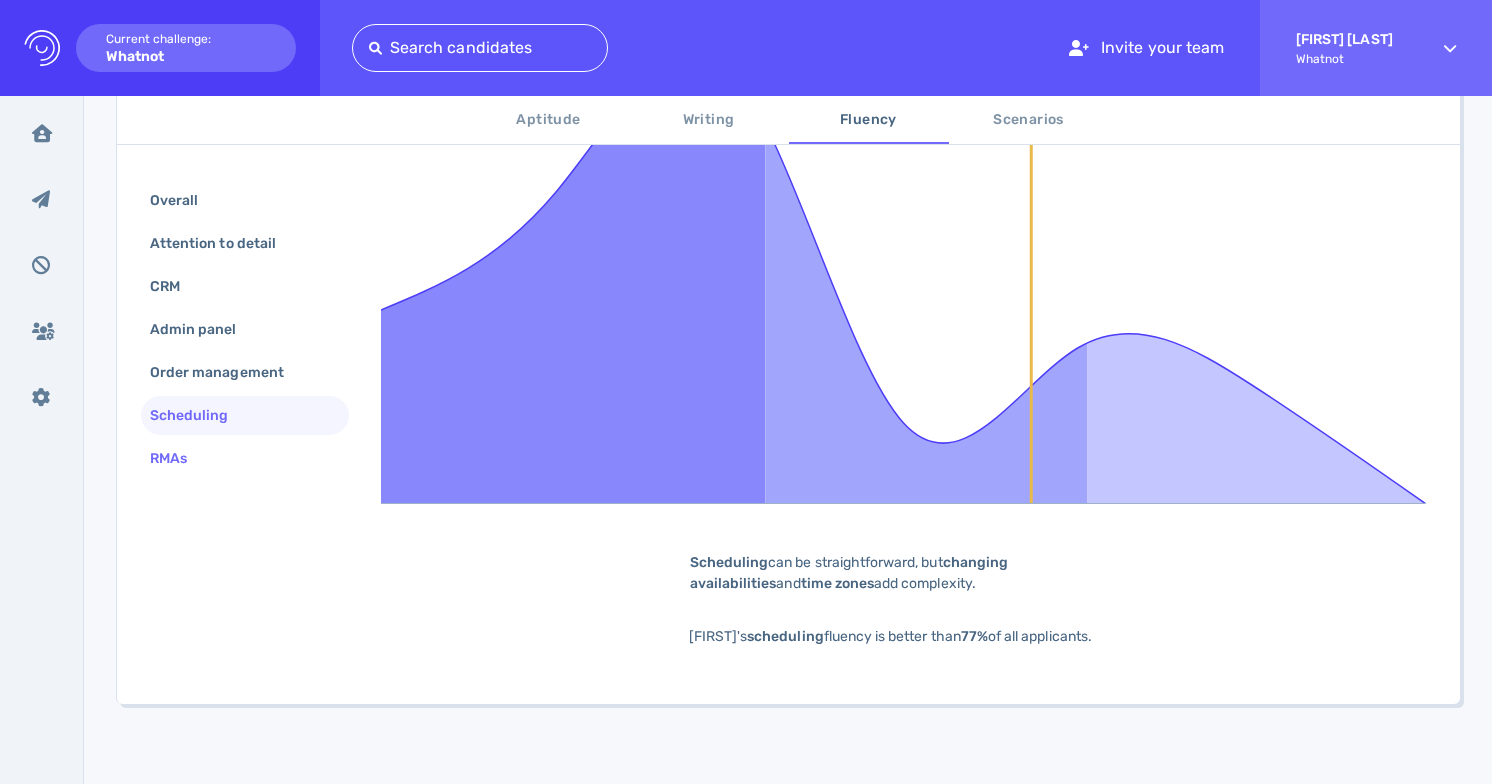click on "RMAs" at bounding box center (245, 458) 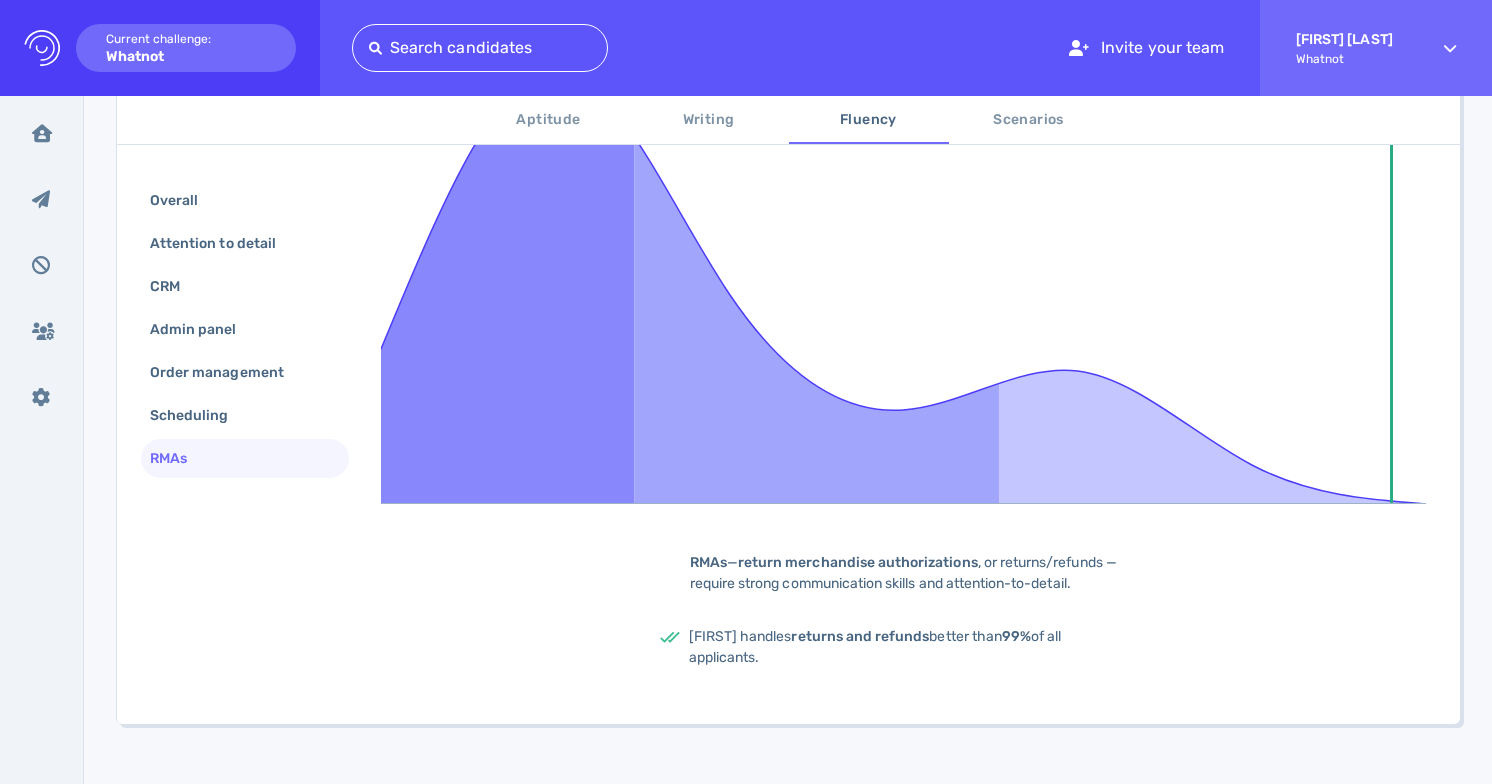 scroll, scrollTop: 520, scrollLeft: 0, axis: vertical 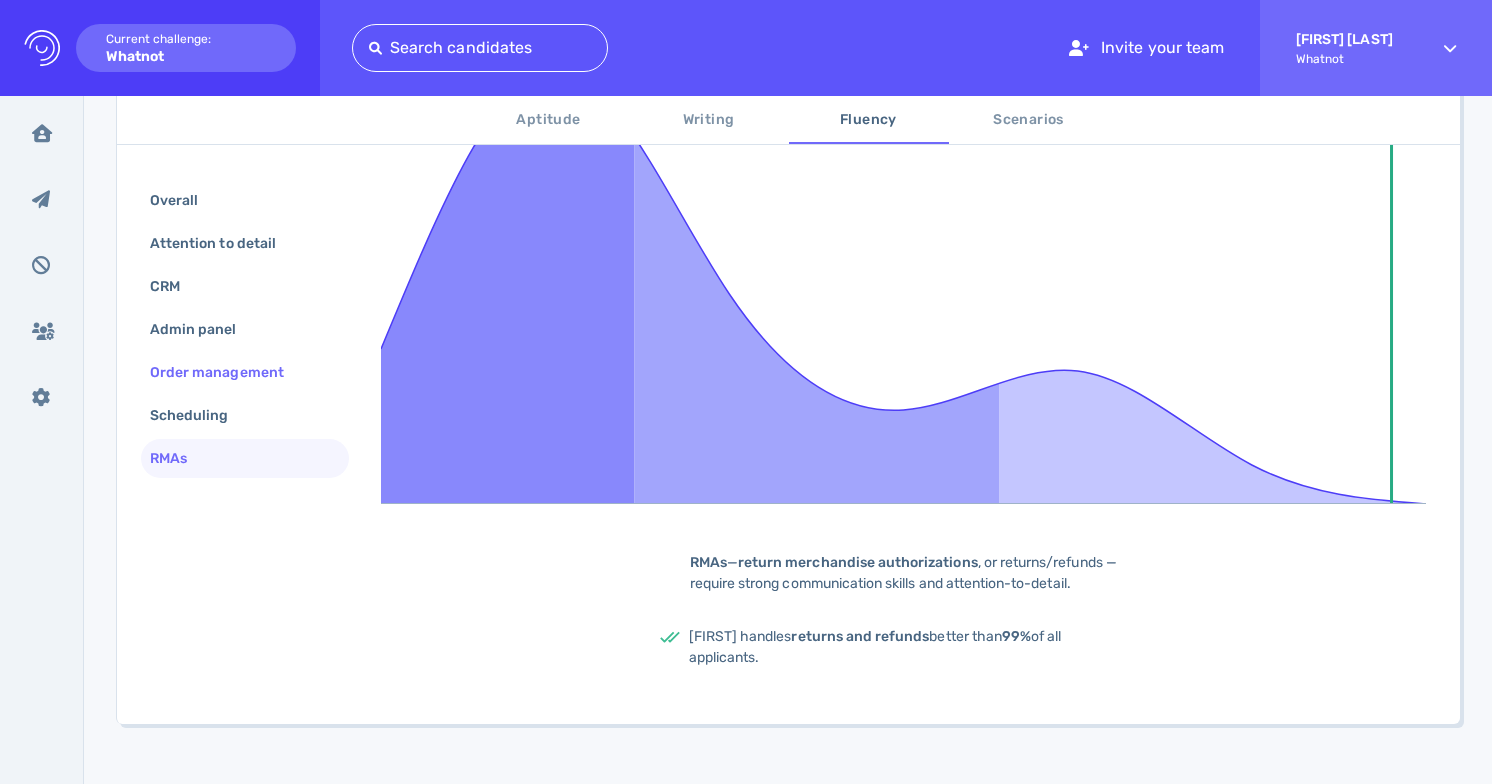 click on "Order management" at bounding box center [227, 372] 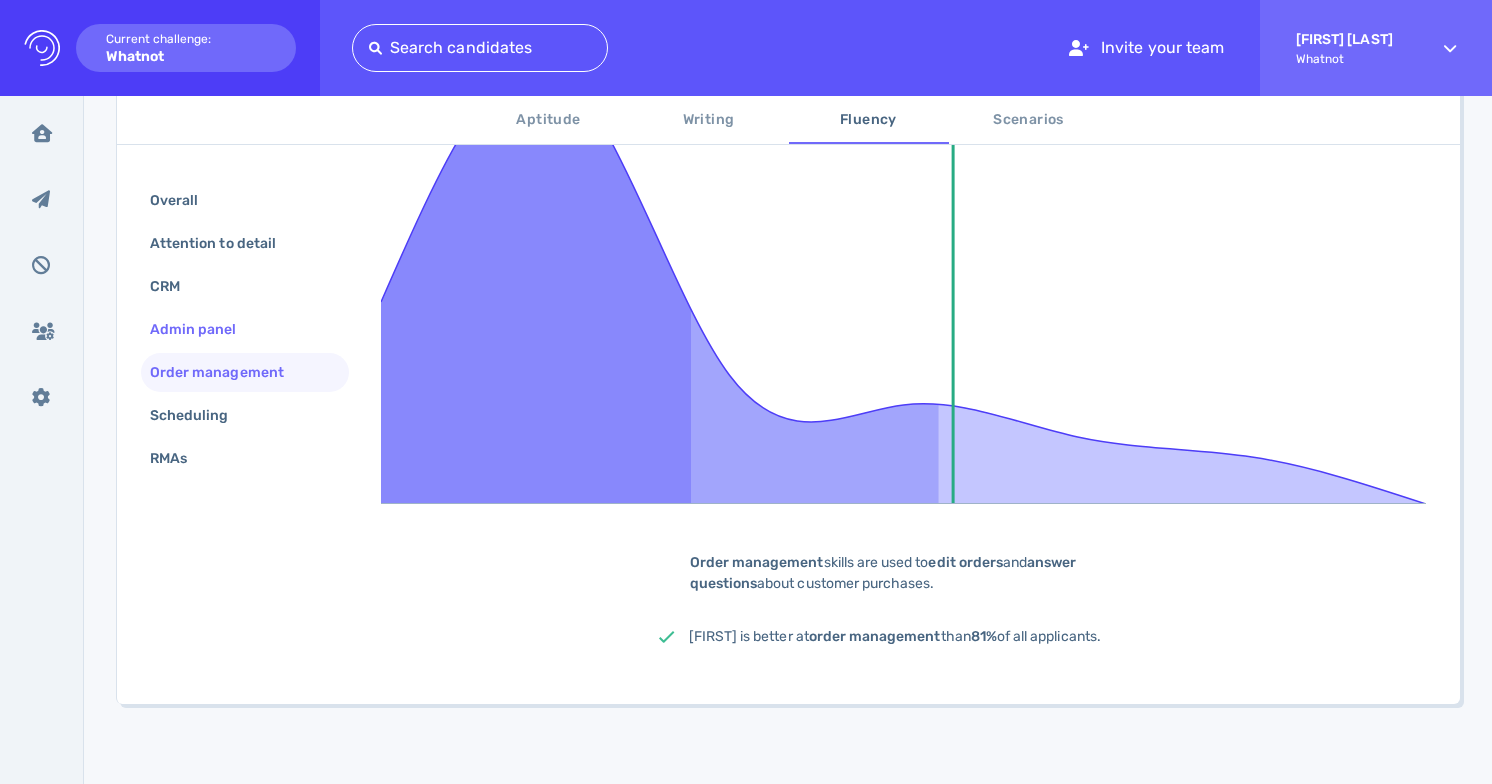 click on "Admin panel" at bounding box center (203, 329) 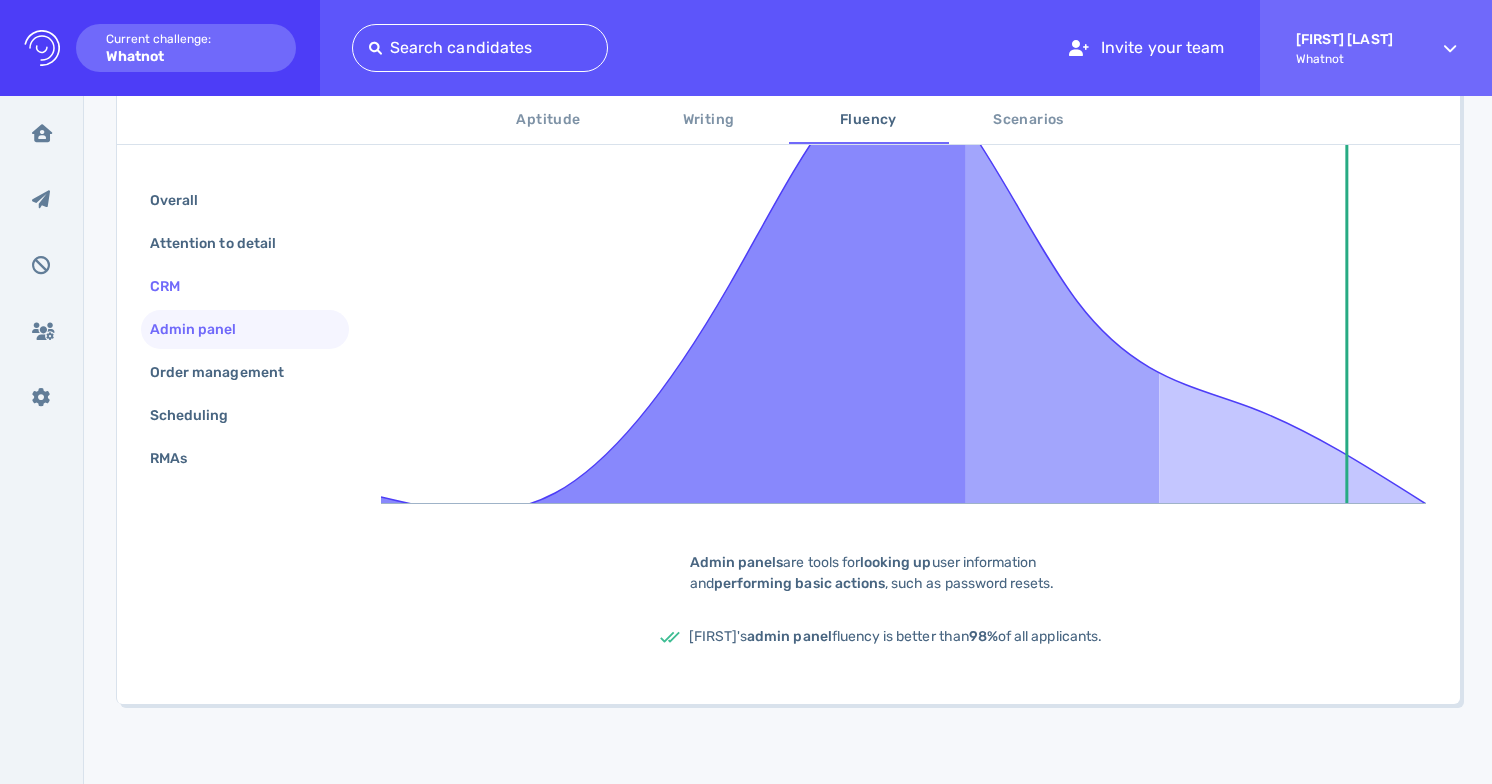 click on "CRM" at bounding box center (245, 286) 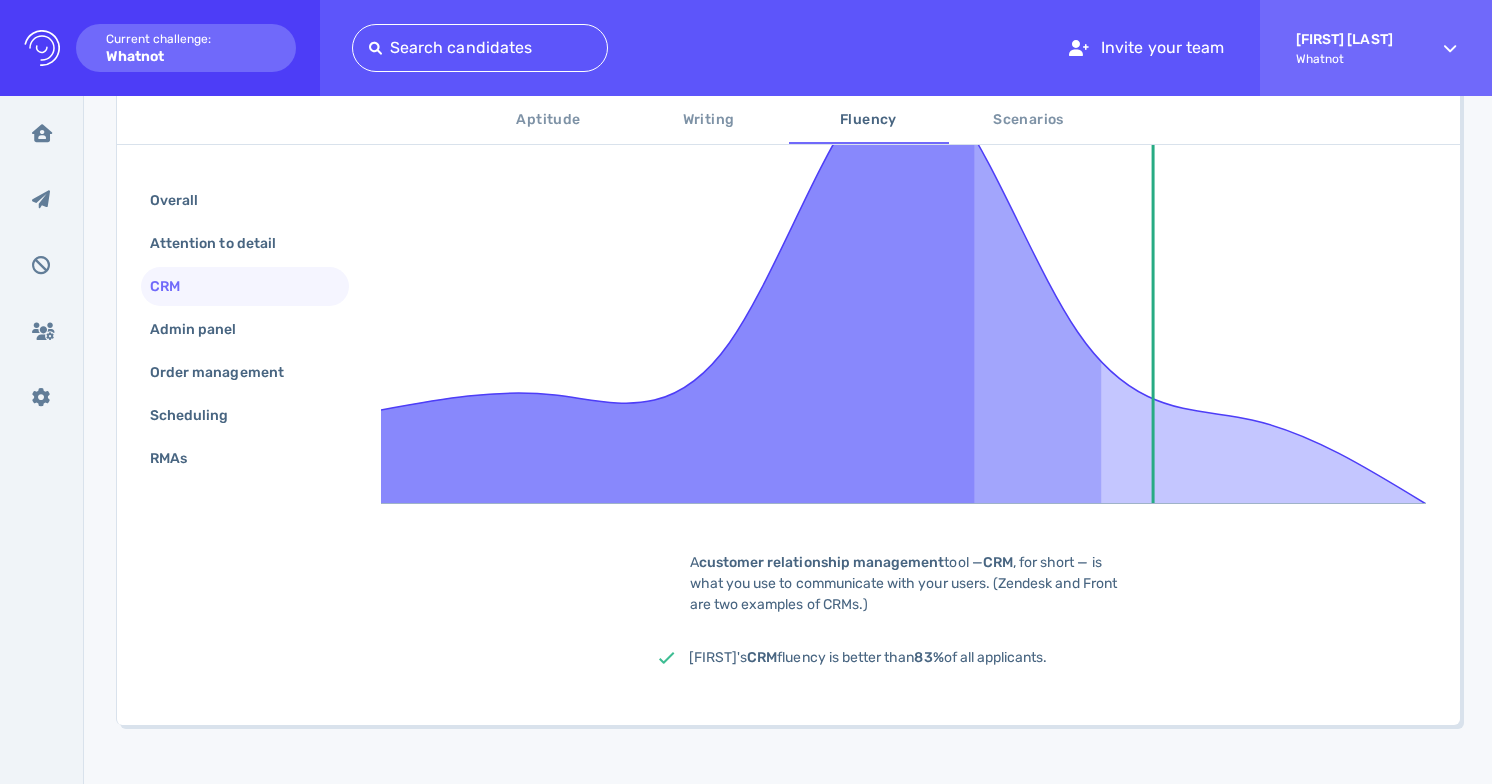 scroll, scrollTop: 520, scrollLeft: 0, axis: vertical 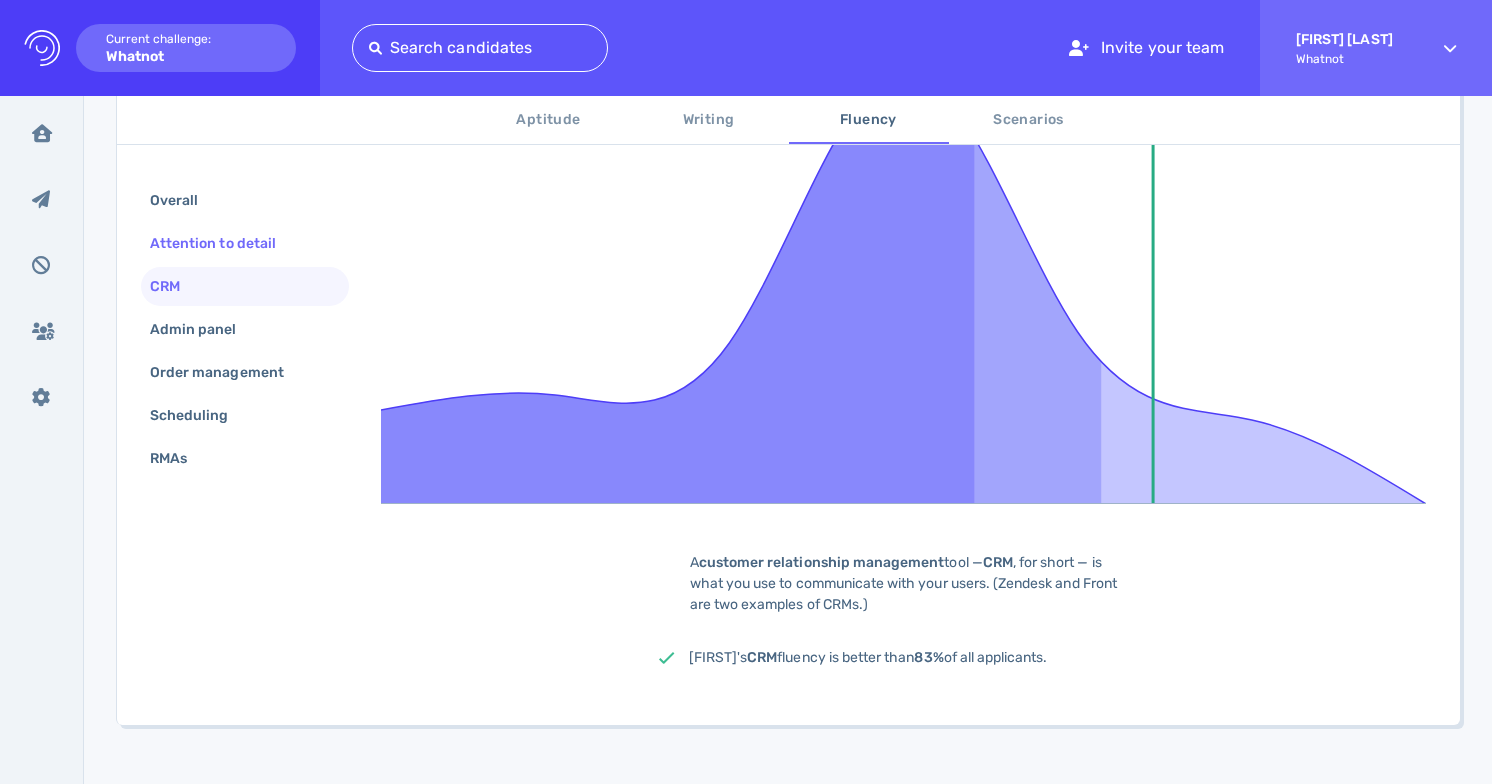 click on "Attention to detail" at bounding box center [223, 243] 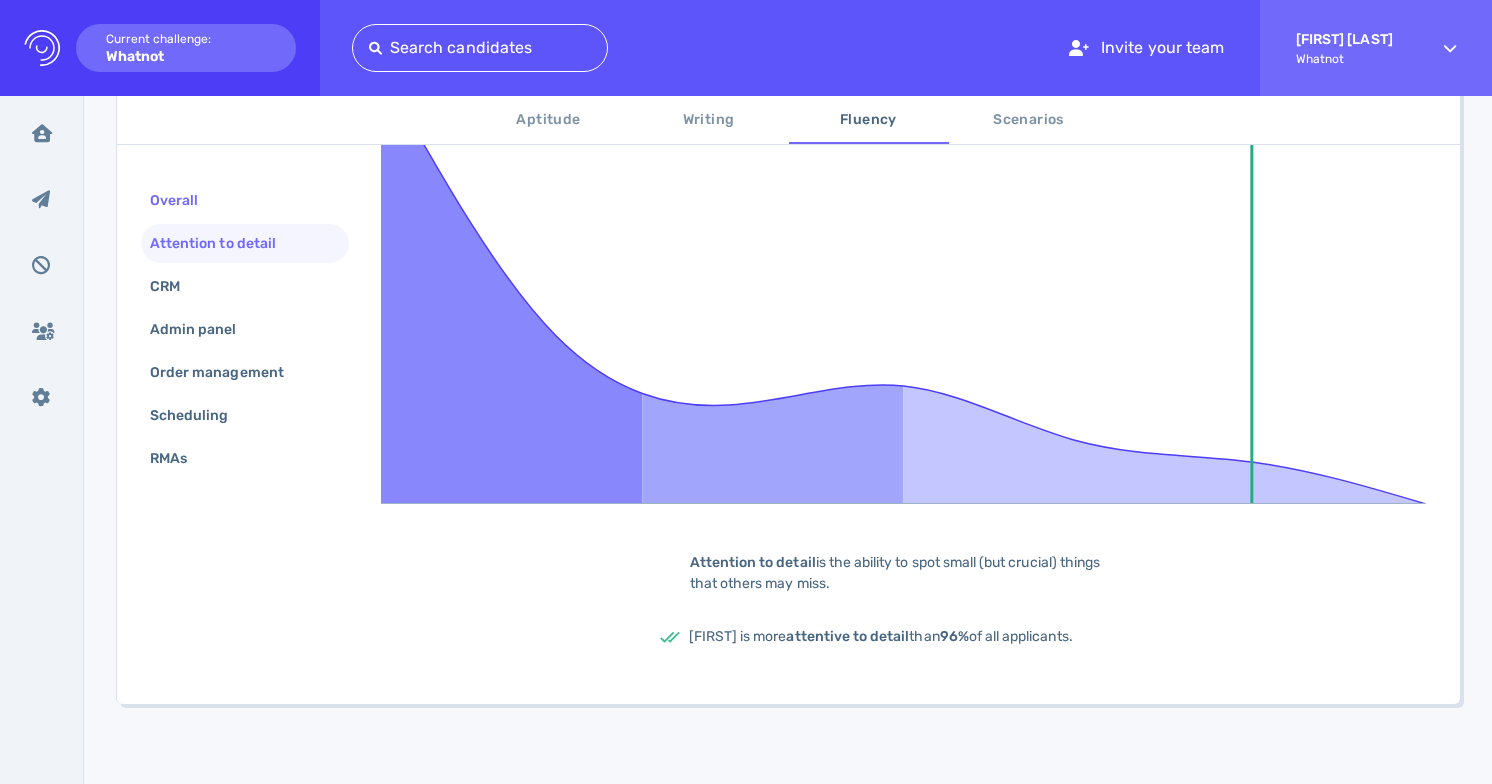 click on "Overall" at bounding box center (184, 200) 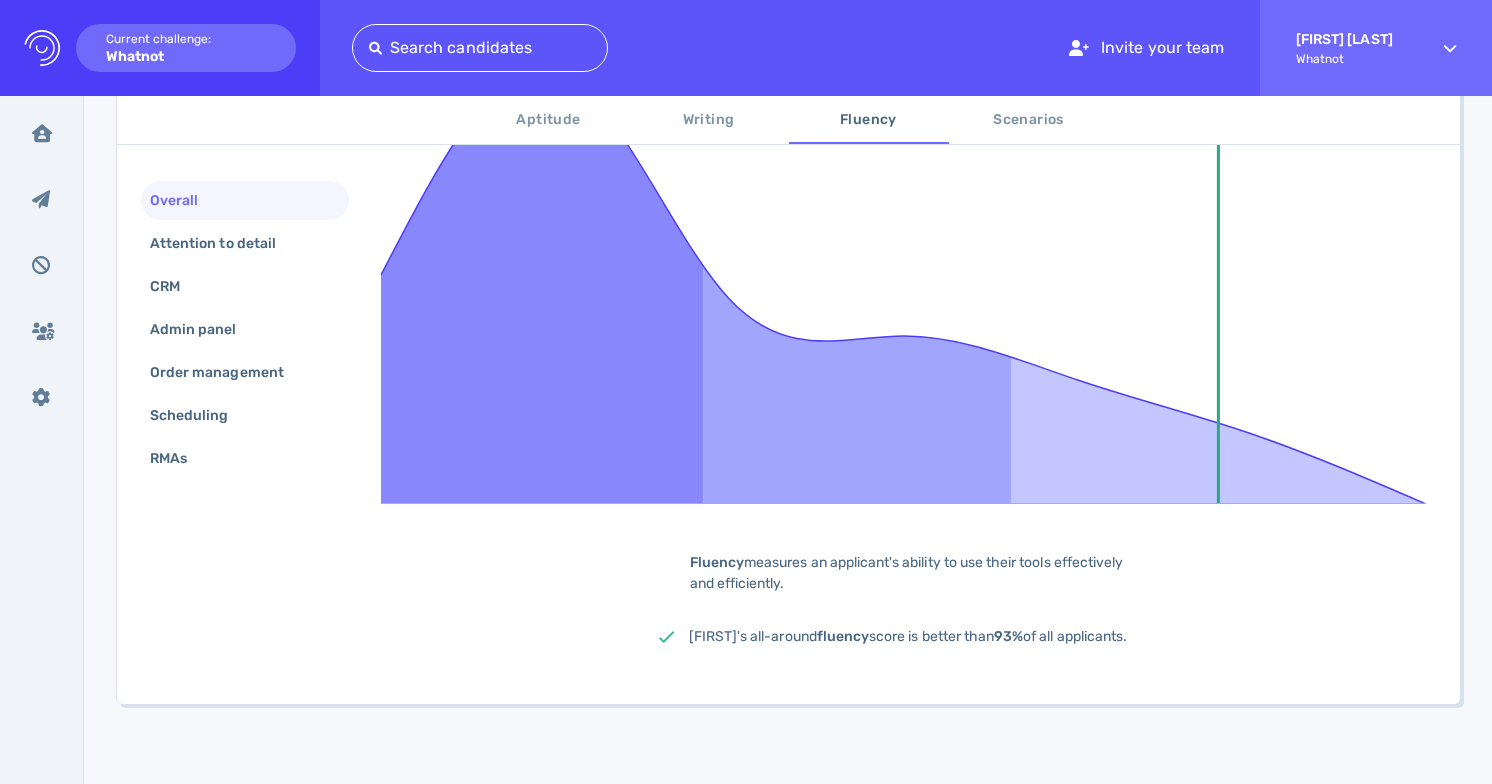 click on "Scenarios" at bounding box center [1029, 120] 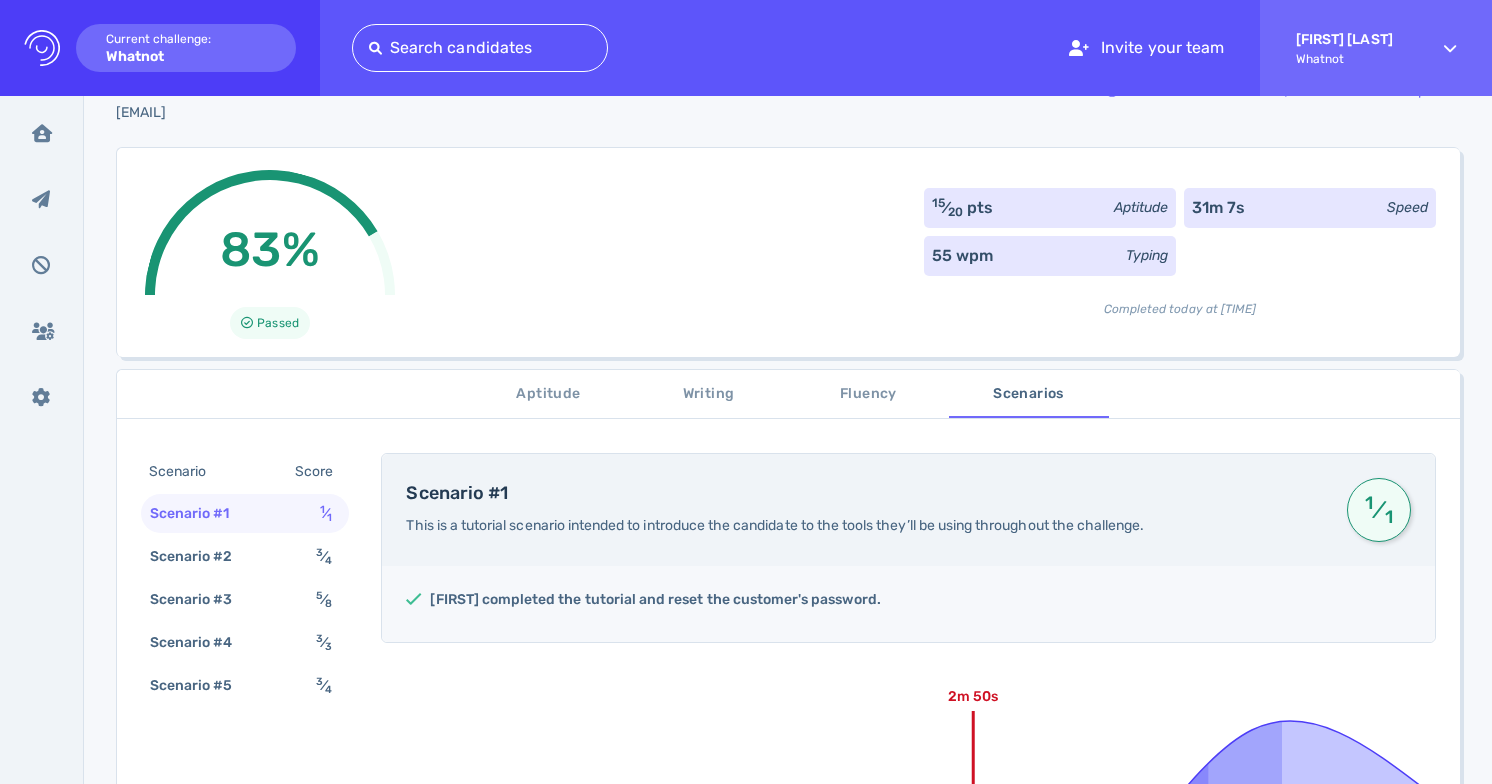 scroll, scrollTop: 0, scrollLeft: 0, axis: both 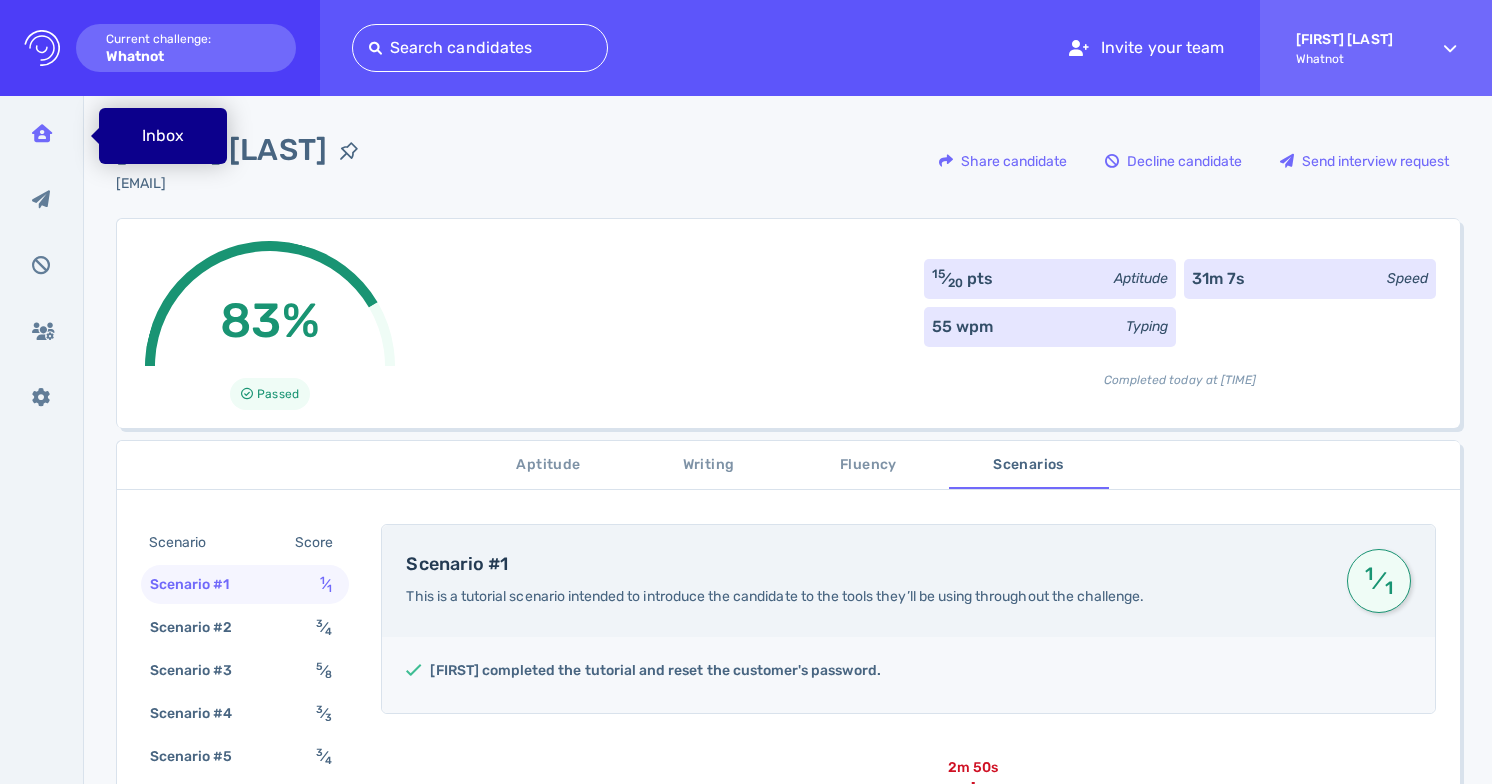 click on "Inbox" at bounding box center (42, 133) 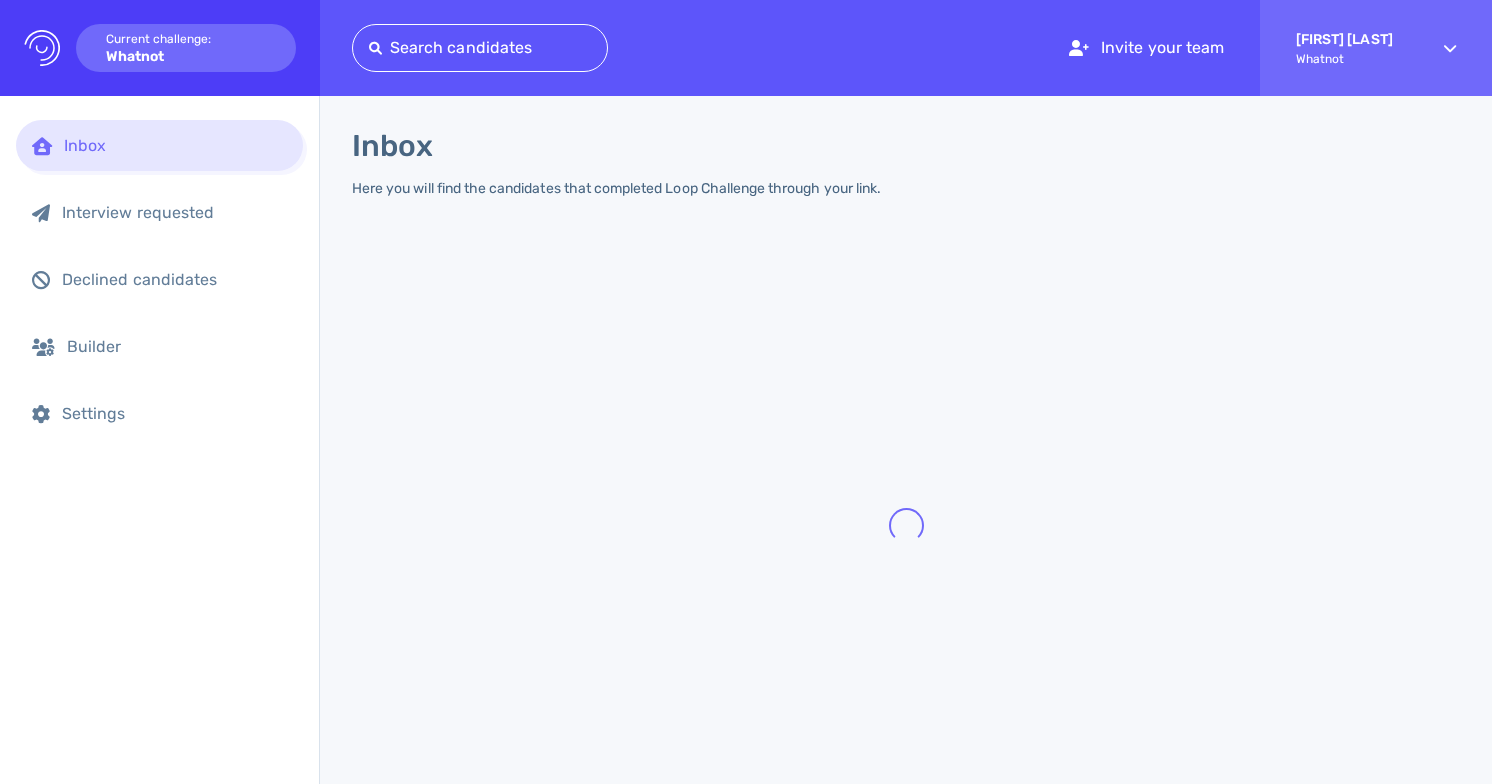 scroll, scrollTop: 0, scrollLeft: 0, axis: both 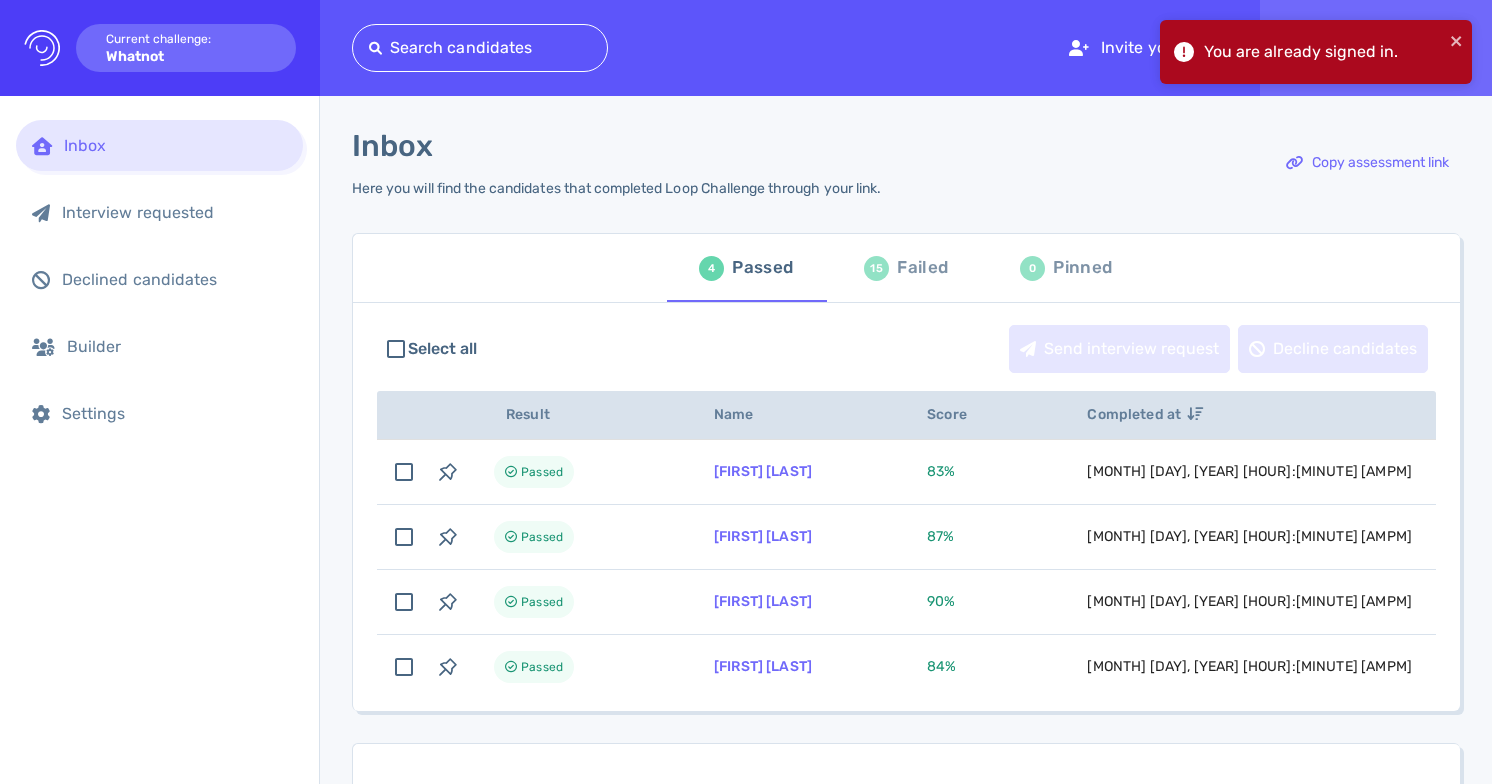 click on "You are already signed in." at bounding box center [1316, 52] 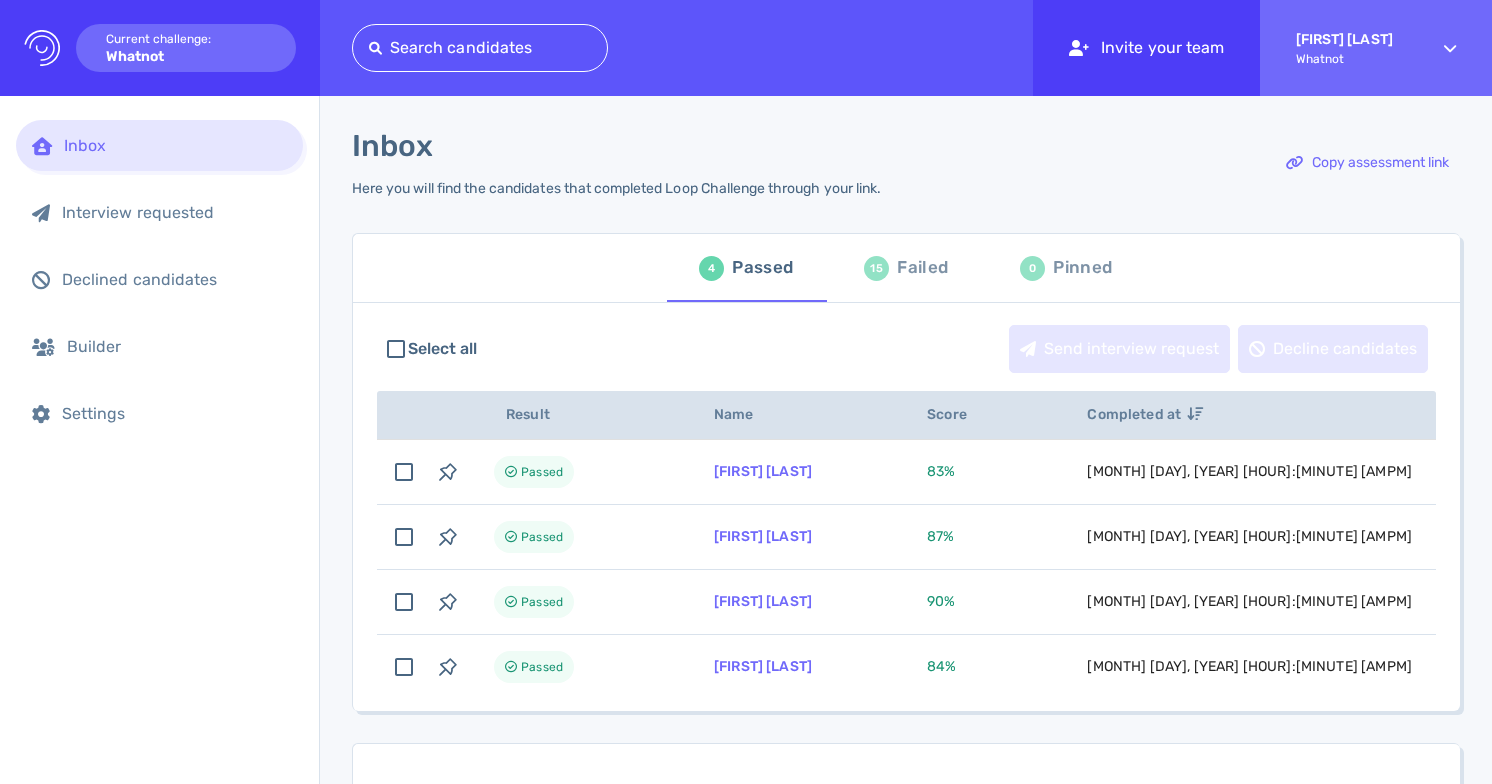 click on "Invite your team" at bounding box center [1146, 48] 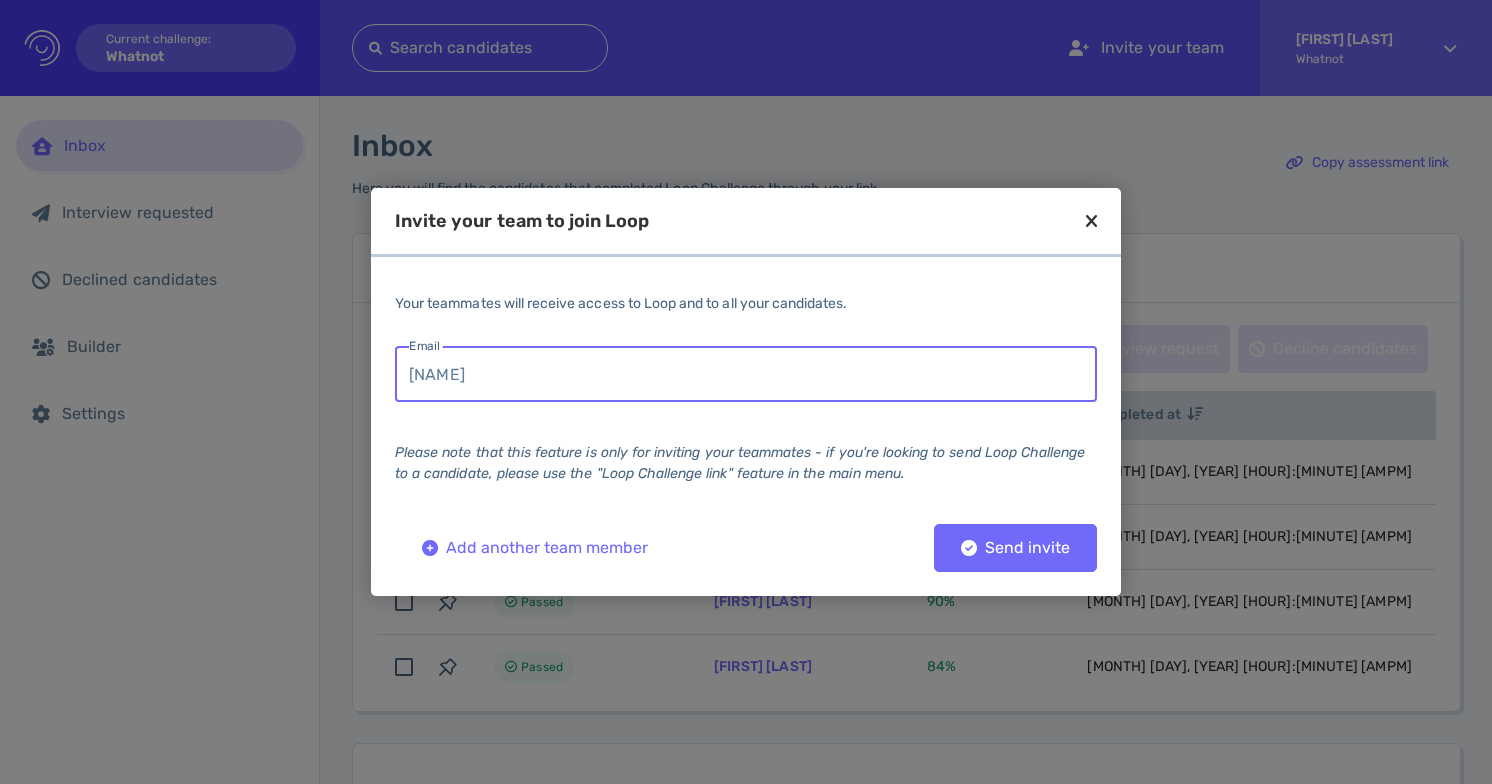drag, startPoint x: 445, startPoint y: 371, endPoint x: 401, endPoint y: 369, distance: 44.04543 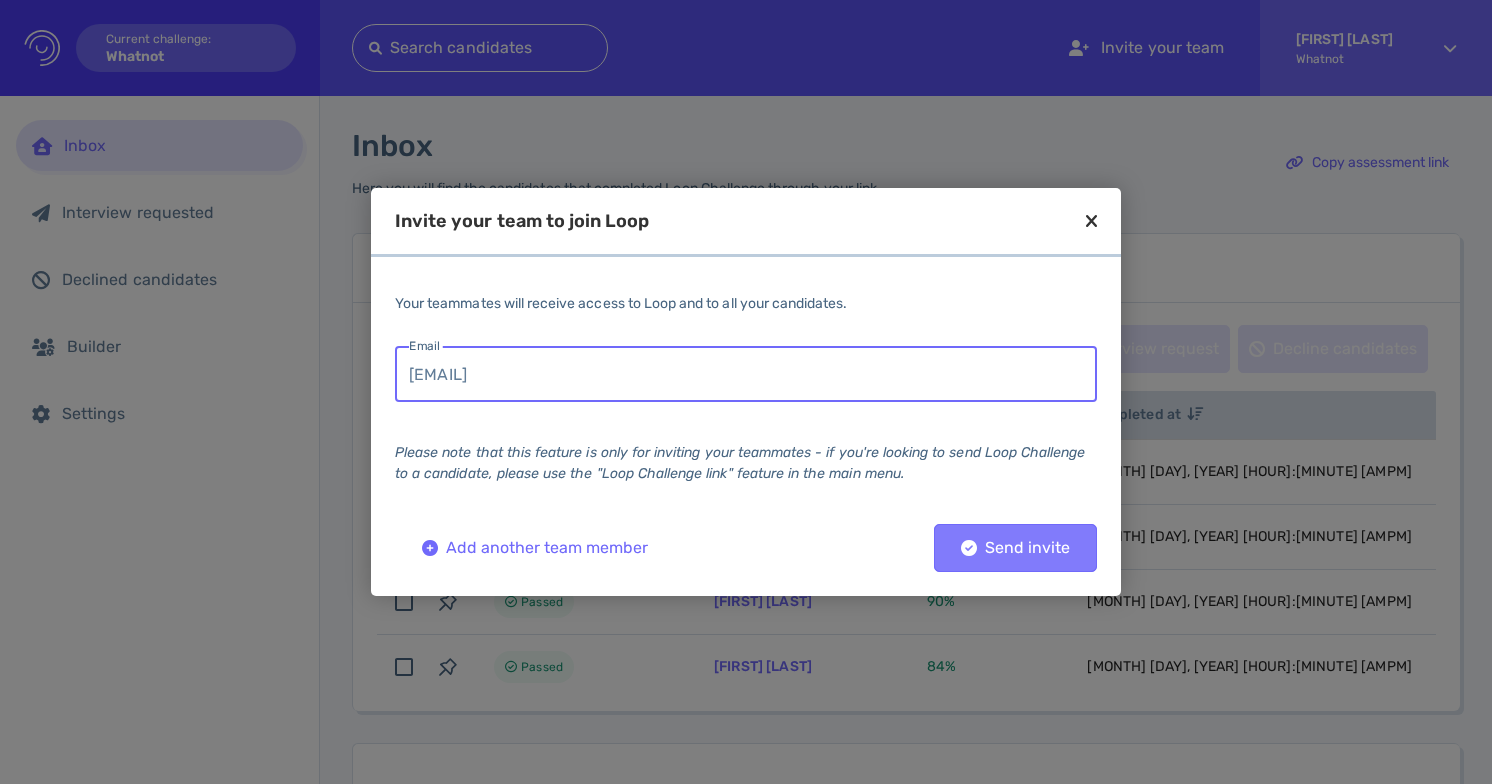 type on "alexus.payne@whatnot.com" 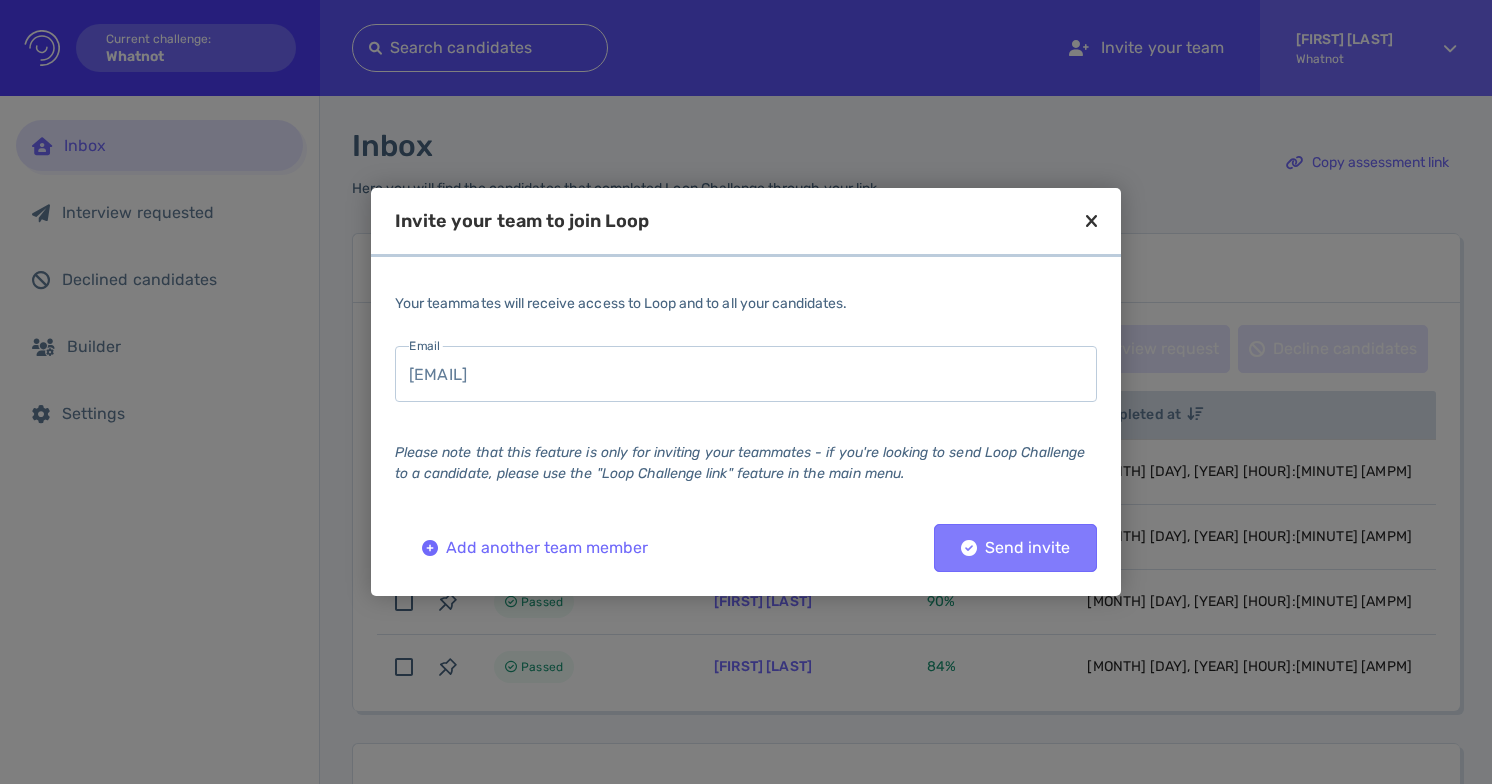 click on "Send invite" at bounding box center [1015, 548] 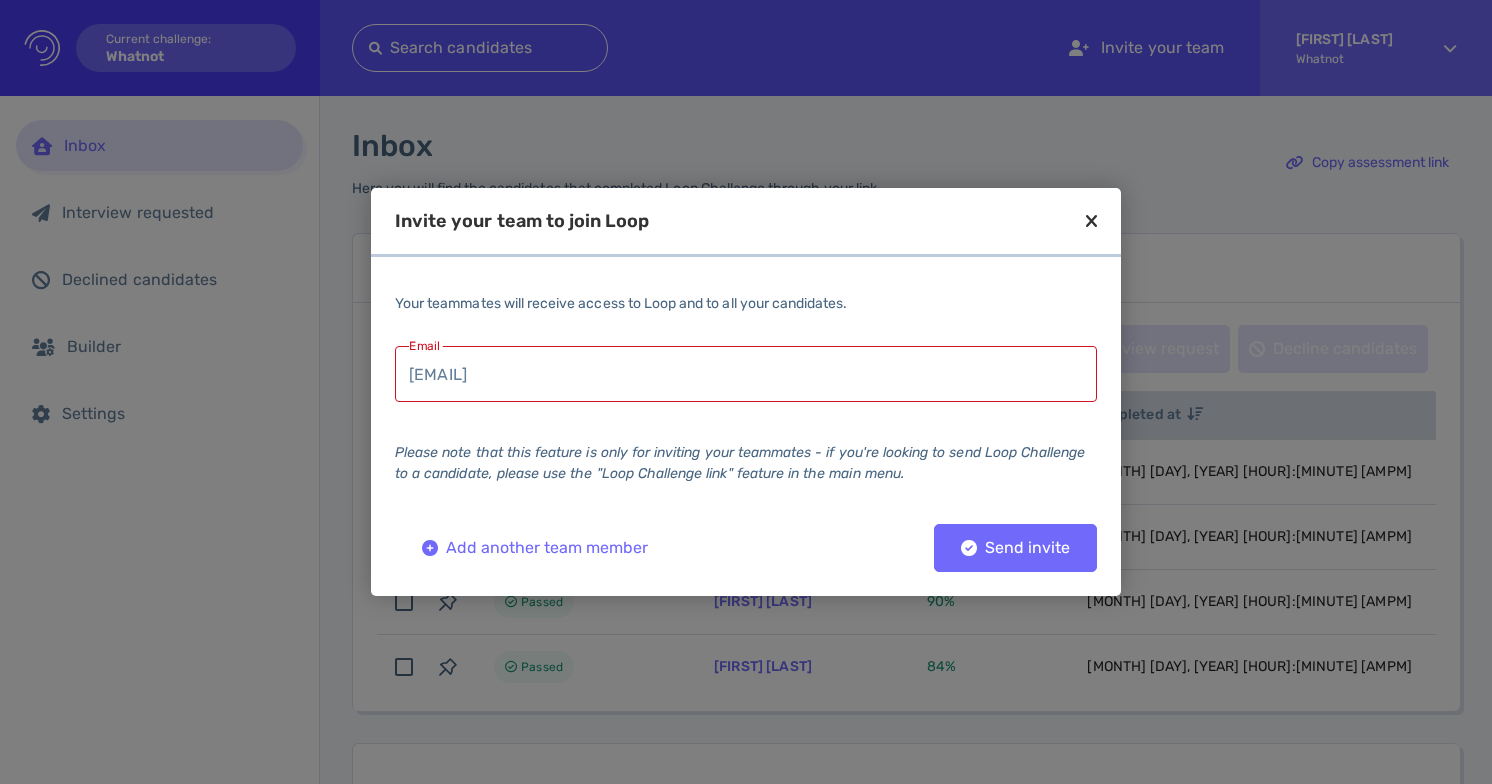 click on "Invite your team to join Loop" at bounding box center [746, 234] 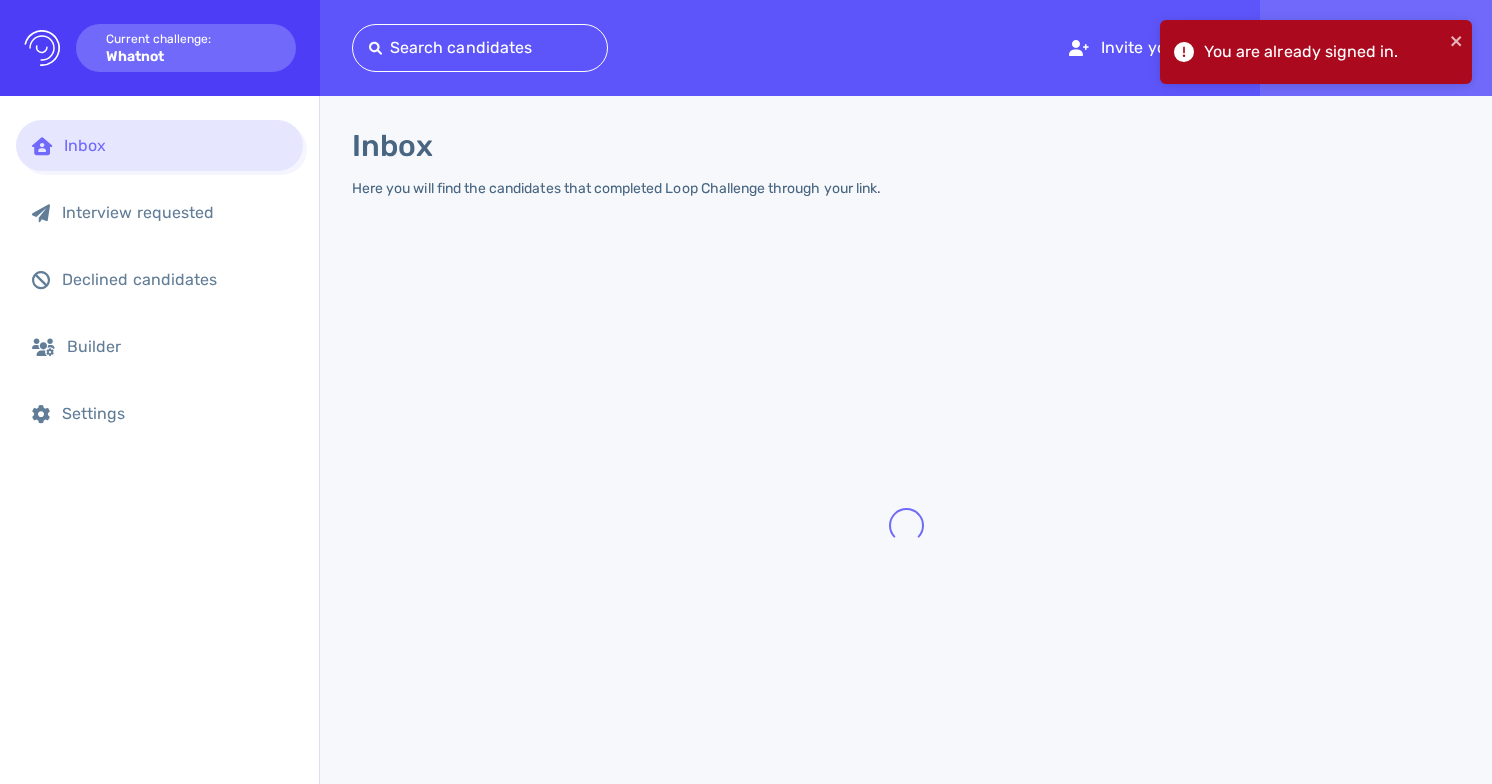 scroll, scrollTop: 0, scrollLeft: 0, axis: both 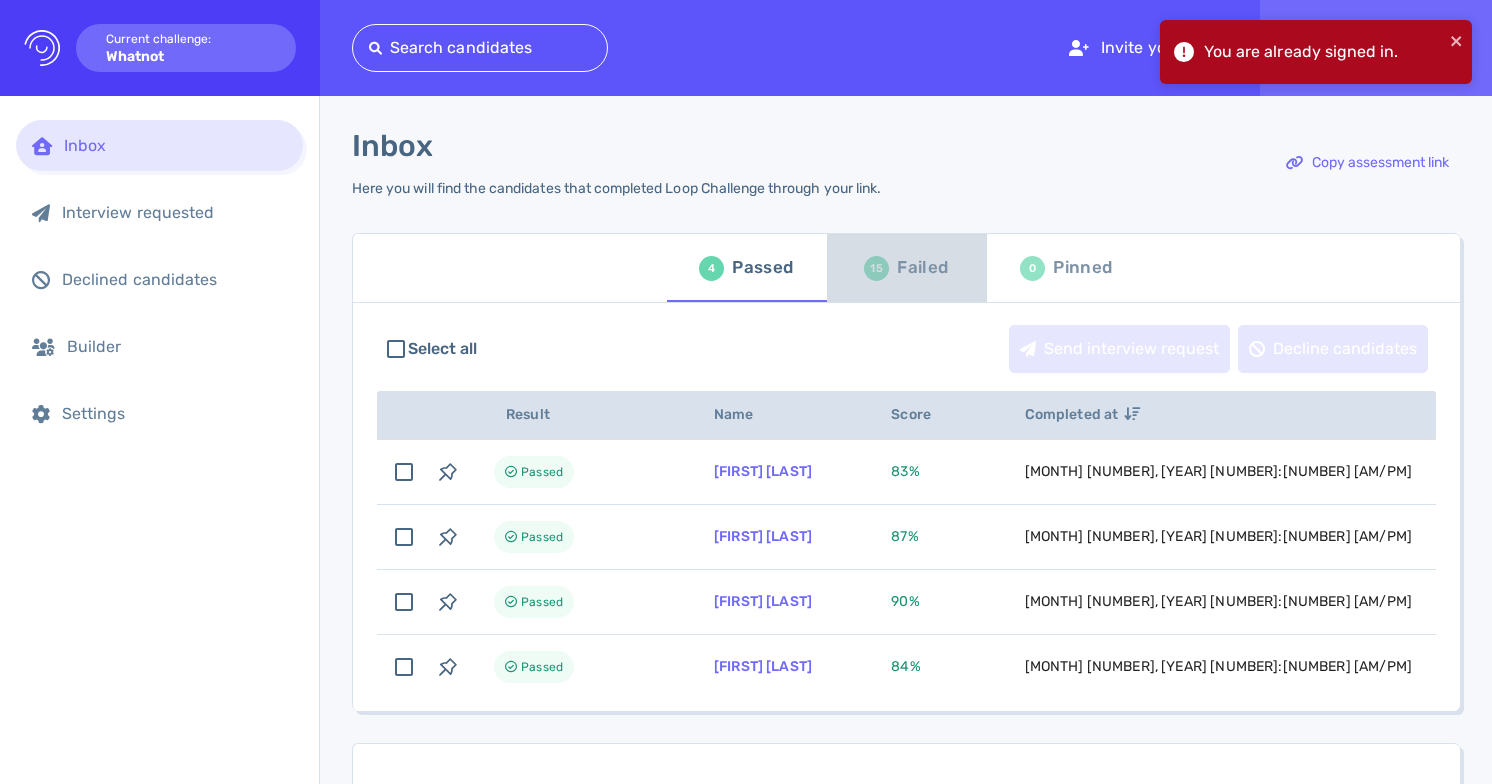 click on "Failed" at bounding box center (922, 268) 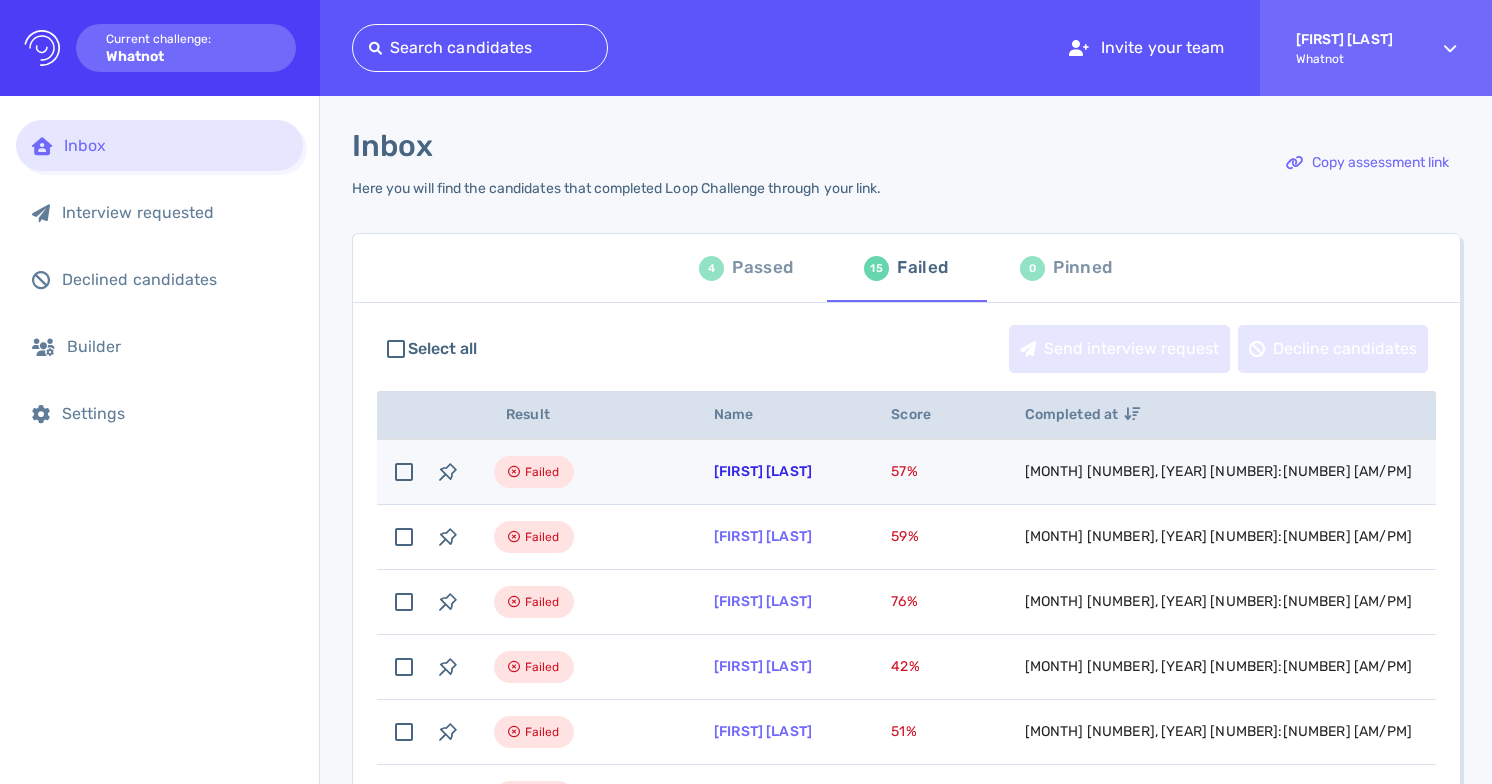 click on "[FIRST] [LAST]" at bounding box center (763, 471) 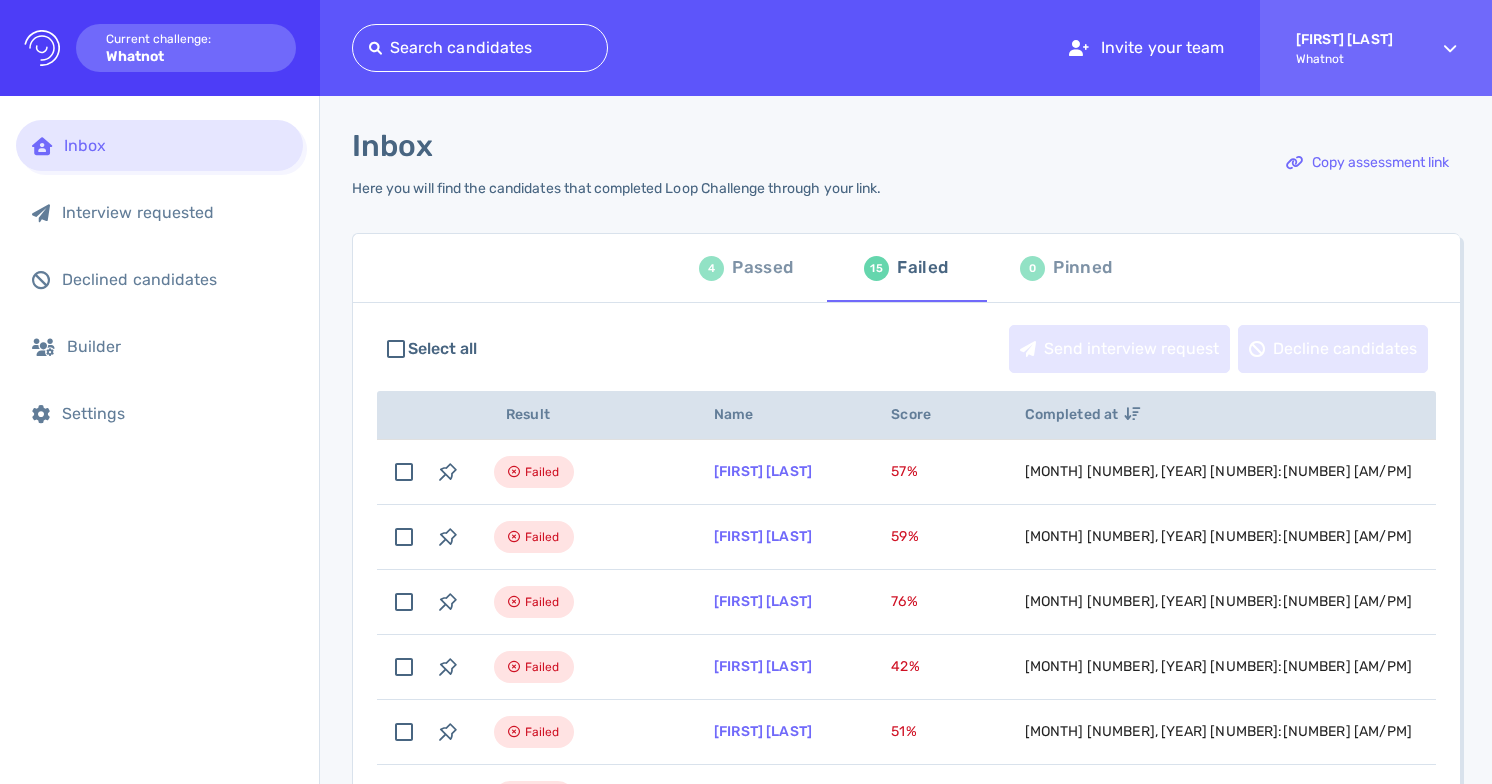 click on "Inbox" at bounding box center (175, 145) 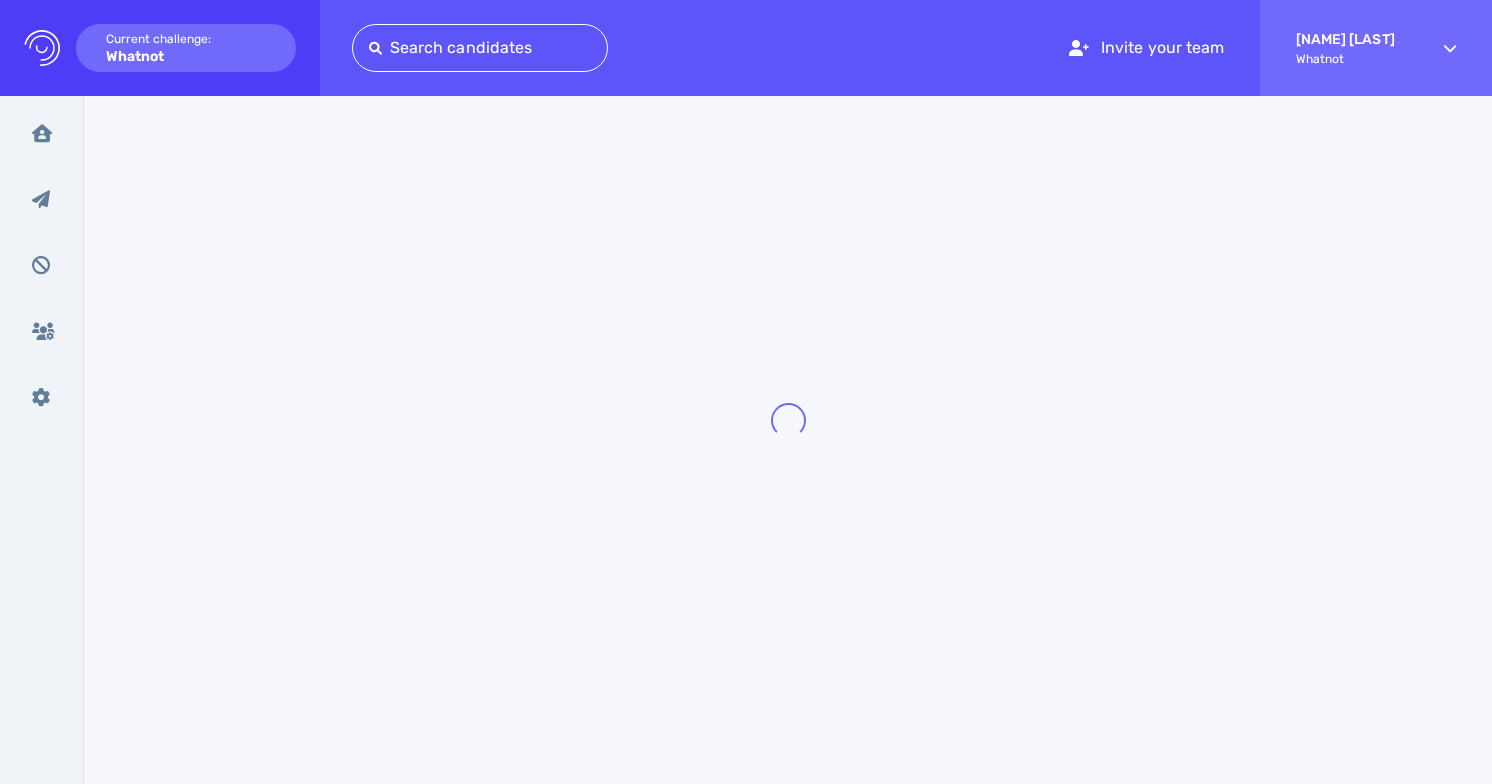 scroll, scrollTop: 0, scrollLeft: 0, axis: both 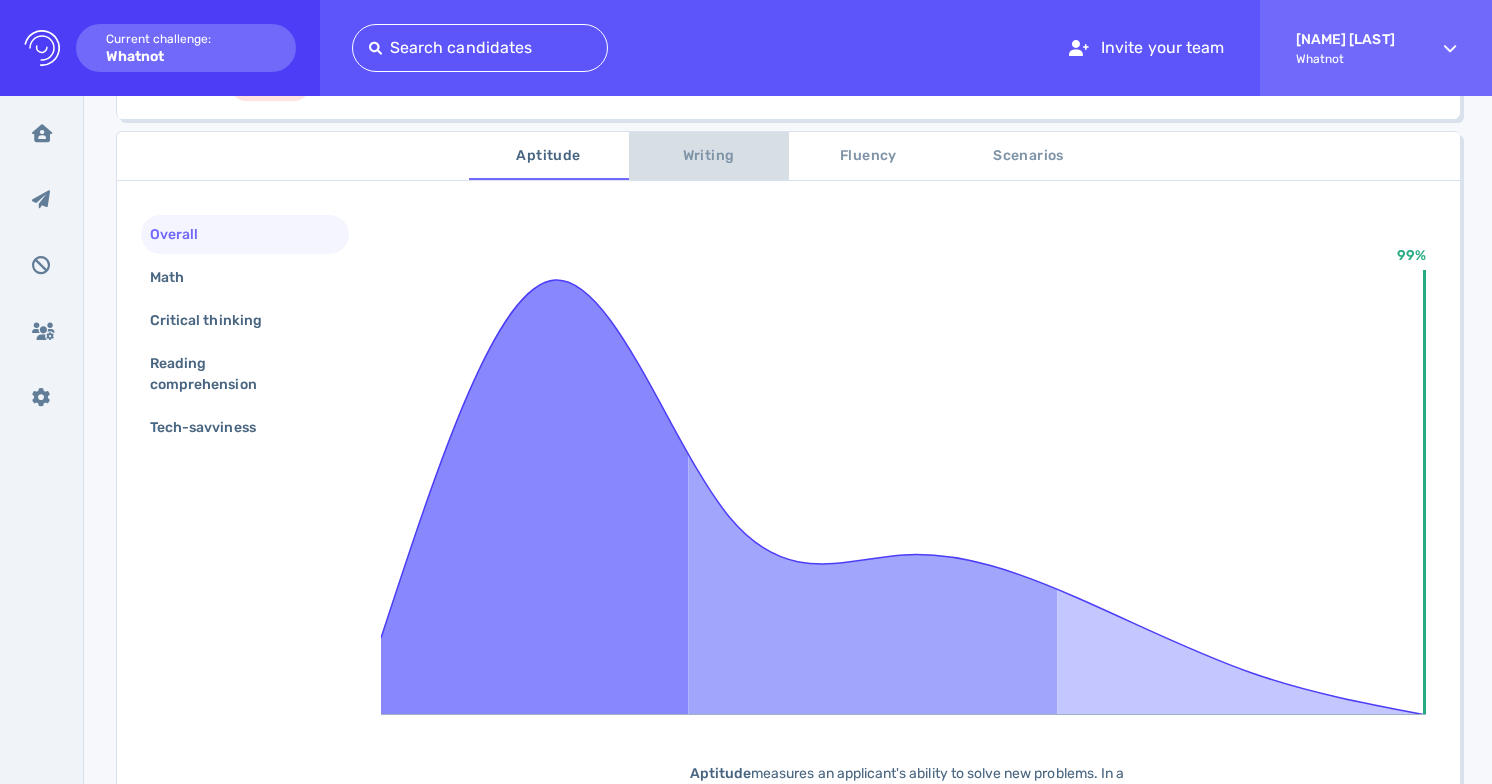 click on "Writing" at bounding box center (709, 156) 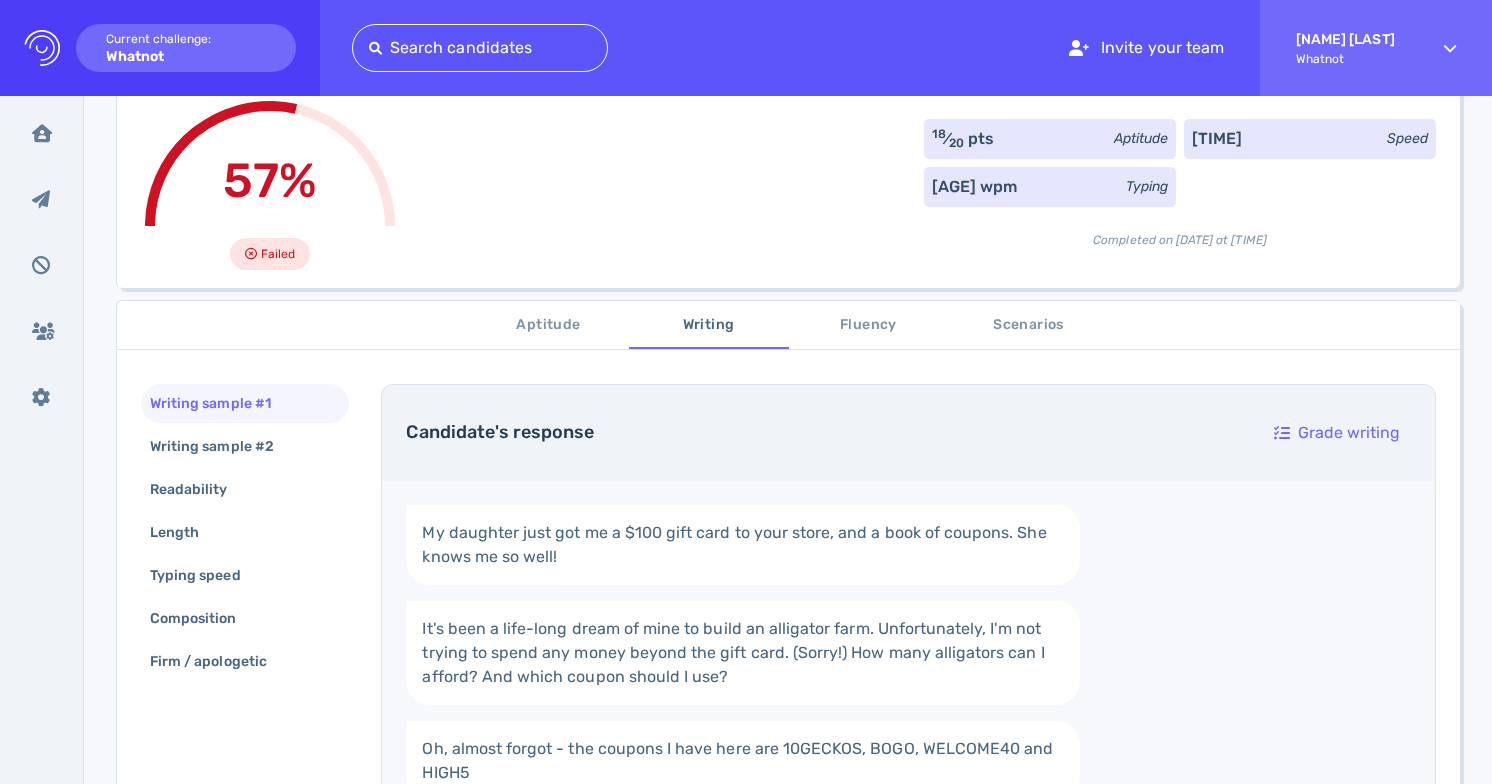 scroll, scrollTop: 163, scrollLeft: 0, axis: vertical 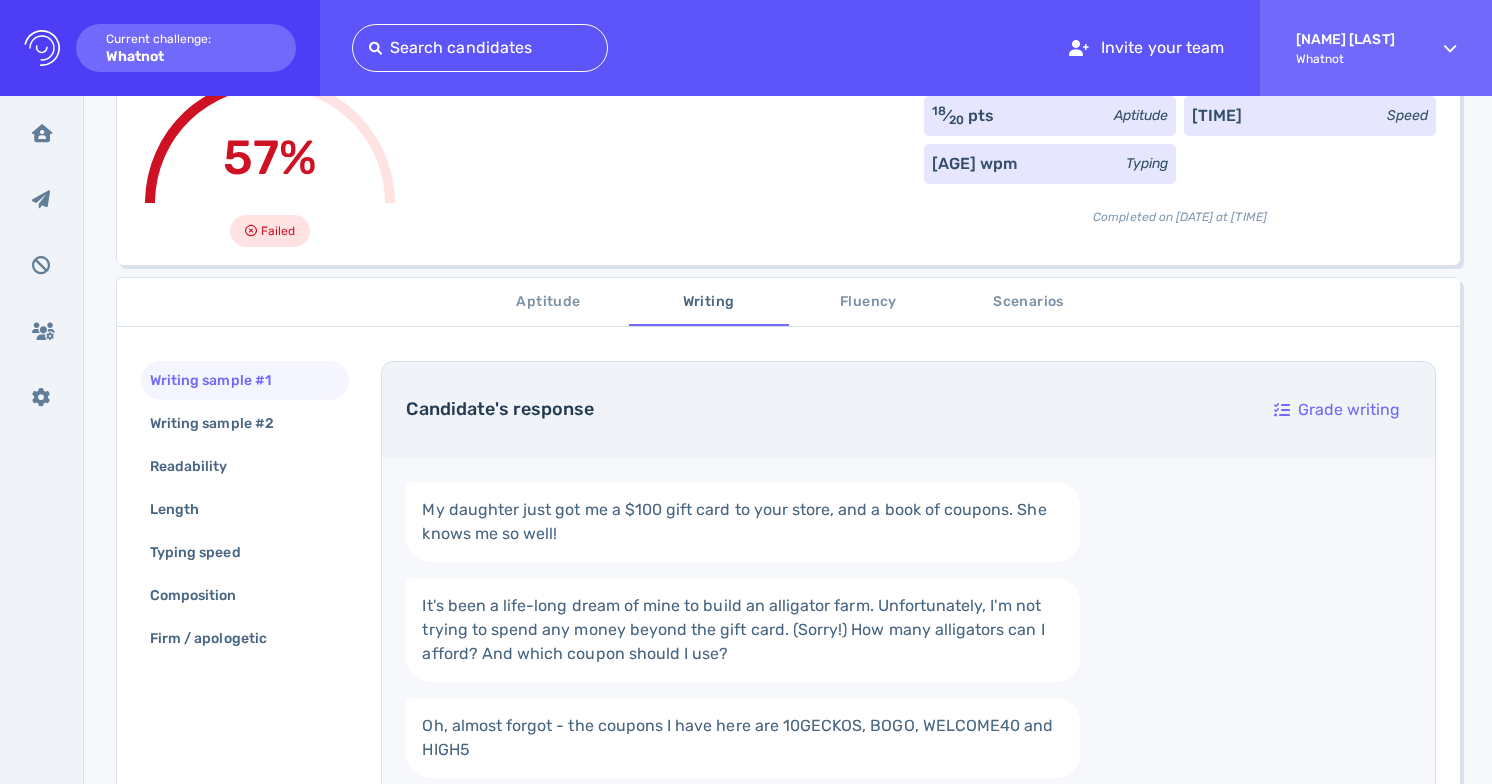 click on "Fluency" at bounding box center (869, 302) 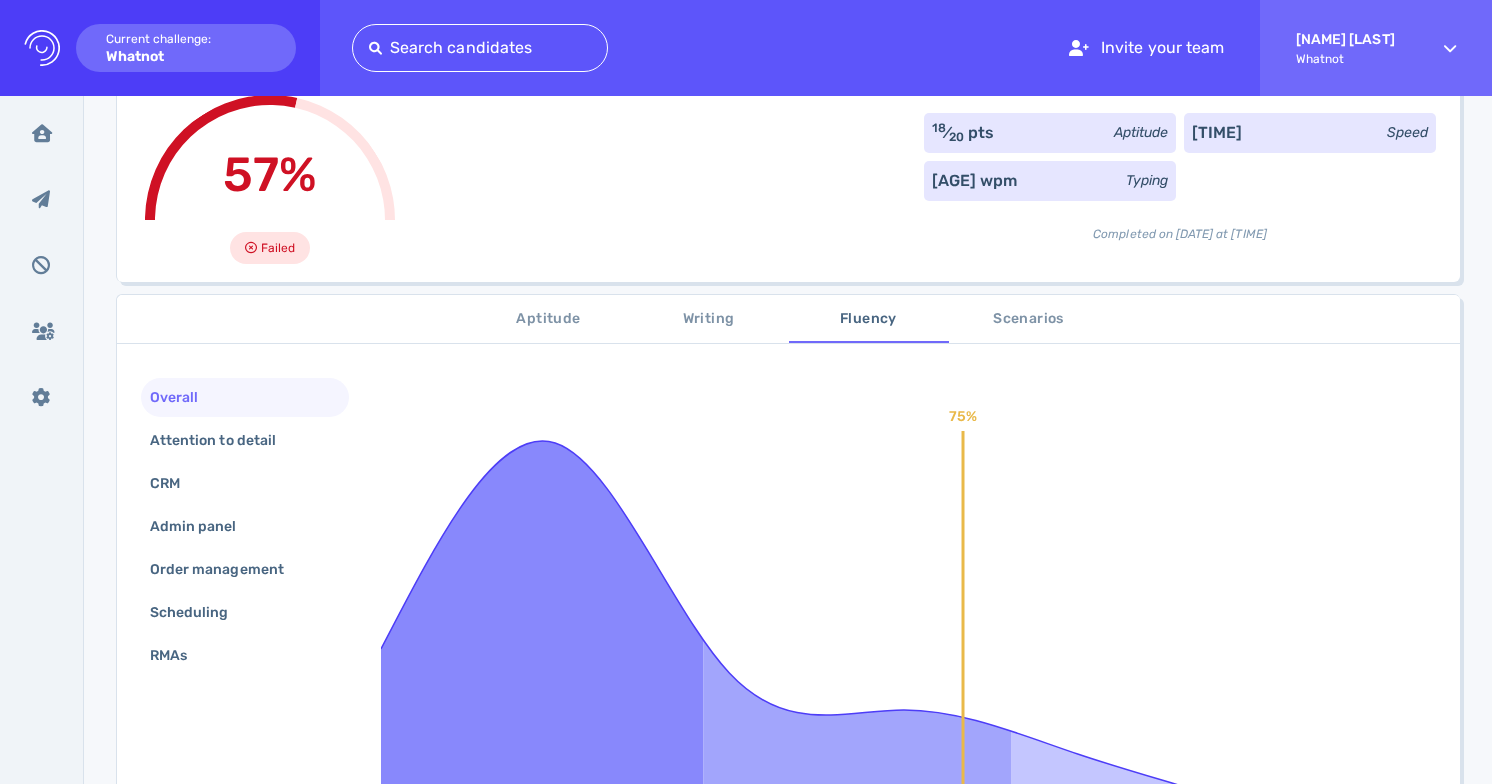 scroll, scrollTop: 38, scrollLeft: 0, axis: vertical 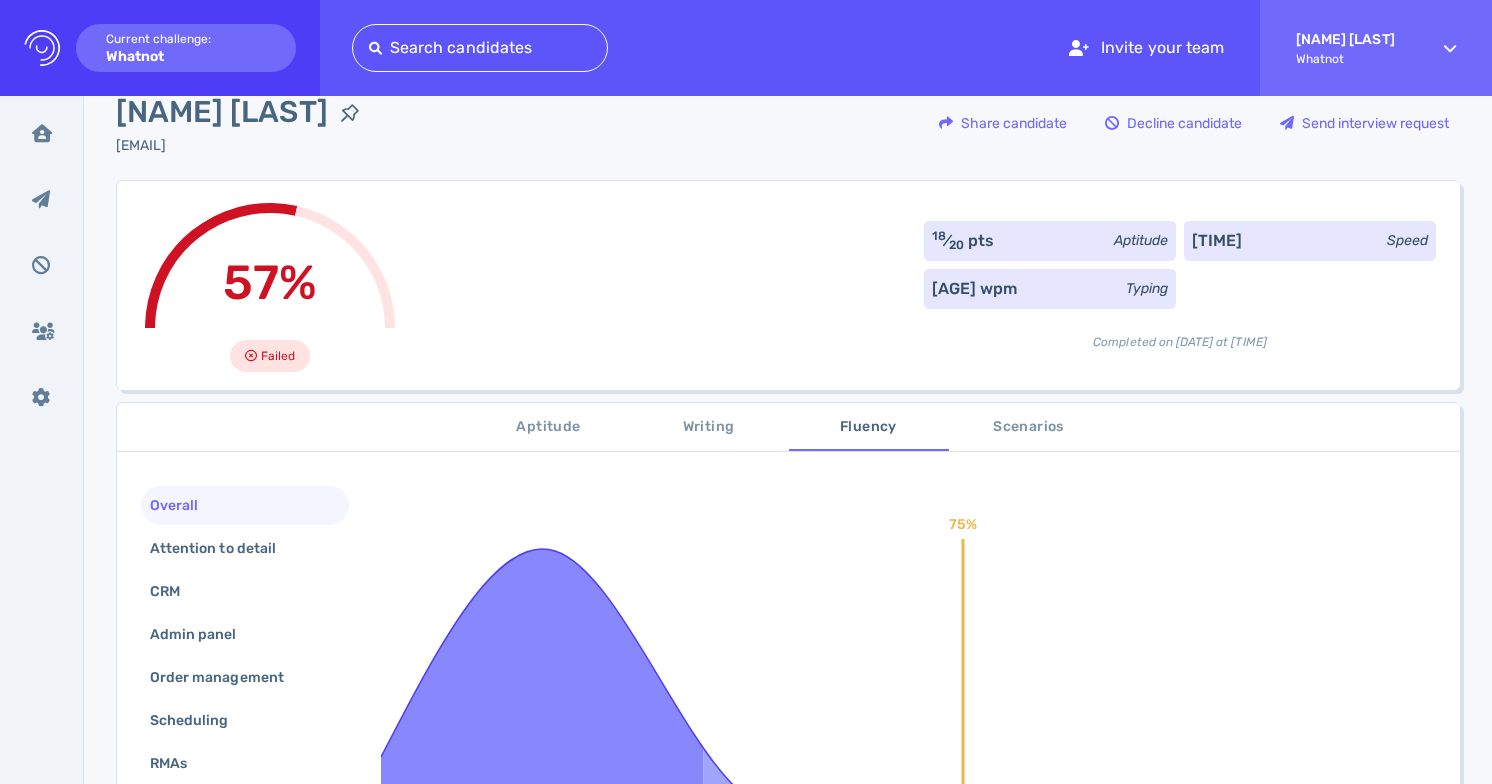 click on "Scenarios" at bounding box center (1029, 427) 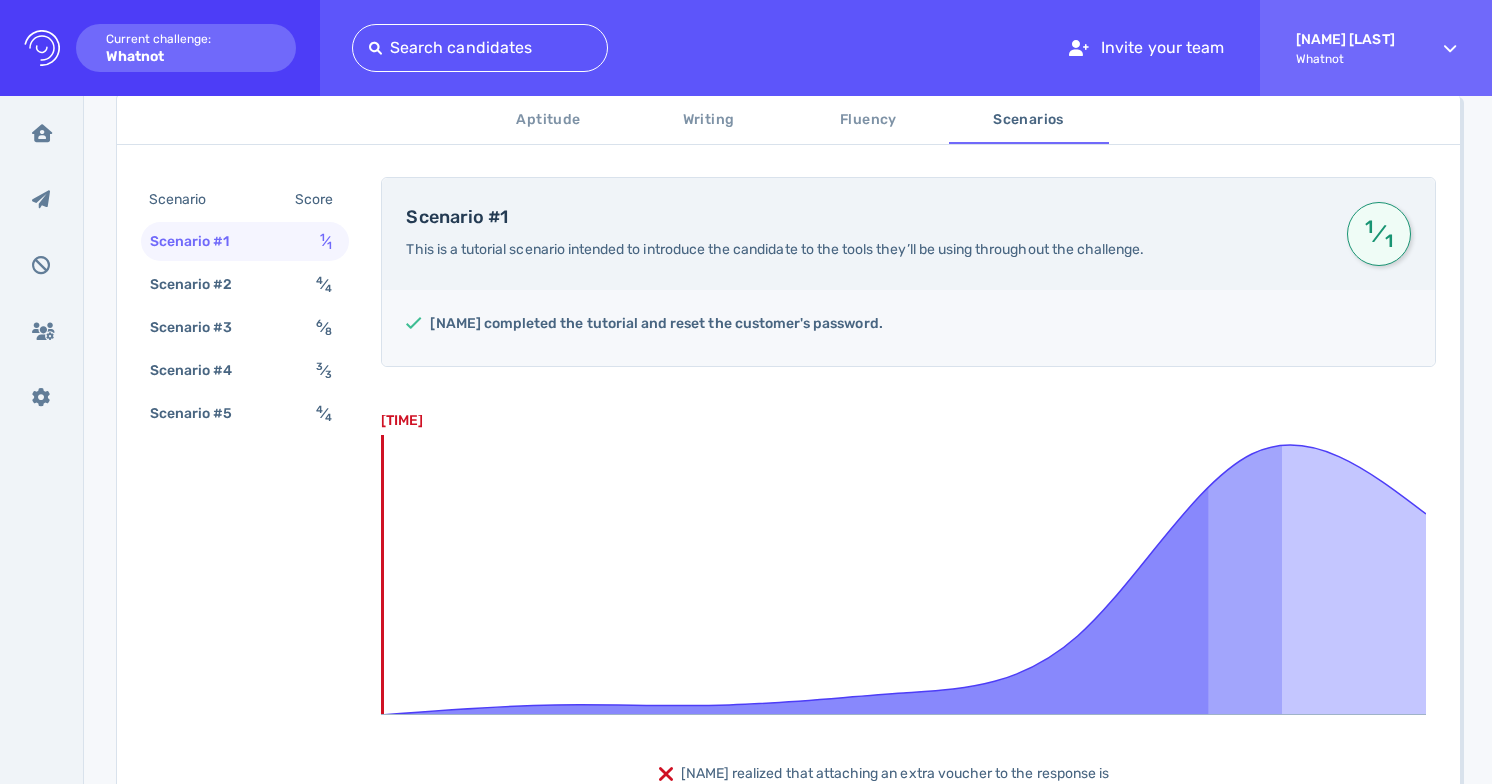 scroll, scrollTop: 282, scrollLeft: 0, axis: vertical 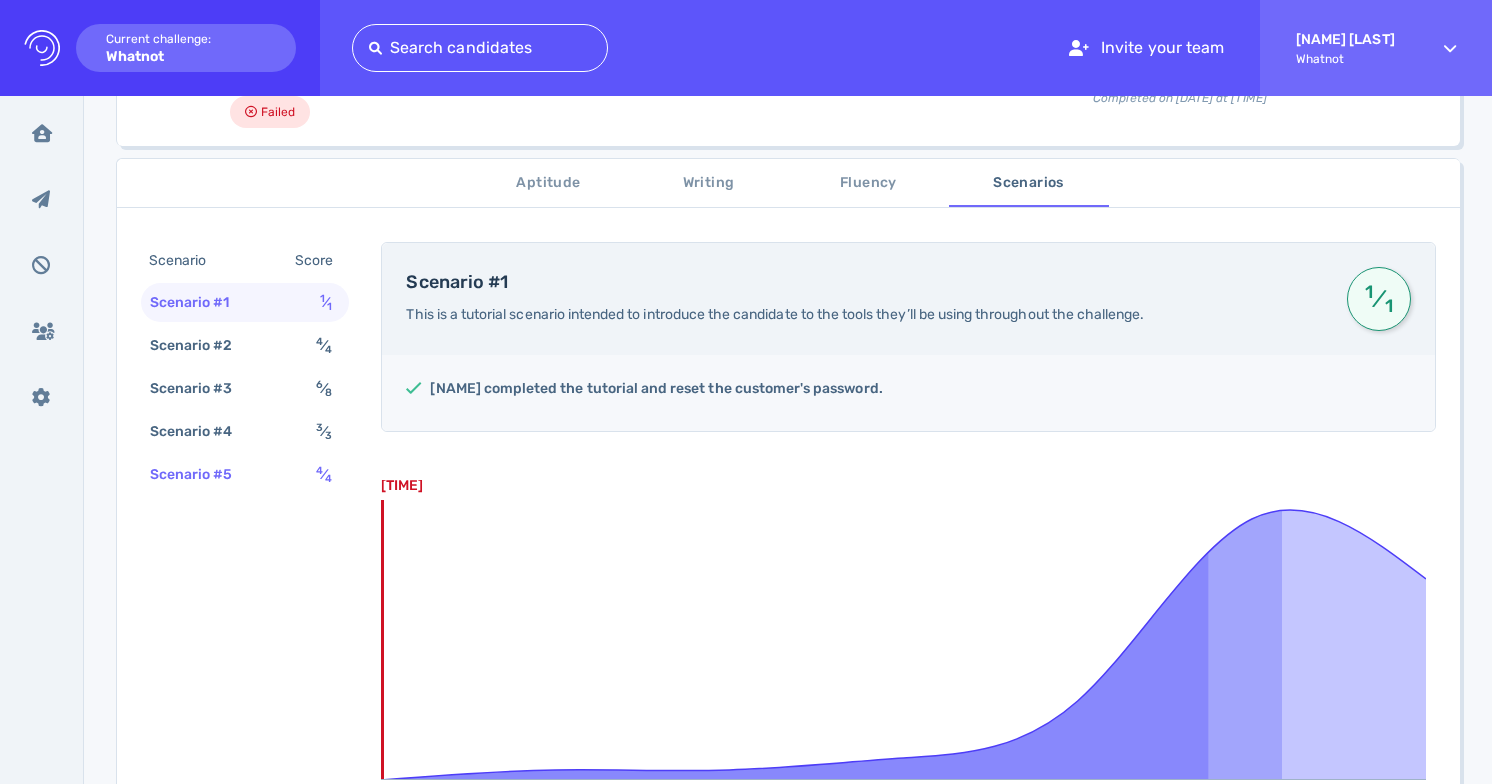 click on "Scenario #5 4 ⁄ 4" at bounding box center (245, 474) 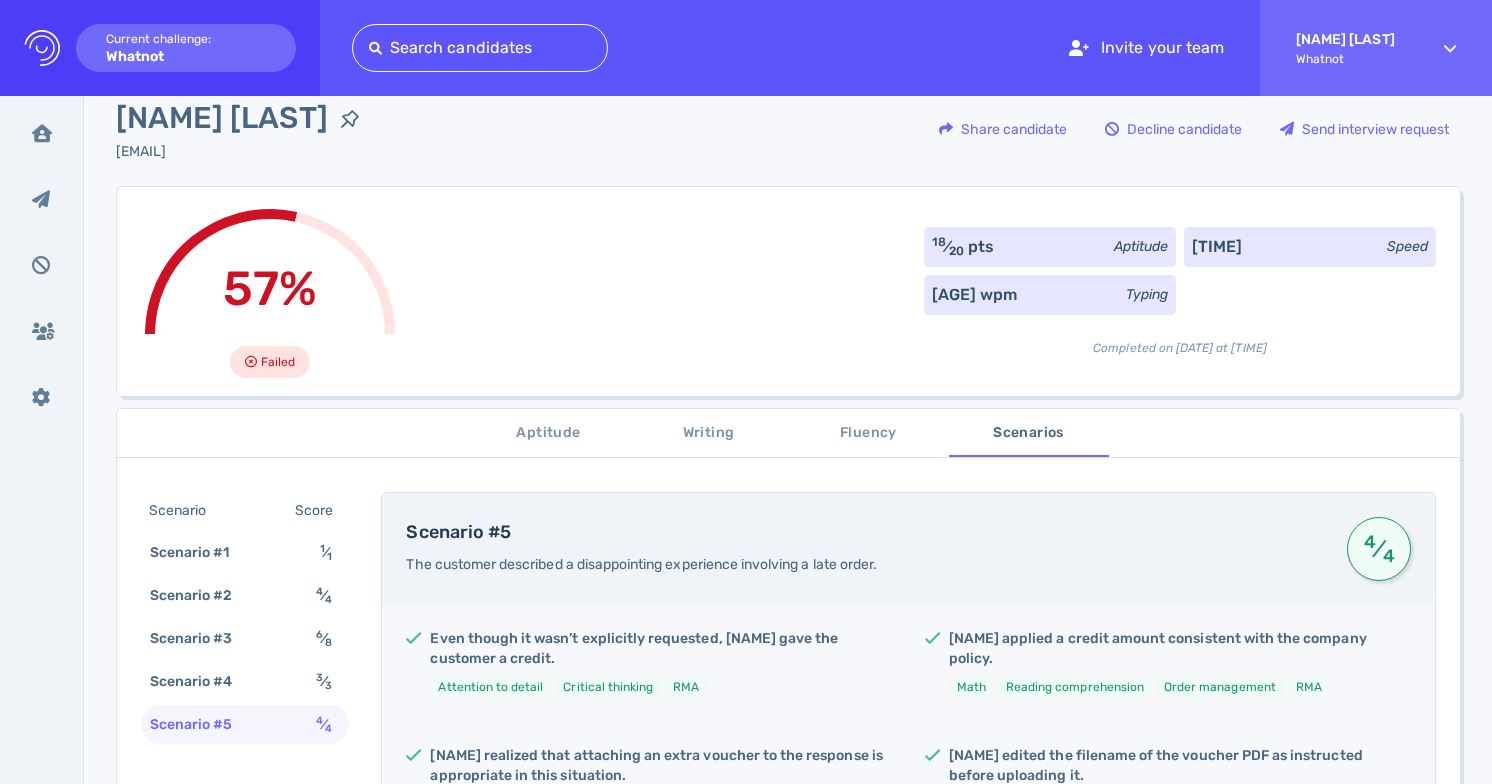 scroll, scrollTop: 0, scrollLeft: 0, axis: both 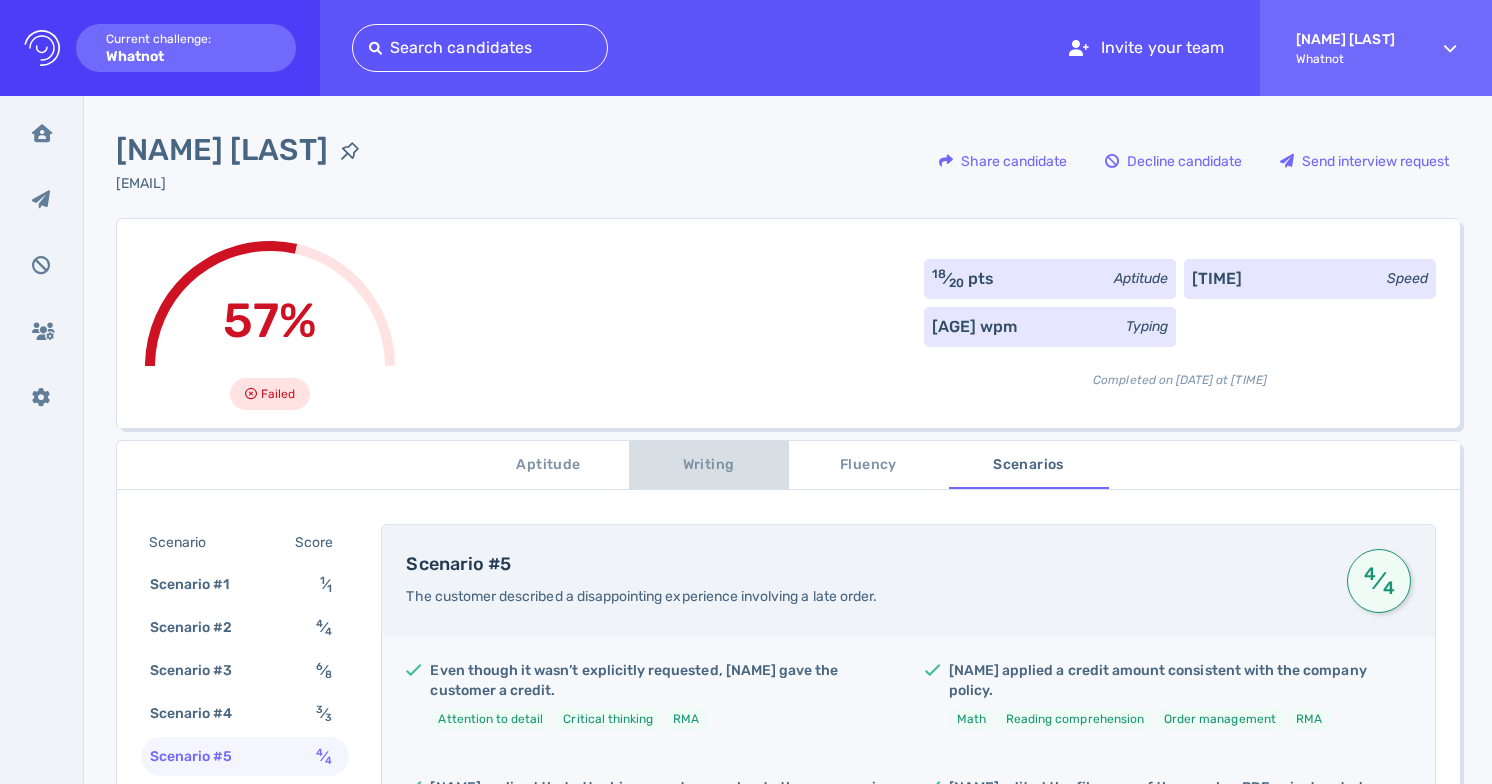 click on "Writing" at bounding box center [709, 465] 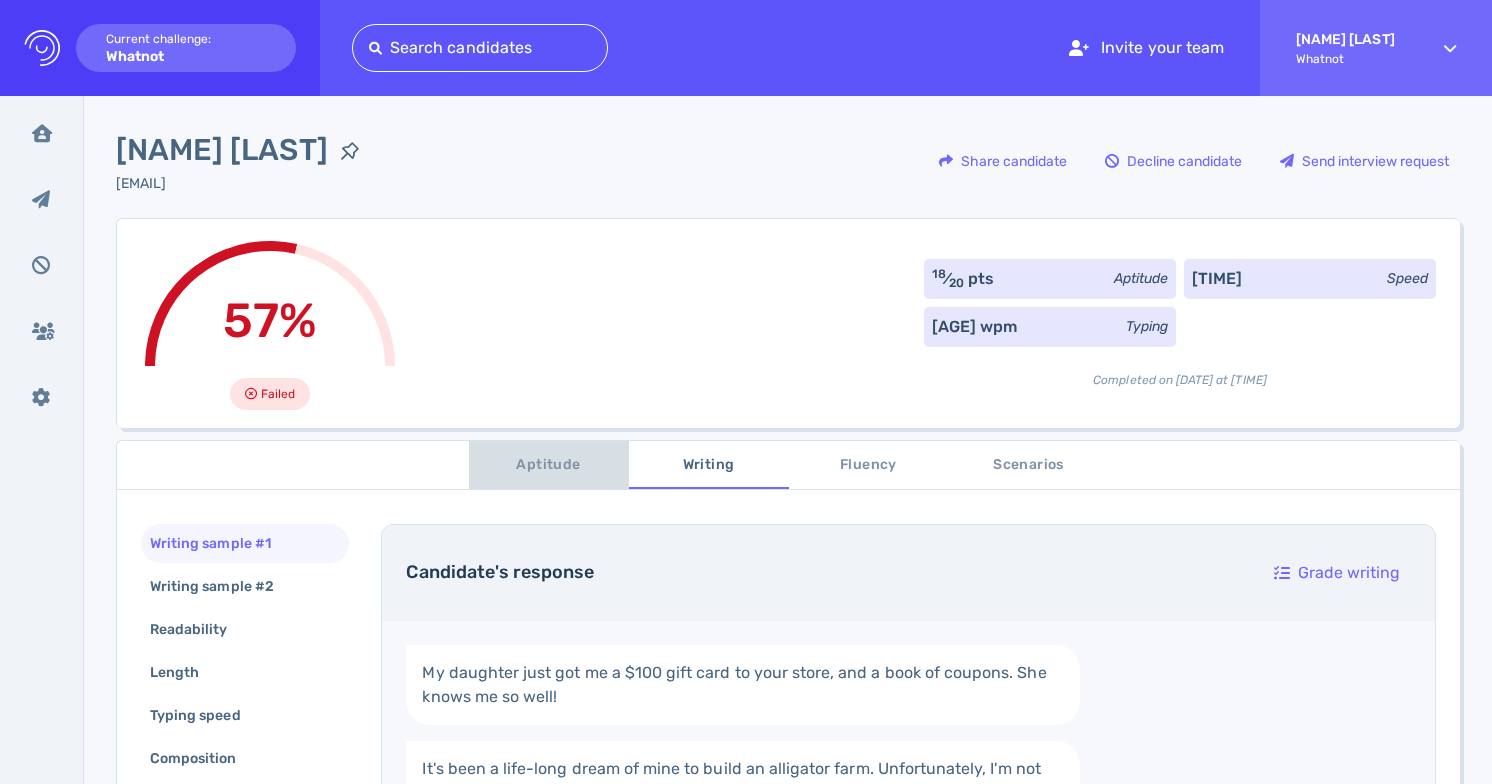 click on "Aptitude" at bounding box center [549, 465] 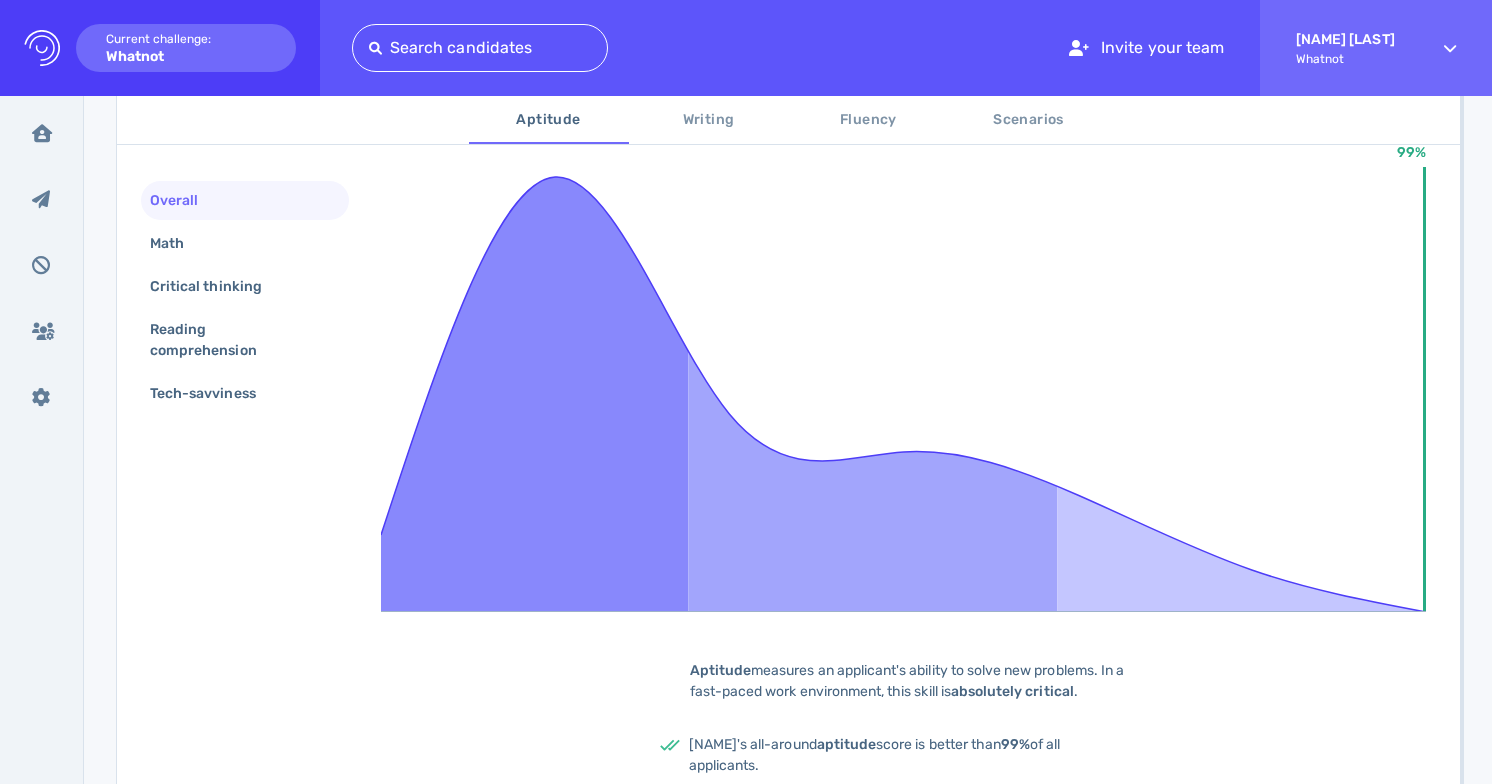 scroll, scrollTop: 540, scrollLeft: 0, axis: vertical 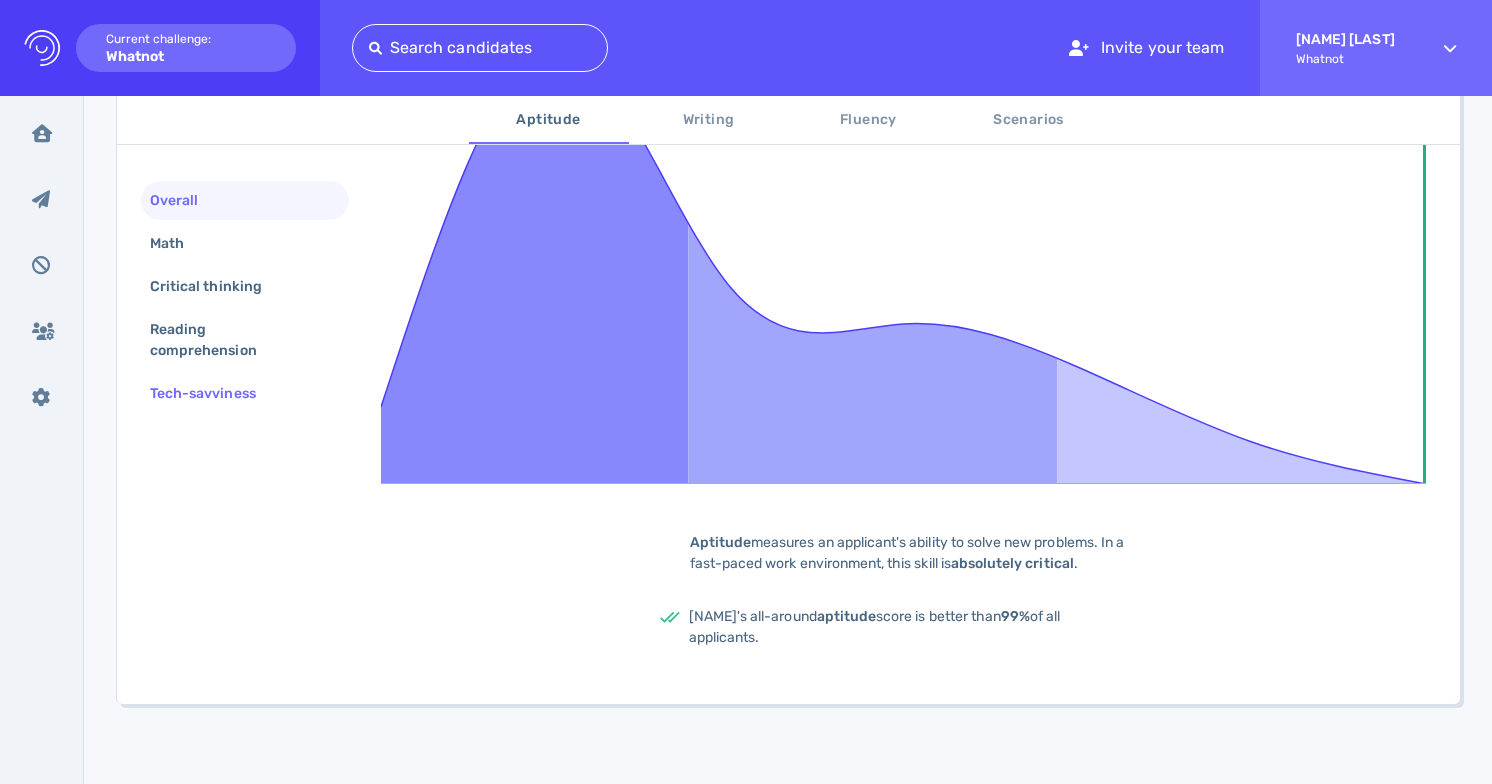 click on "Tech-savviness" at bounding box center [213, 393] 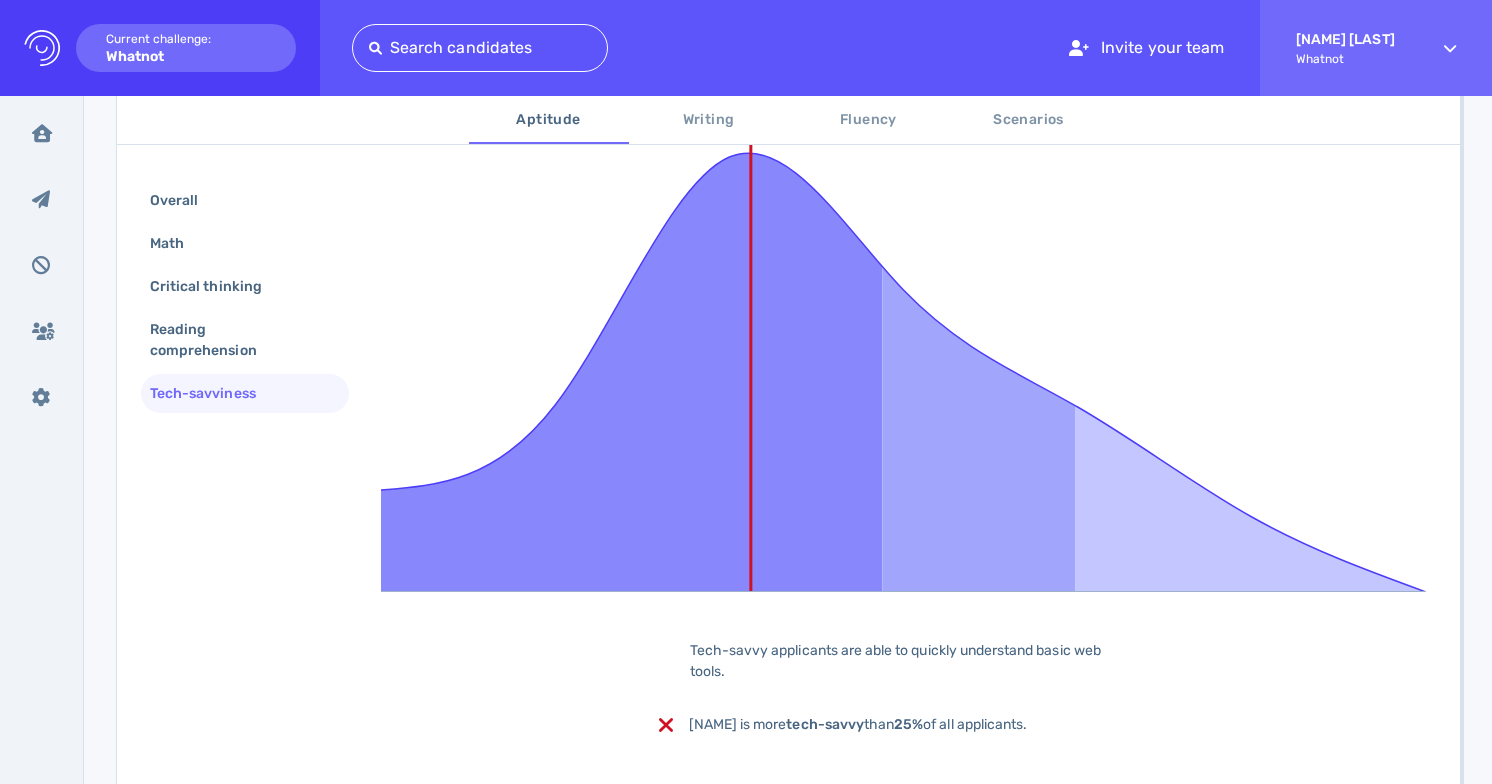 scroll, scrollTop: 520, scrollLeft: 0, axis: vertical 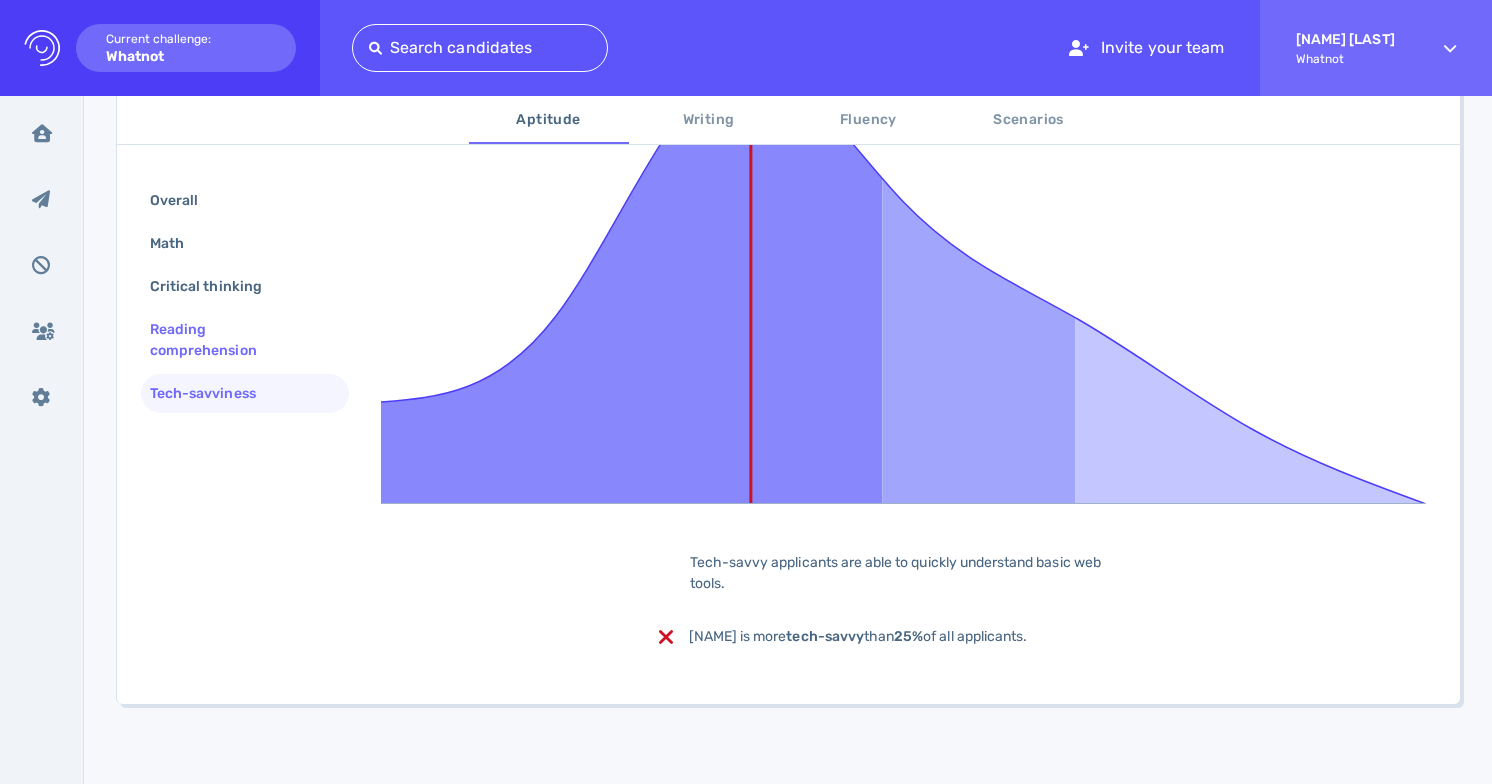 click on "Reading comprehension" at bounding box center (237, 340) 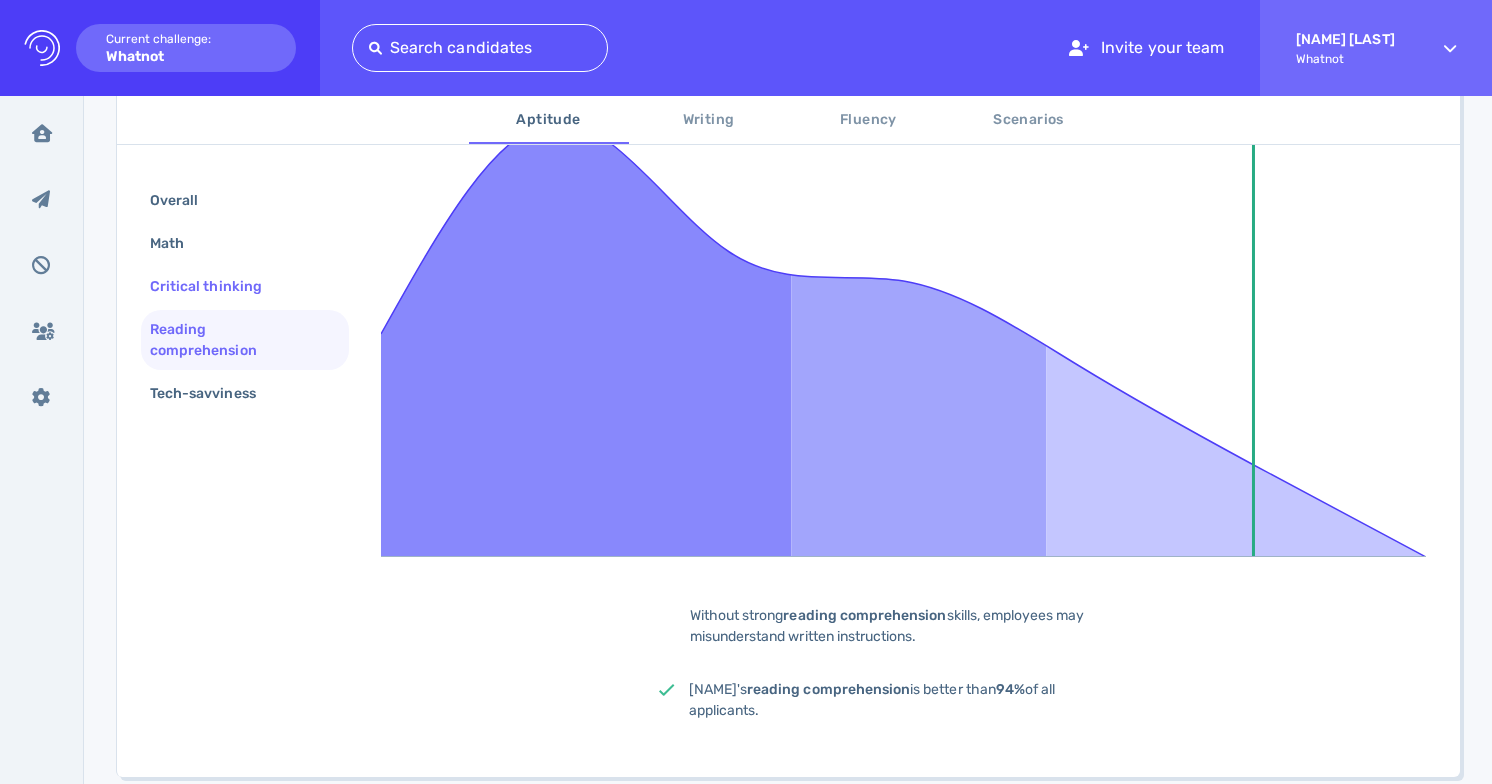 click on "Critical thinking" at bounding box center (216, 286) 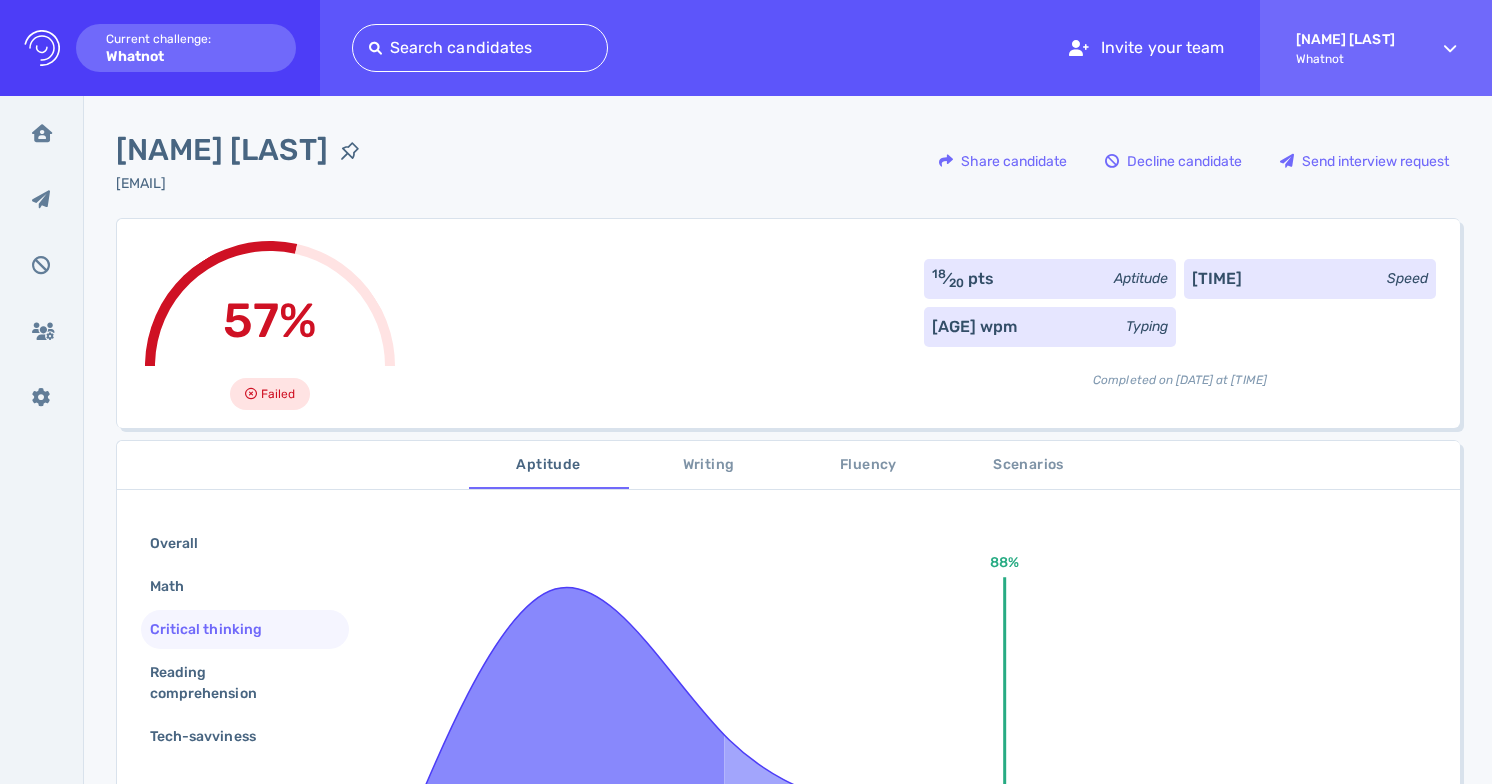 scroll, scrollTop: 5, scrollLeft: 0, axis: vertical 